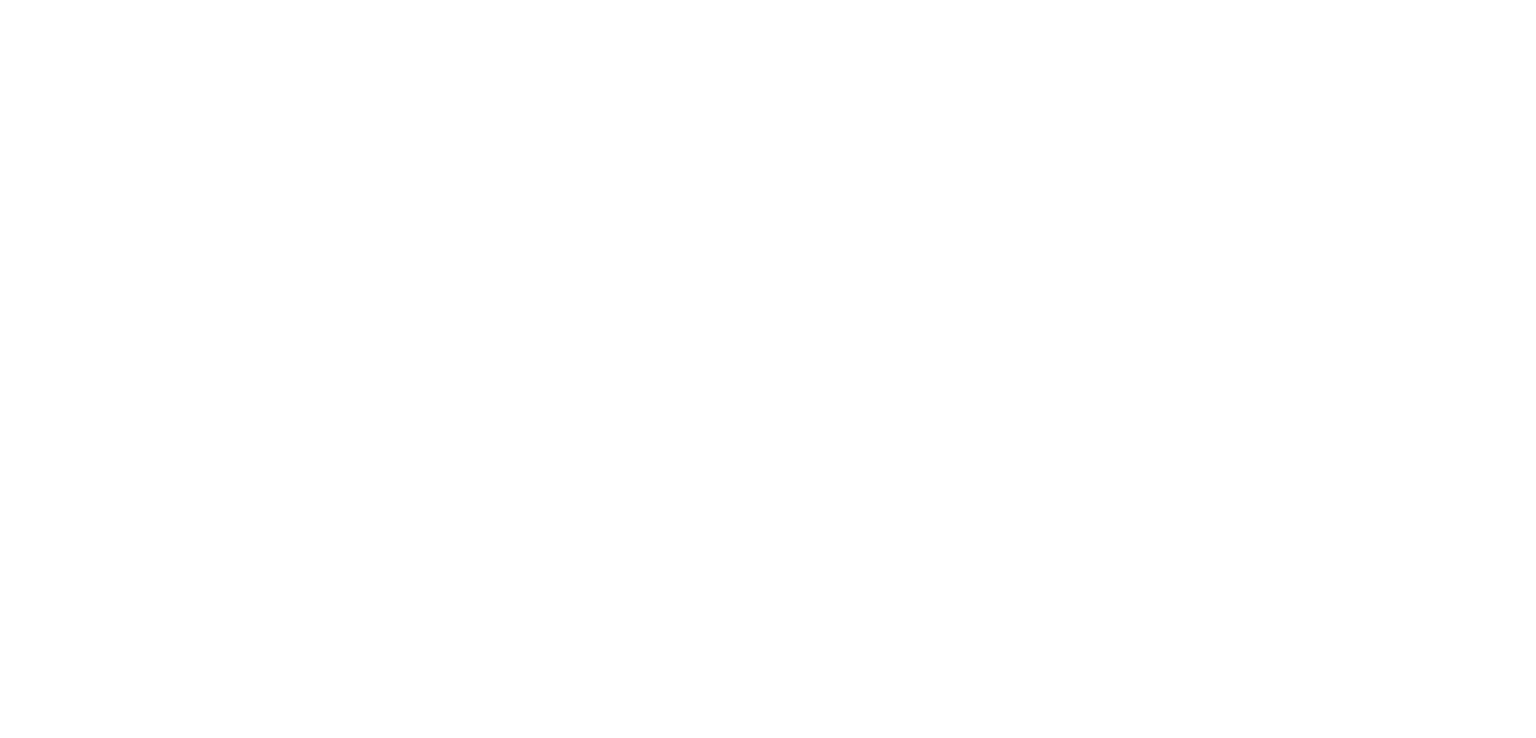 scroll, scrollTop: 0, scrollLeft: 0, axis: both 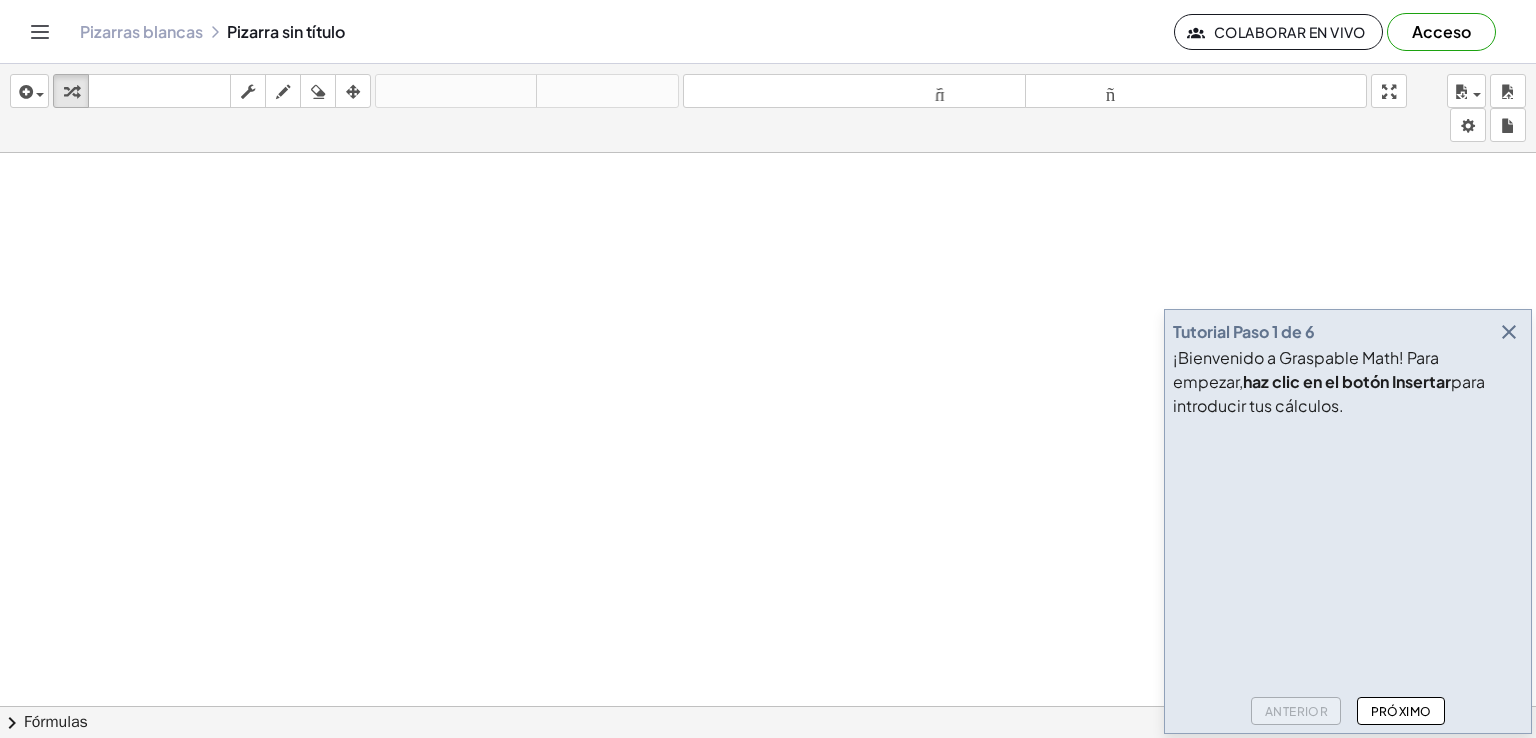 click at bounding box center [768, 720] 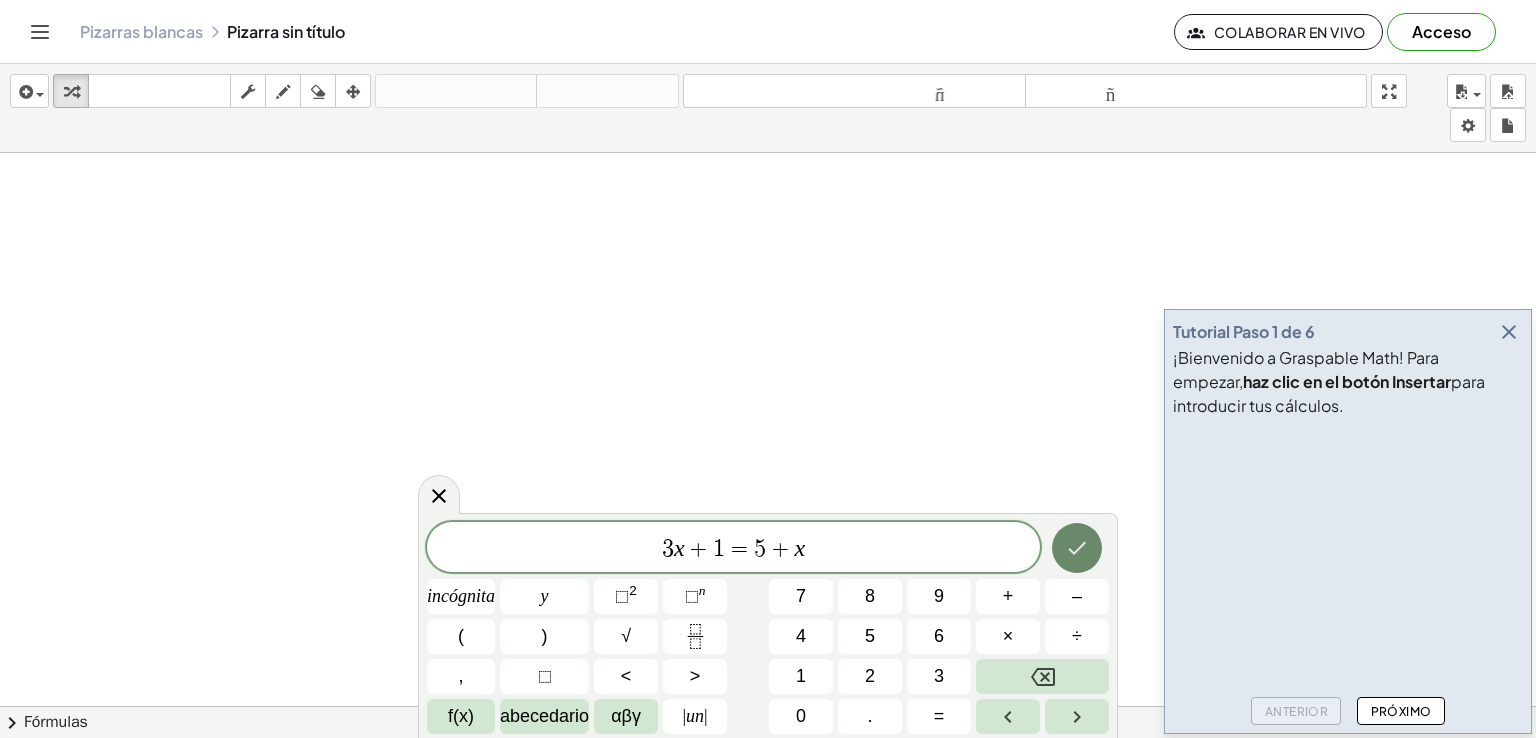 click 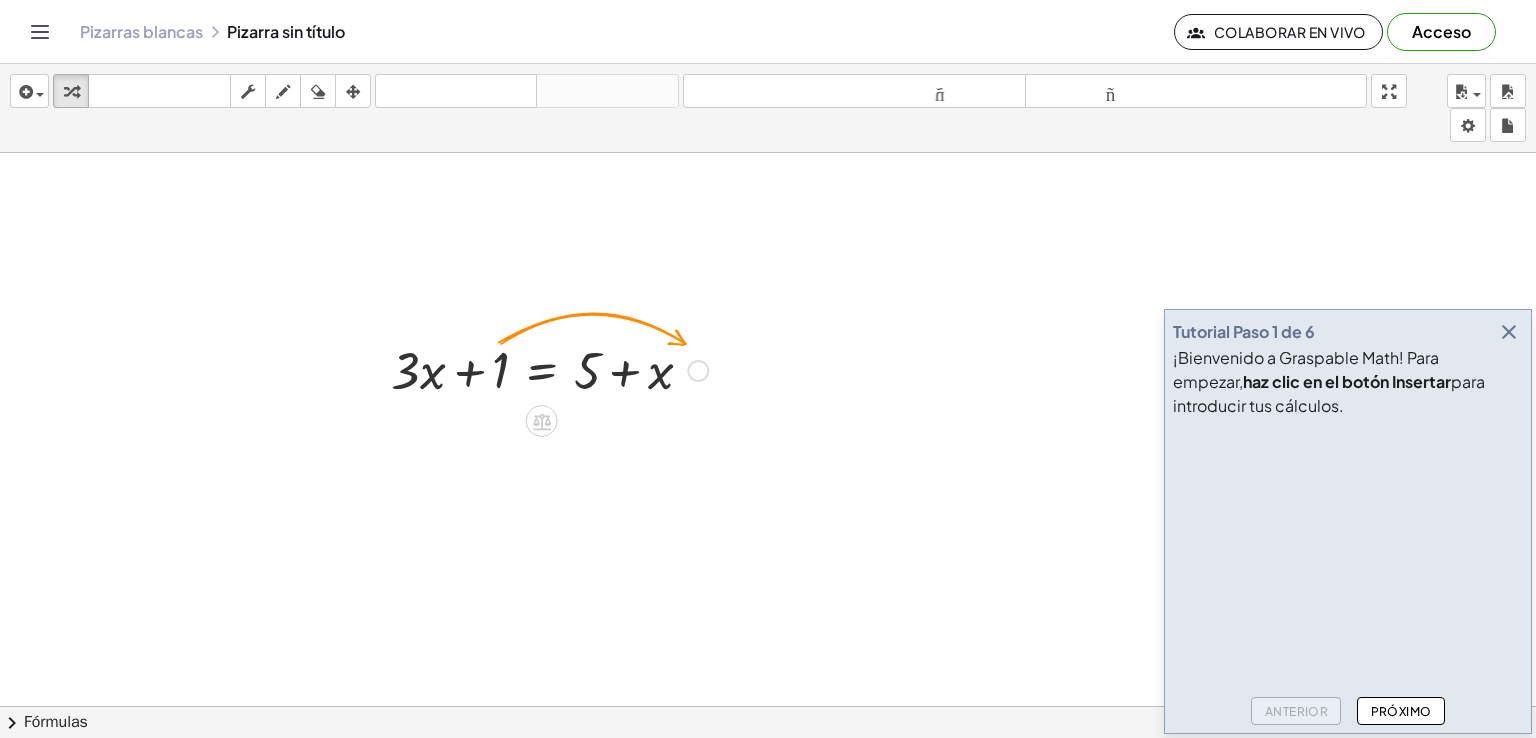 drag, startPoint x: 448, startPoint y: 407, endPoint x: 444, endPoint y: 345, distance: 62.1289 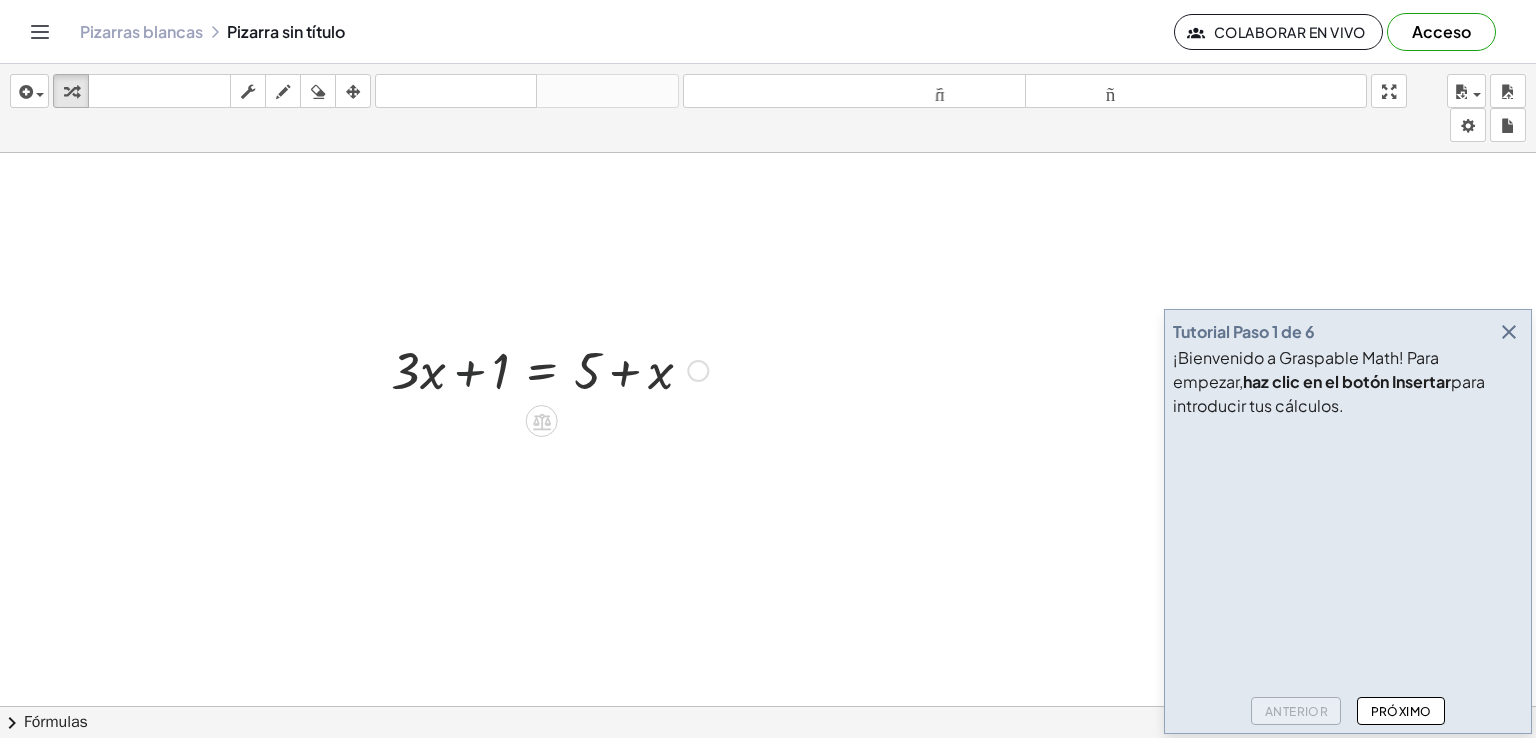 click at bounding box center (549, 369) 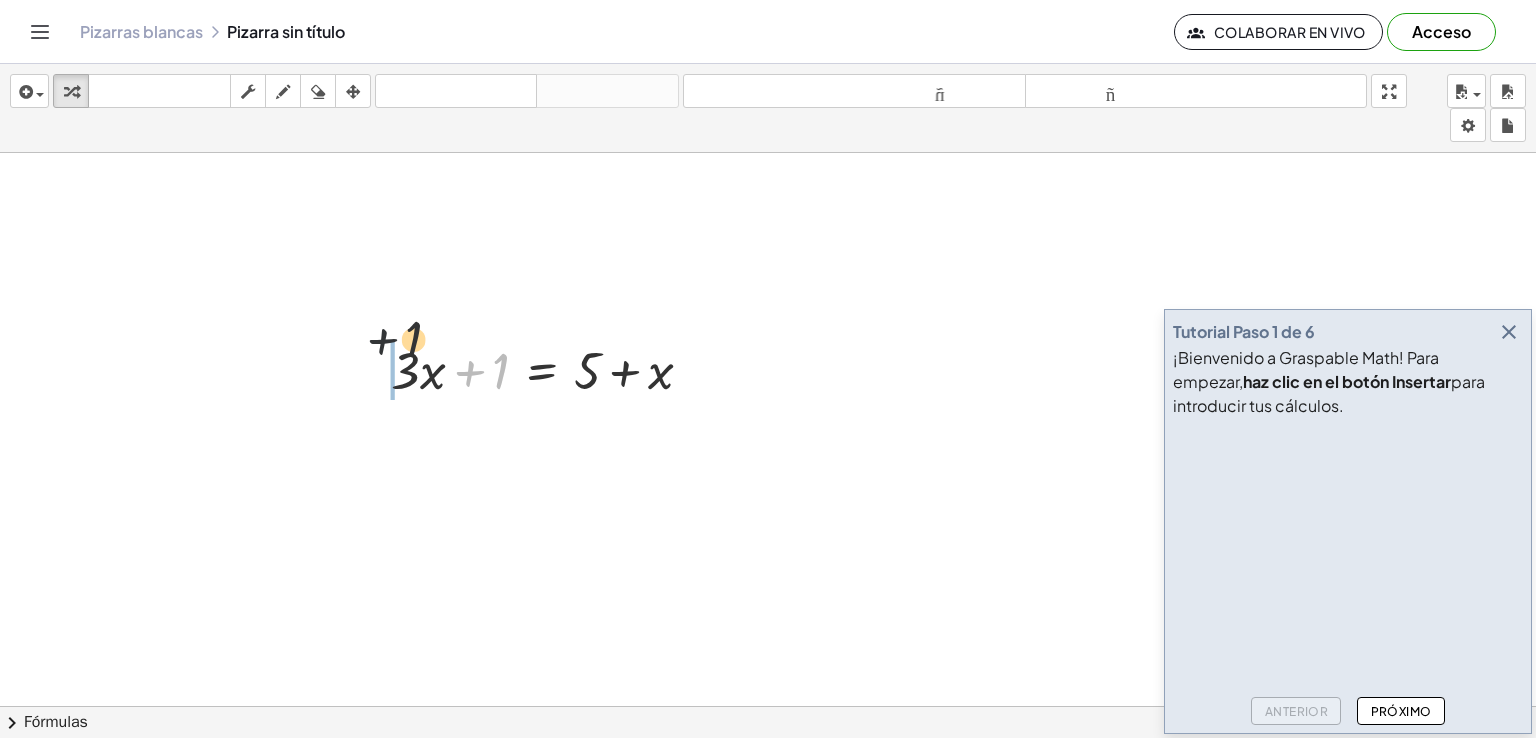 drag, startPoint x: 470, startPoint y: 375, endPoint x: 338, endPoint y: 333, distance: 138.52075 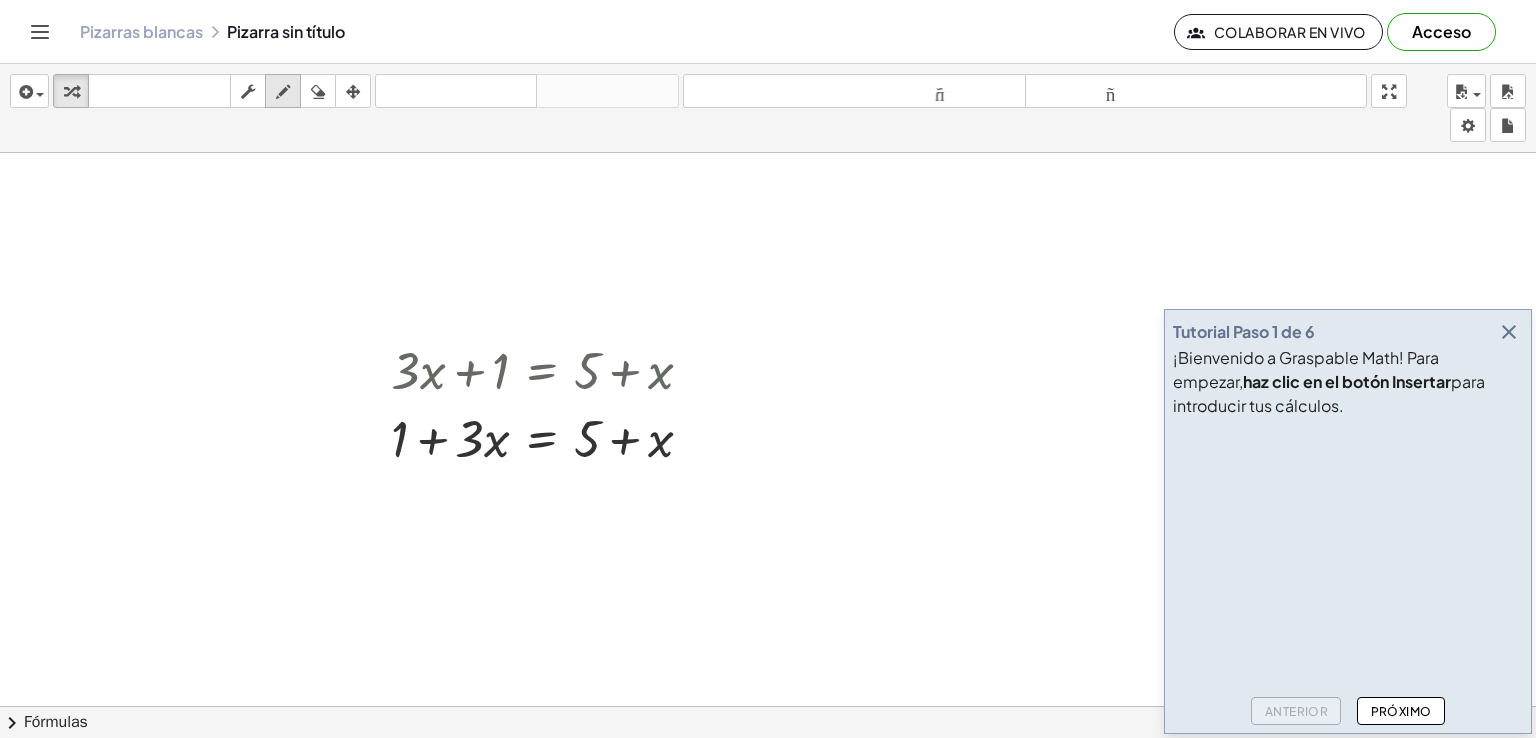 click at bounding box center [283, 92] 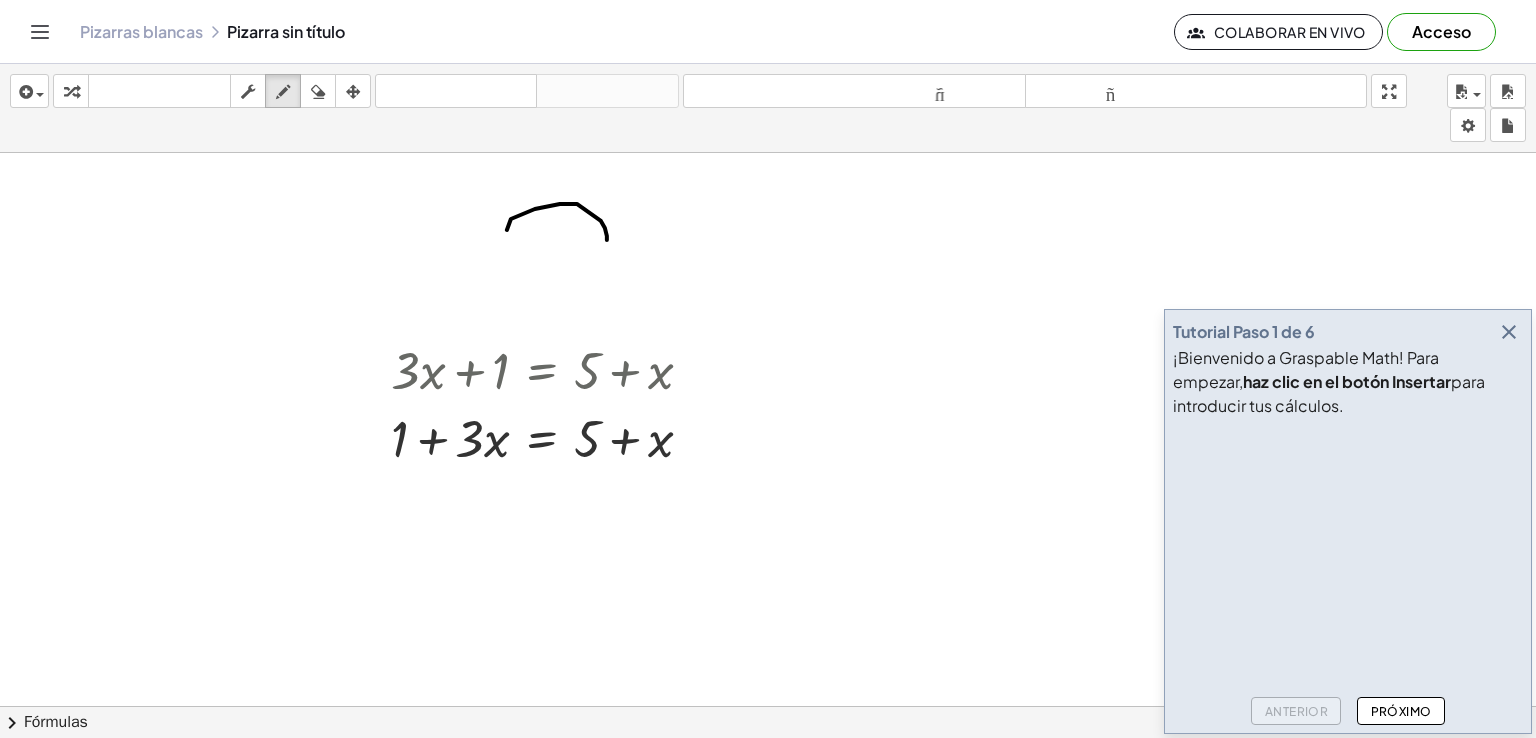 drag, startPoint x: 507, startPoint y: 229, endPoint x: 608, endPoint y: 237, distance: 101.31634 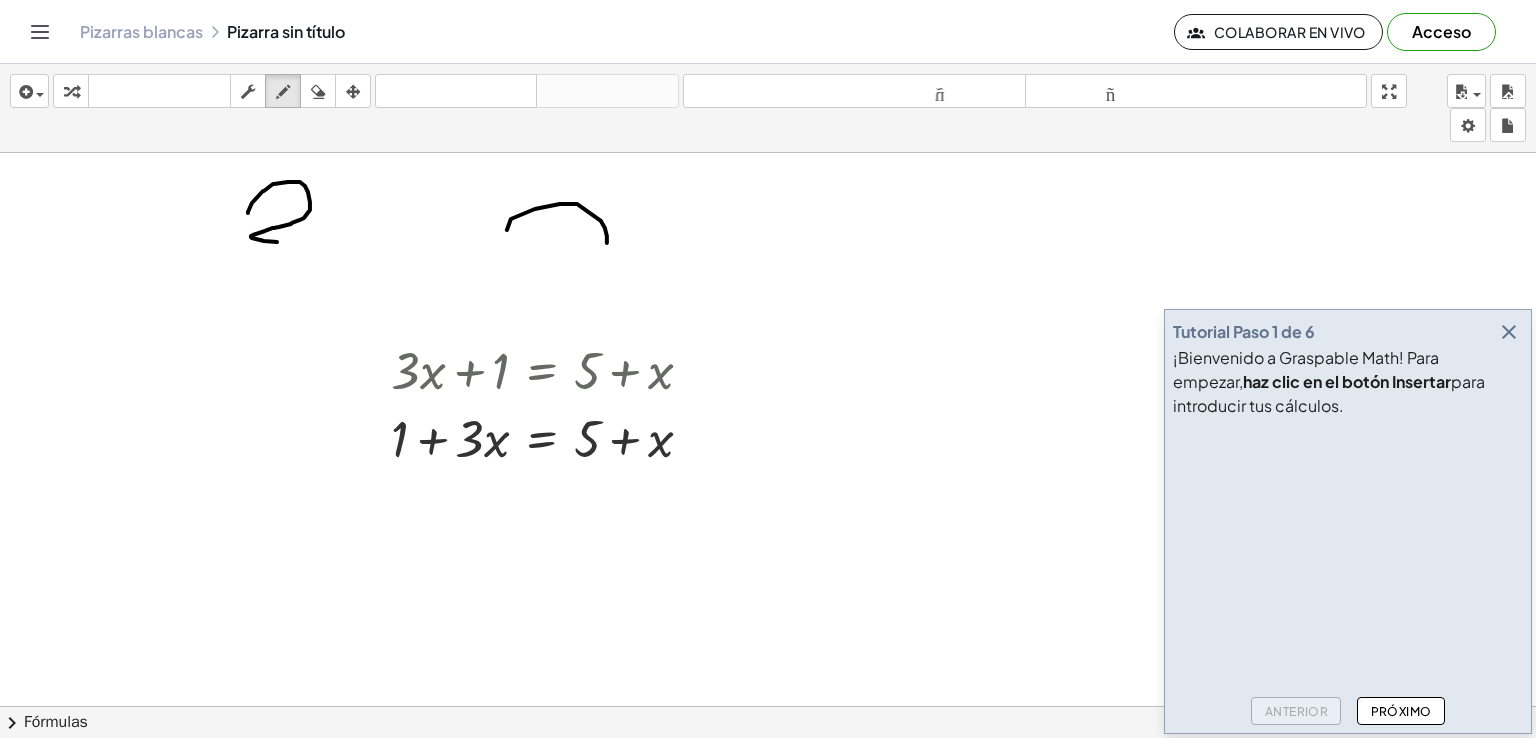 drag, startPoint x: 248, startPoint y: 212, endPoint x: 312, endPoint y: 245, distance: 72.00694 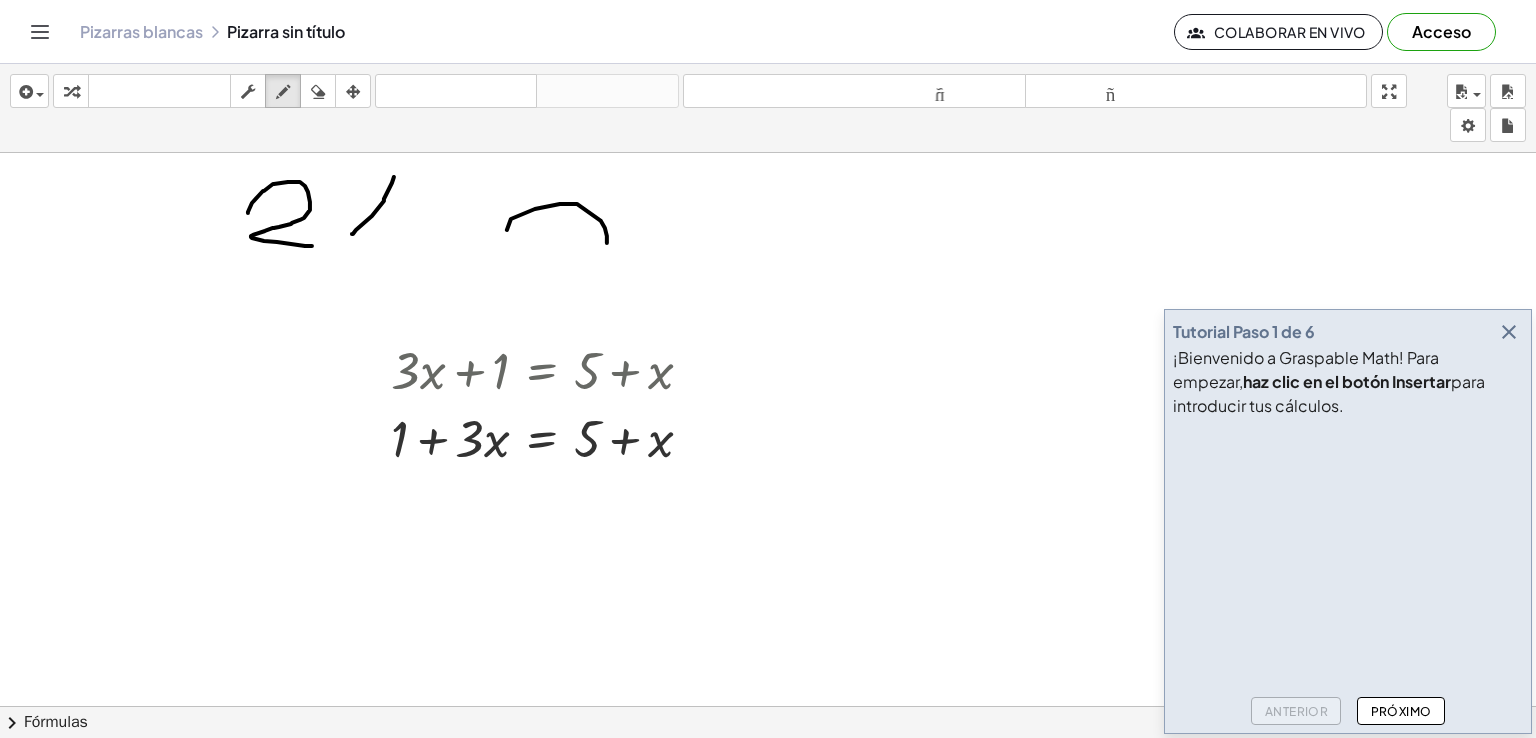 drag, startPoint x: 392, startPoint y: 182, endPoint x: 352, endPoint y: 233, distance: 64.815125 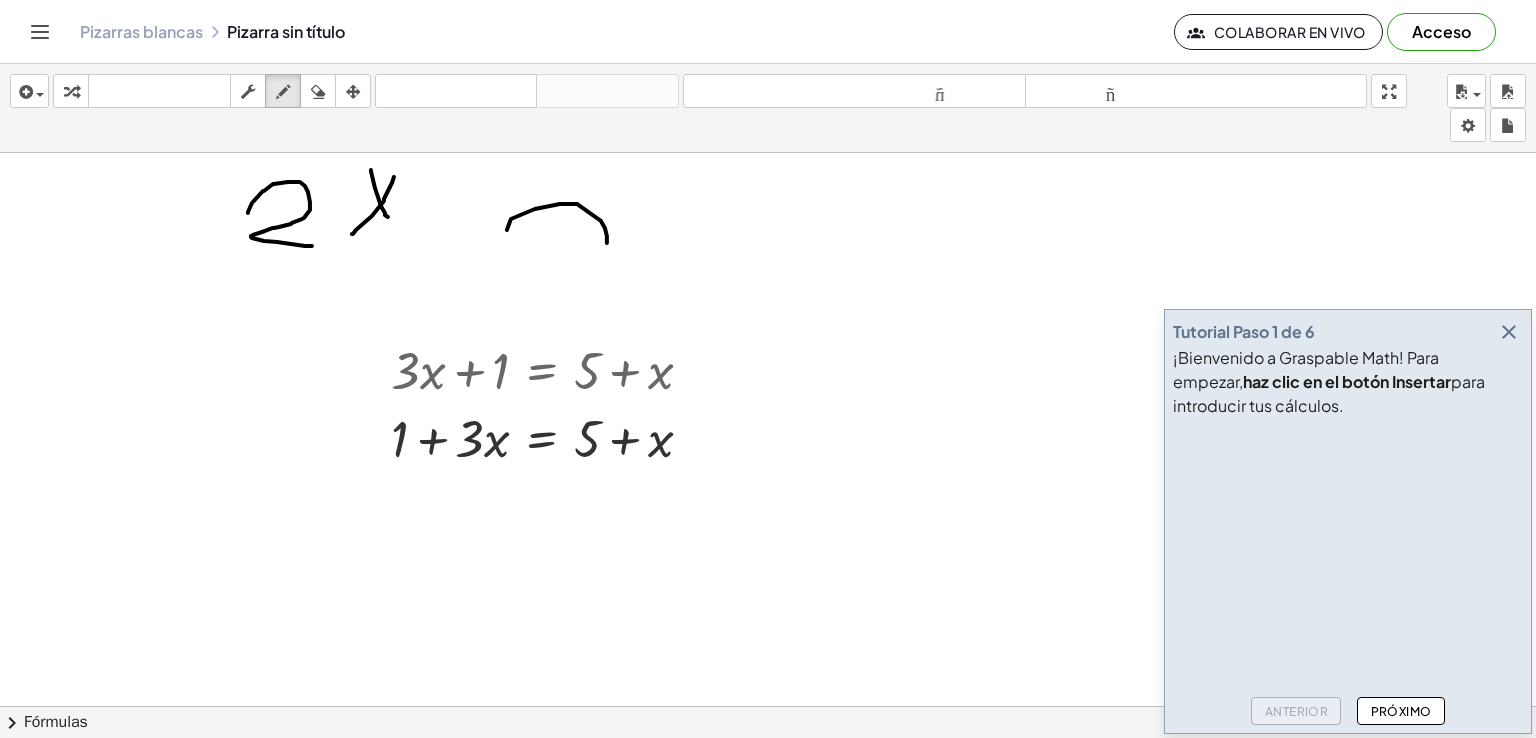 drag, startPoint x: 371, startPoint y: 169, endPoint x: 391, endPoint y: 218, distance: 52.924473 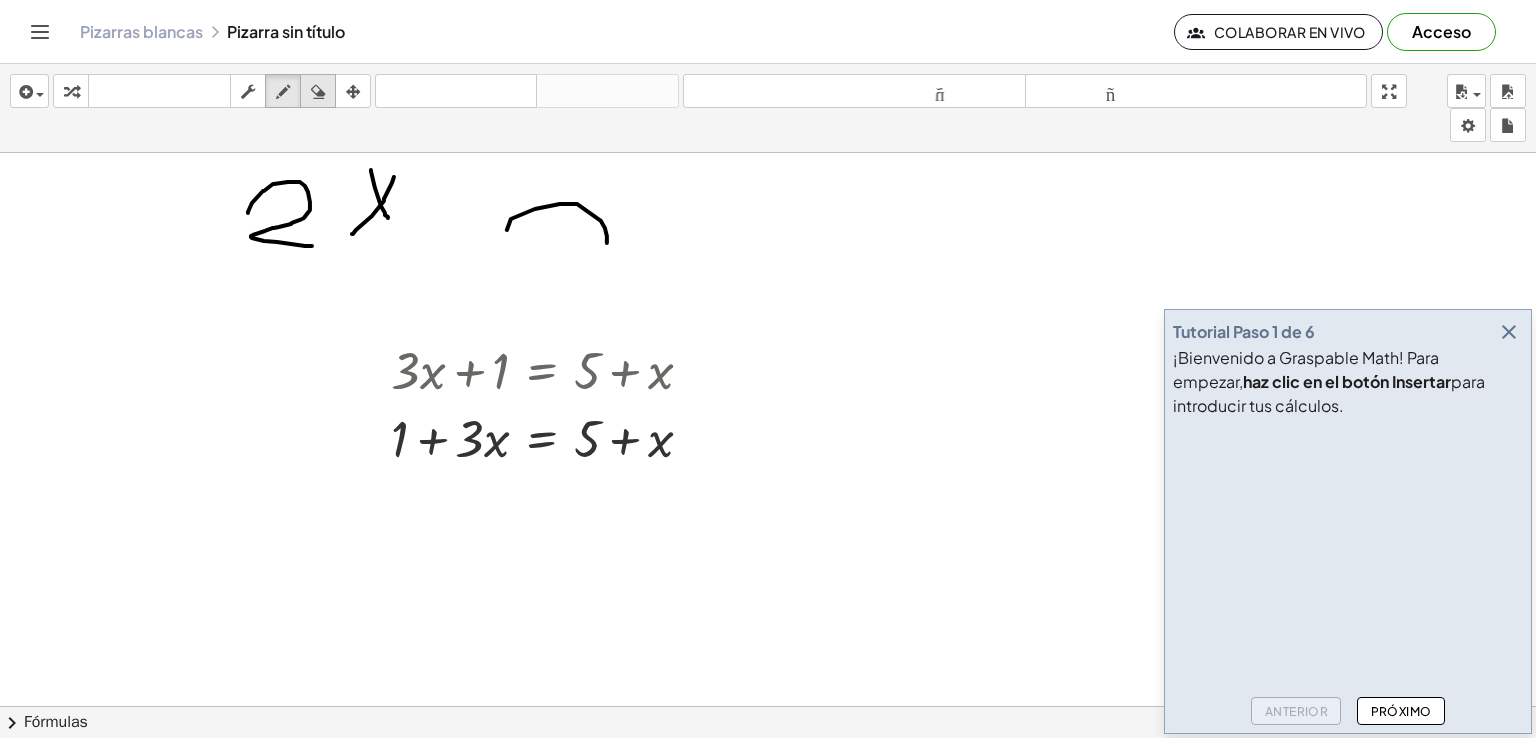 click at bounding box center (318, 92) 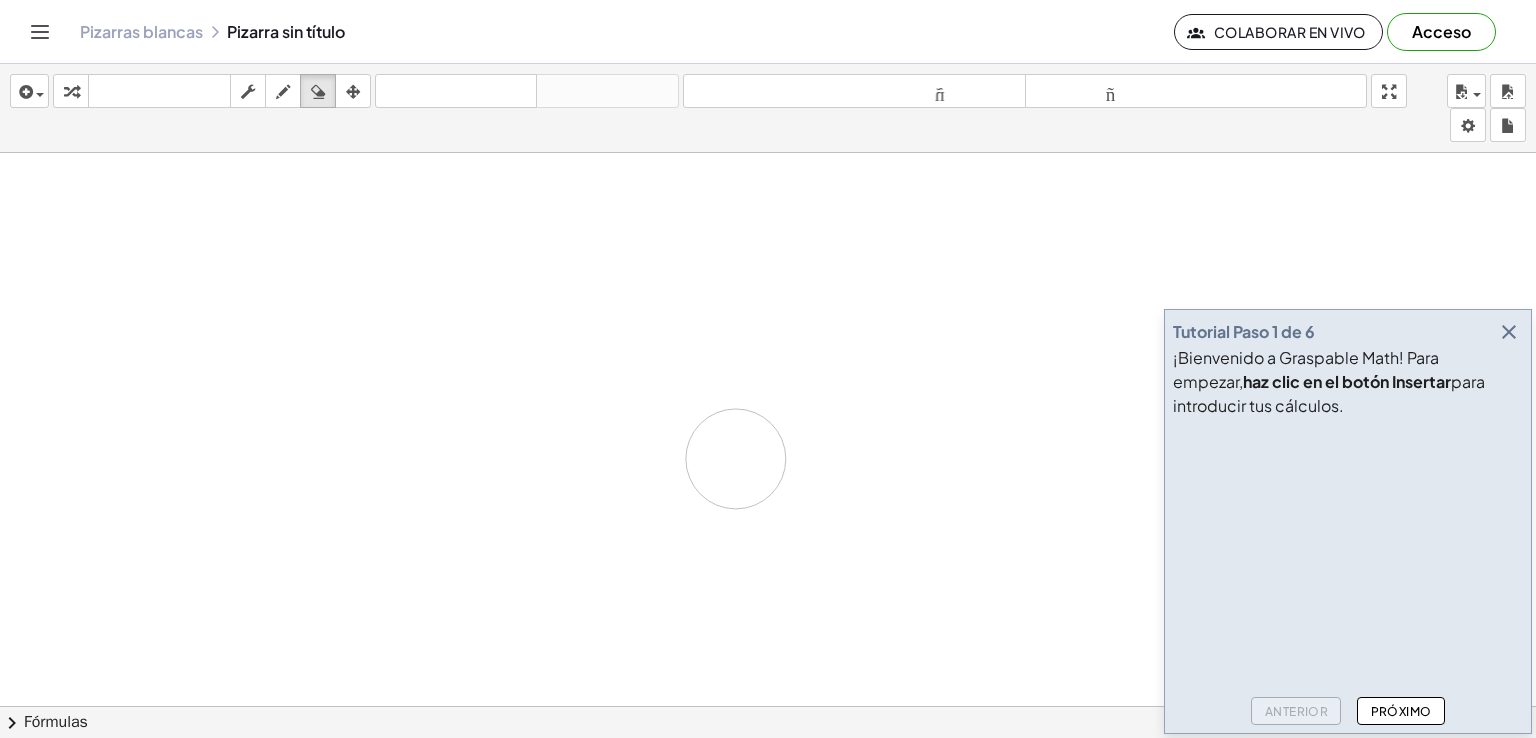drag, startPoint x: 242, startPoint y: 240, endPoint x: 736, endPoint y: 458, distance: 539.96295 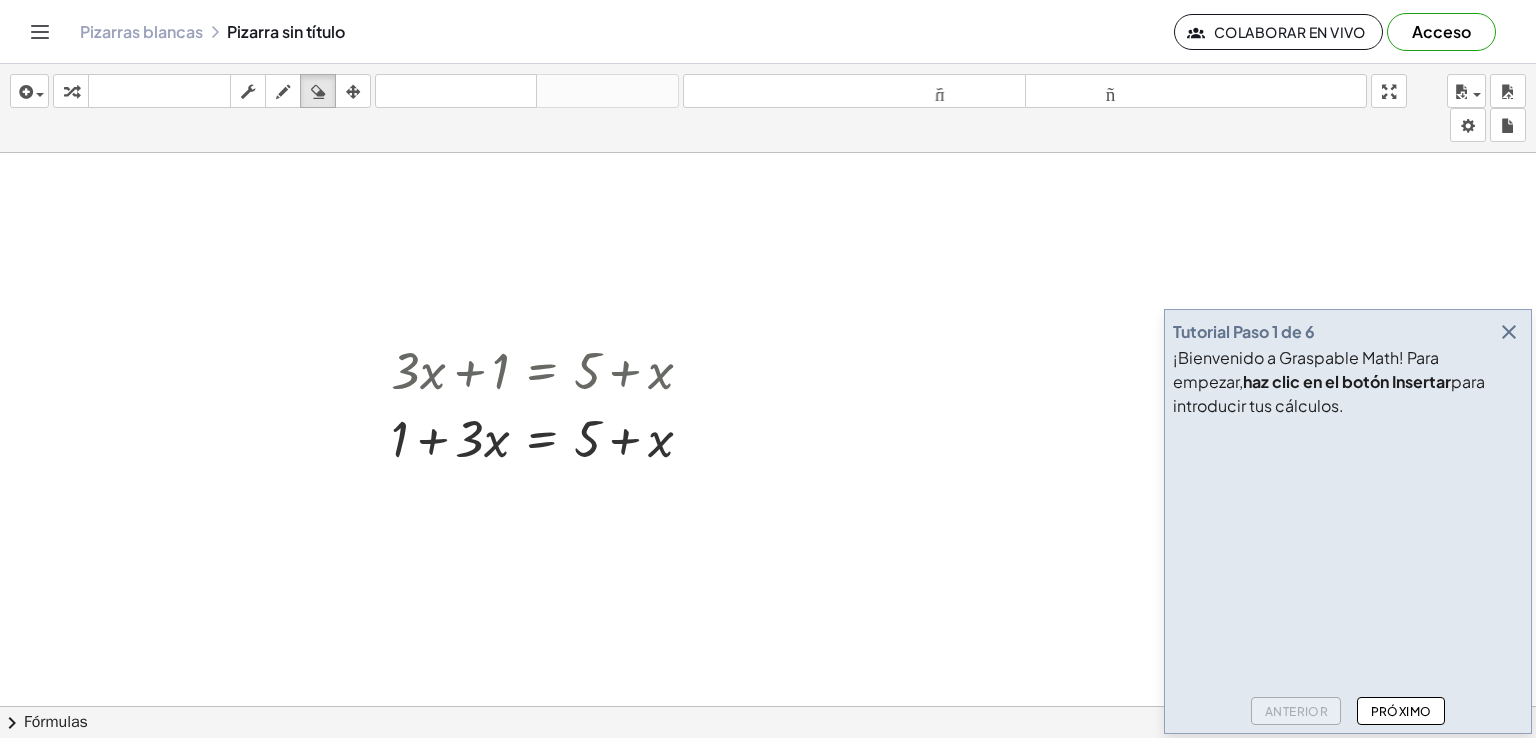 click 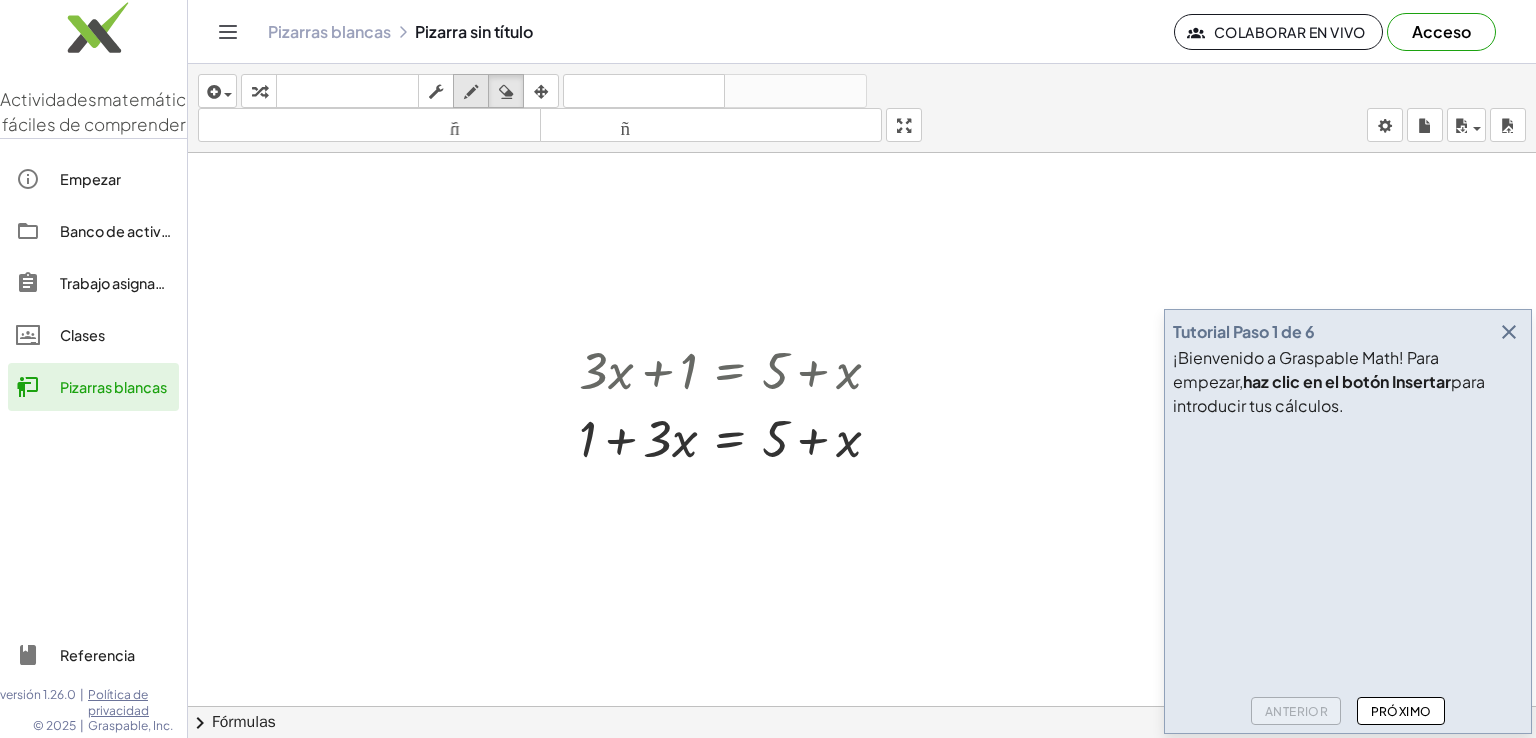 click at bounding box center (471, 92) 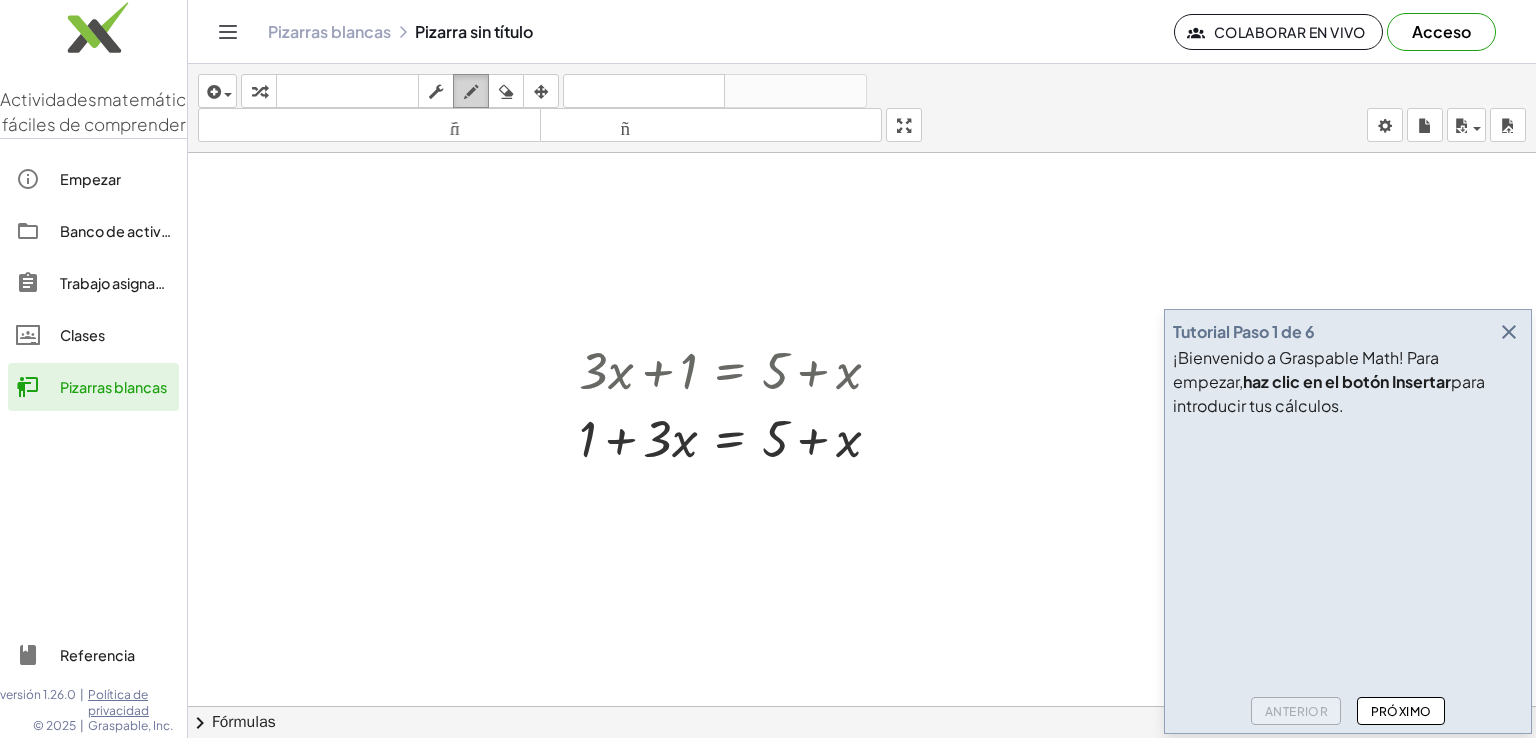click at bounding box center [471, 92] 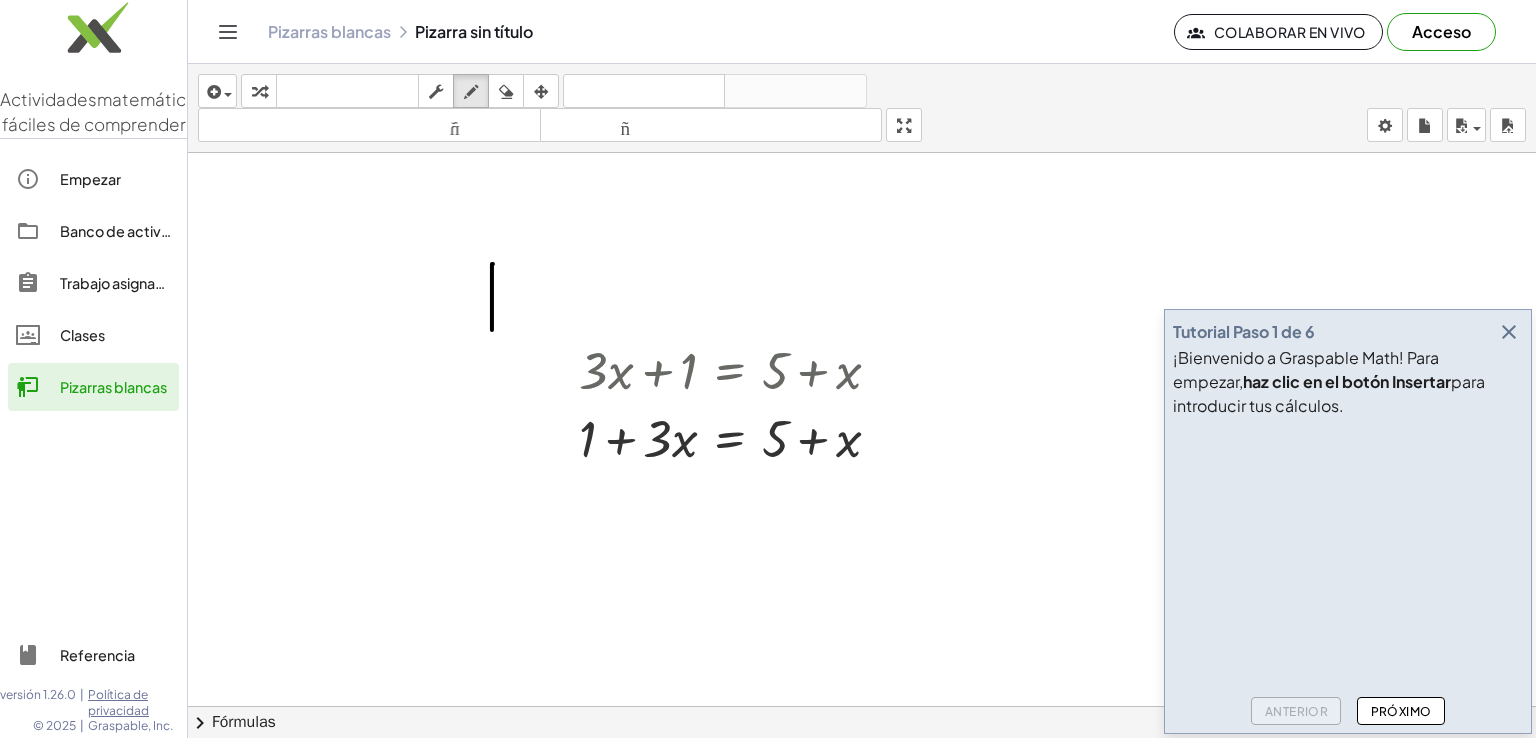 drag, startPoint x: 493, startPoint y: 263, endPoint x: 492, endPoint y: 329, distance: 66.007576 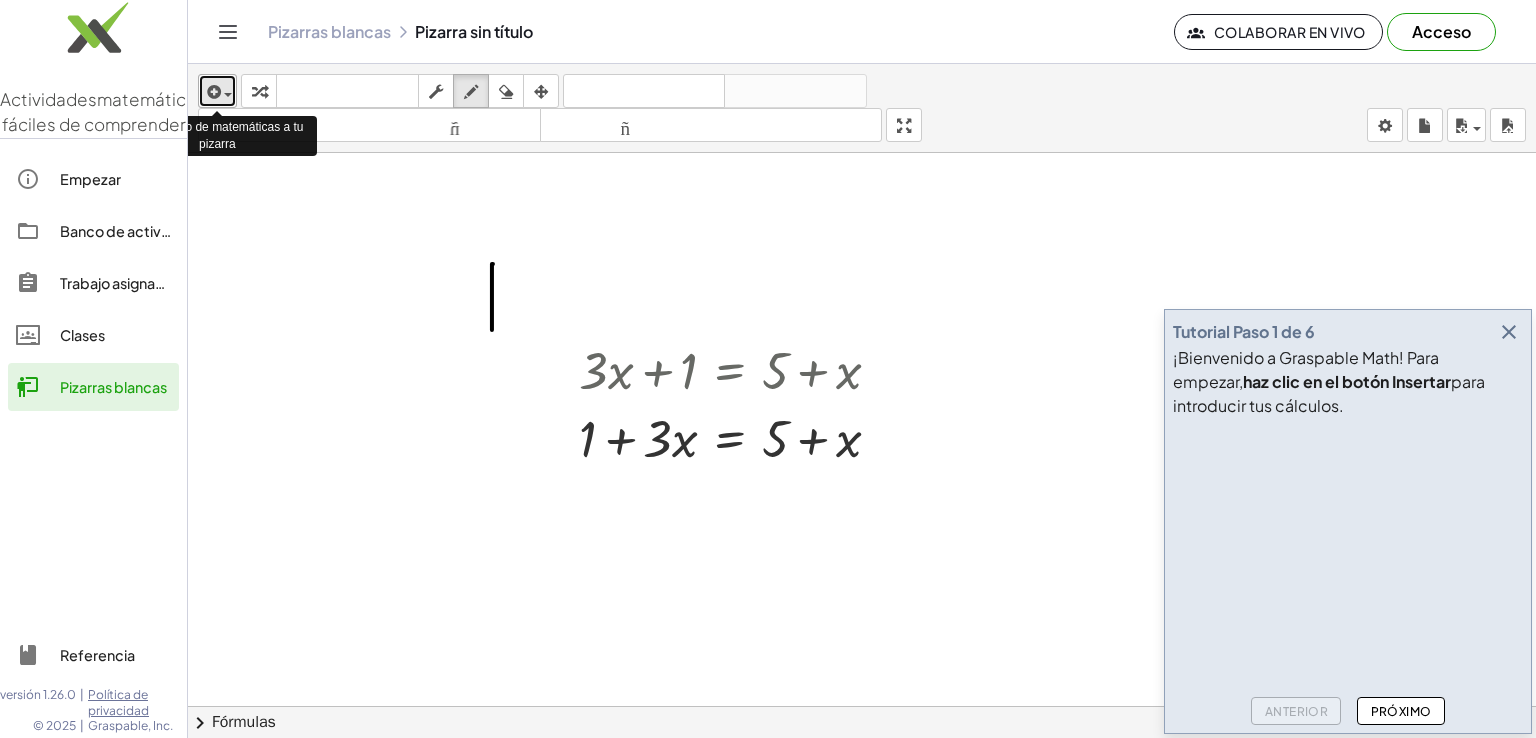 click at bounding box center (217, 91) 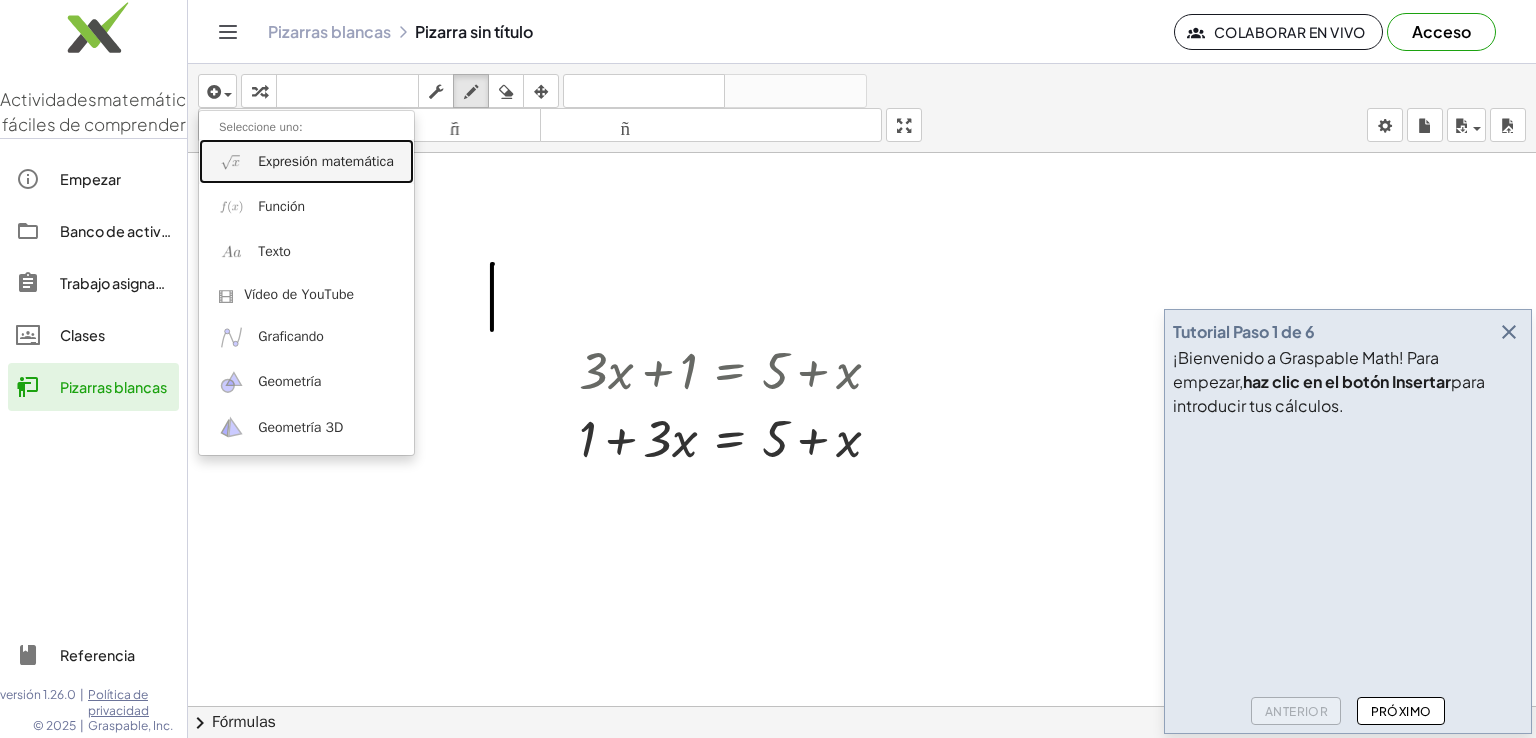 click on "Expresión matemática" at bounding box center [326, 161] 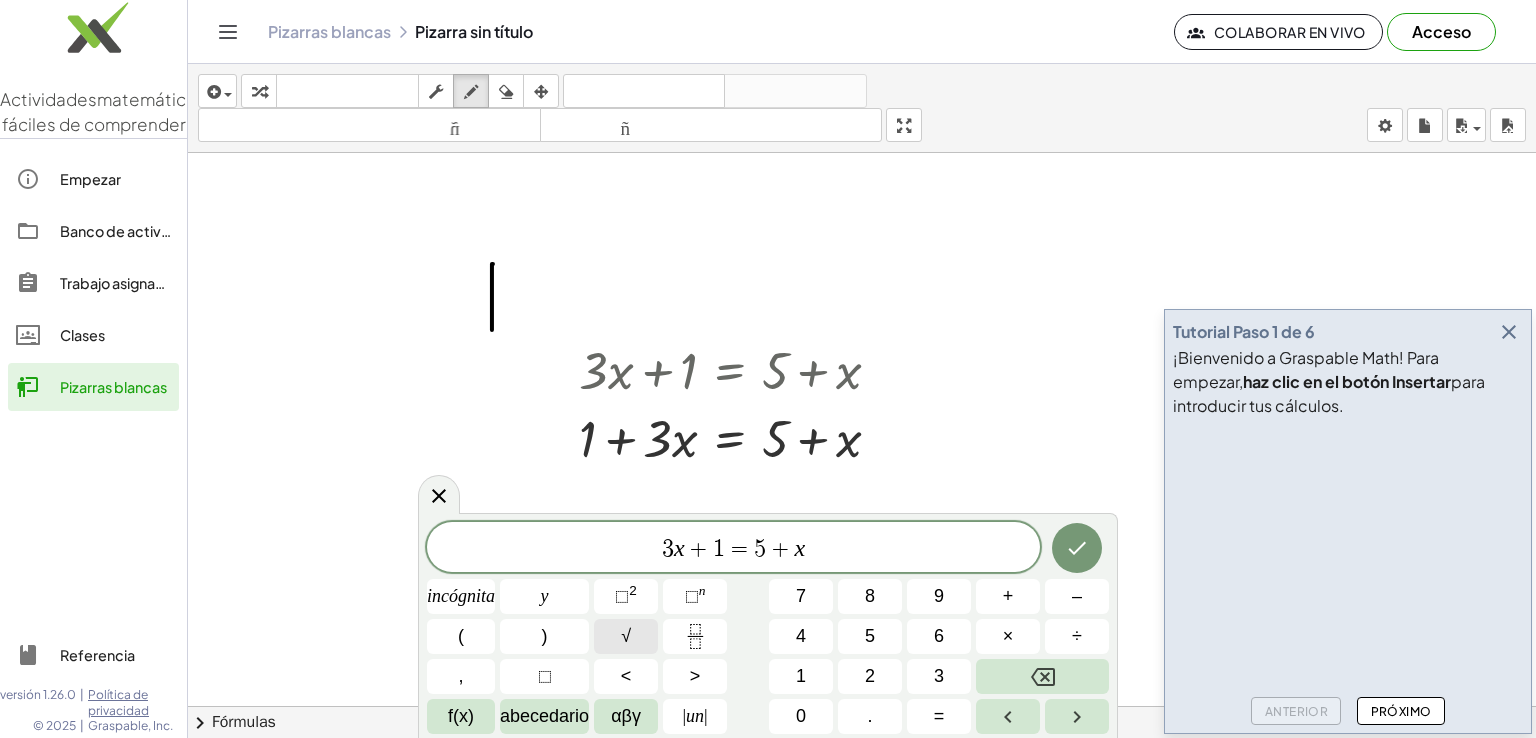 click on "√" at bounding box center (626, 636) 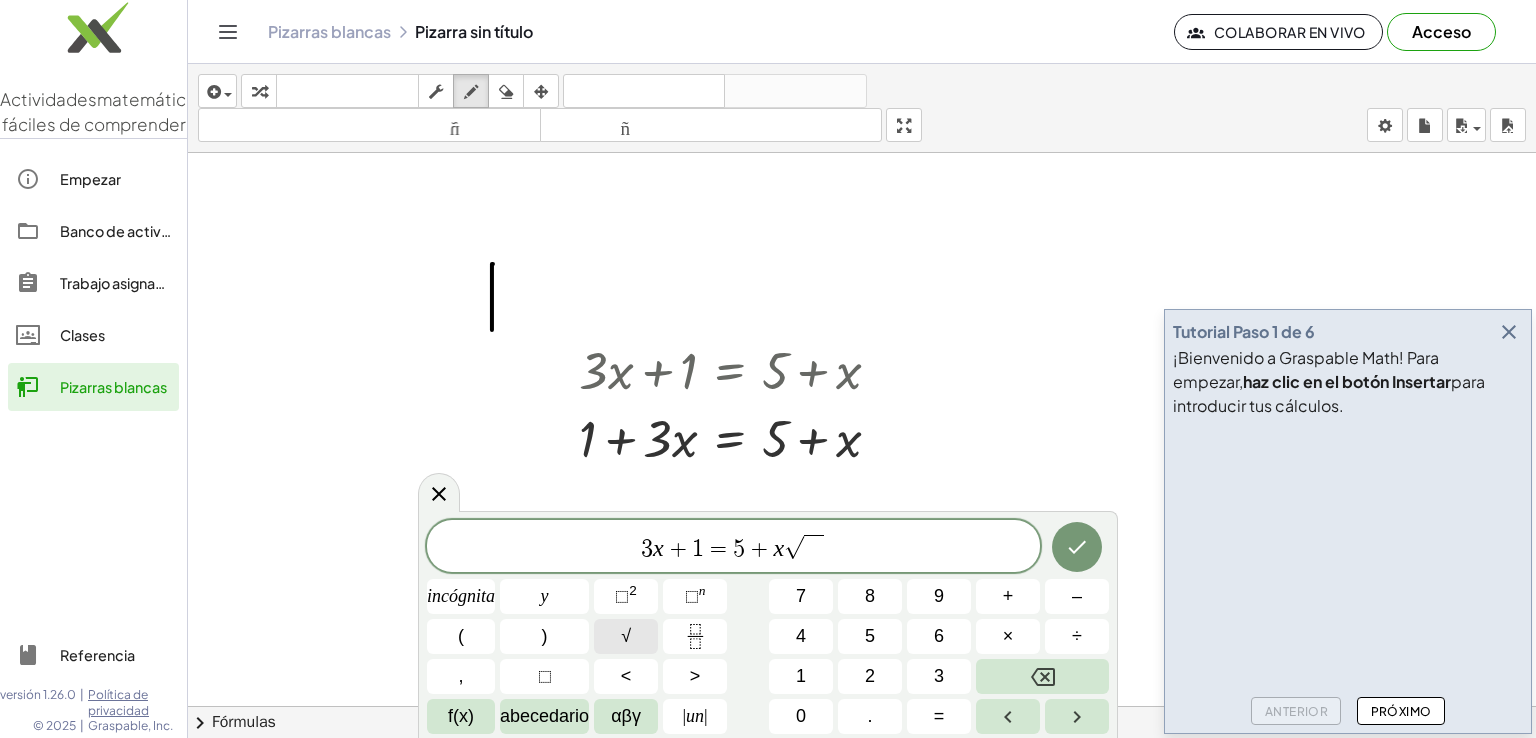 click on "√" at bounding box center (626, 636) 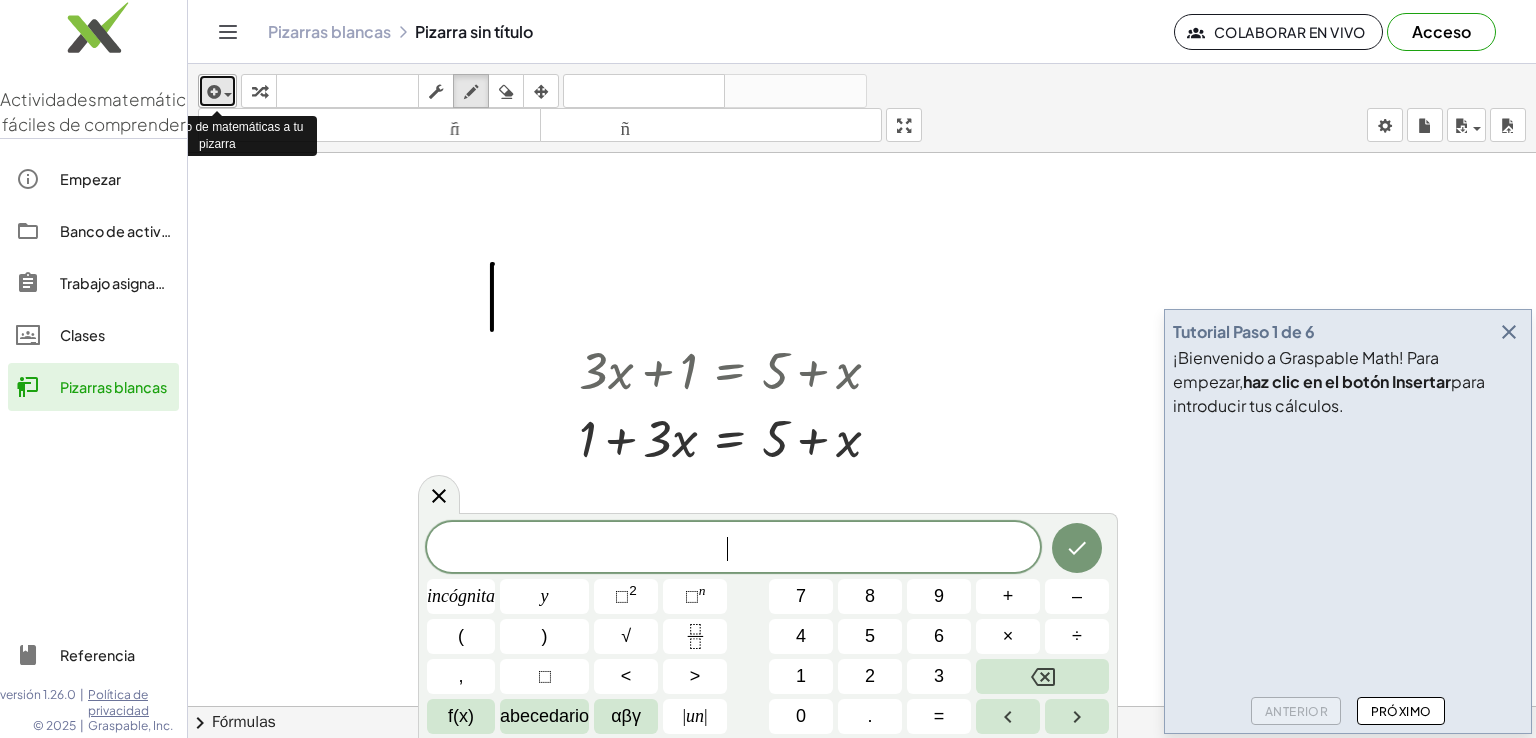 click at bounding box center (212, 92) 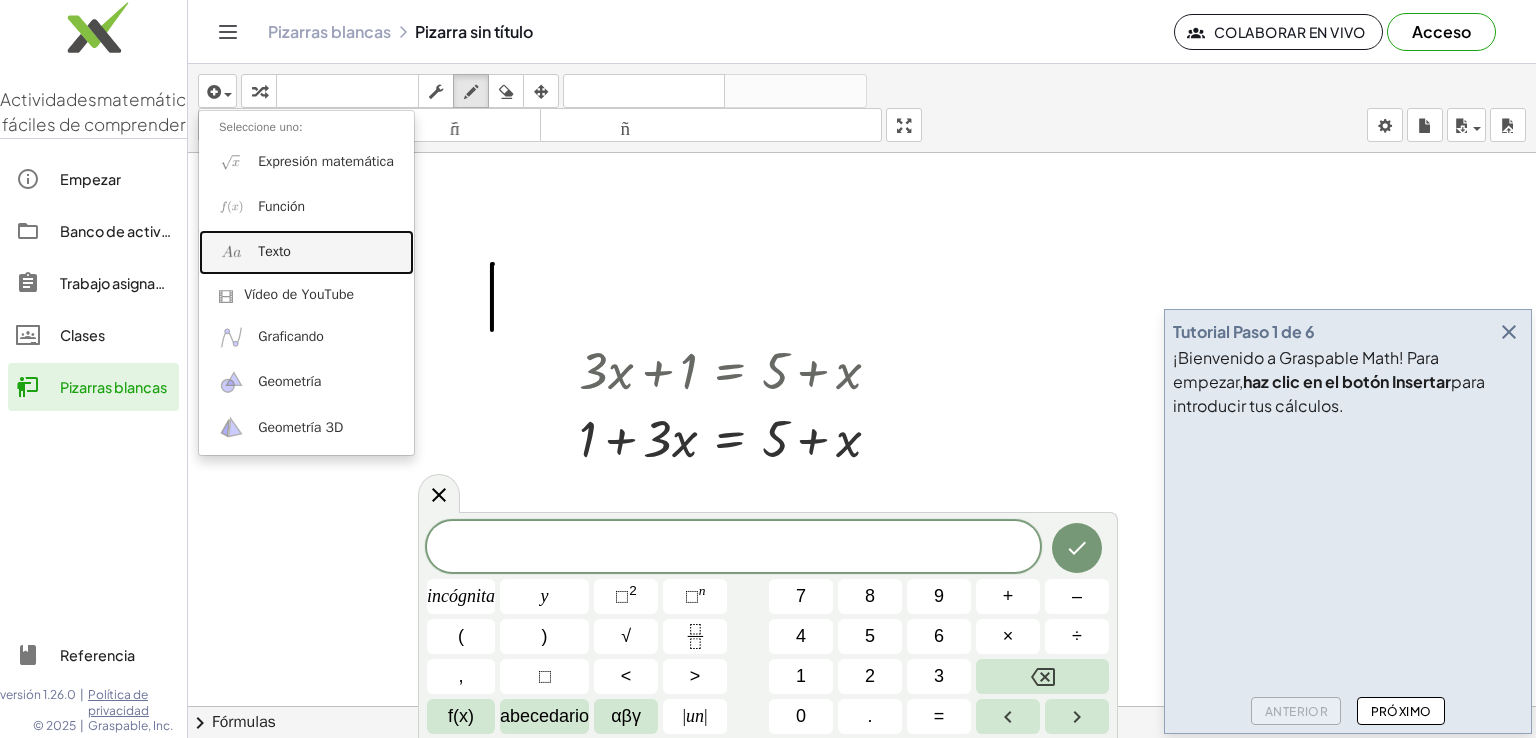click on "Texto" at bounding box center (274, 251) 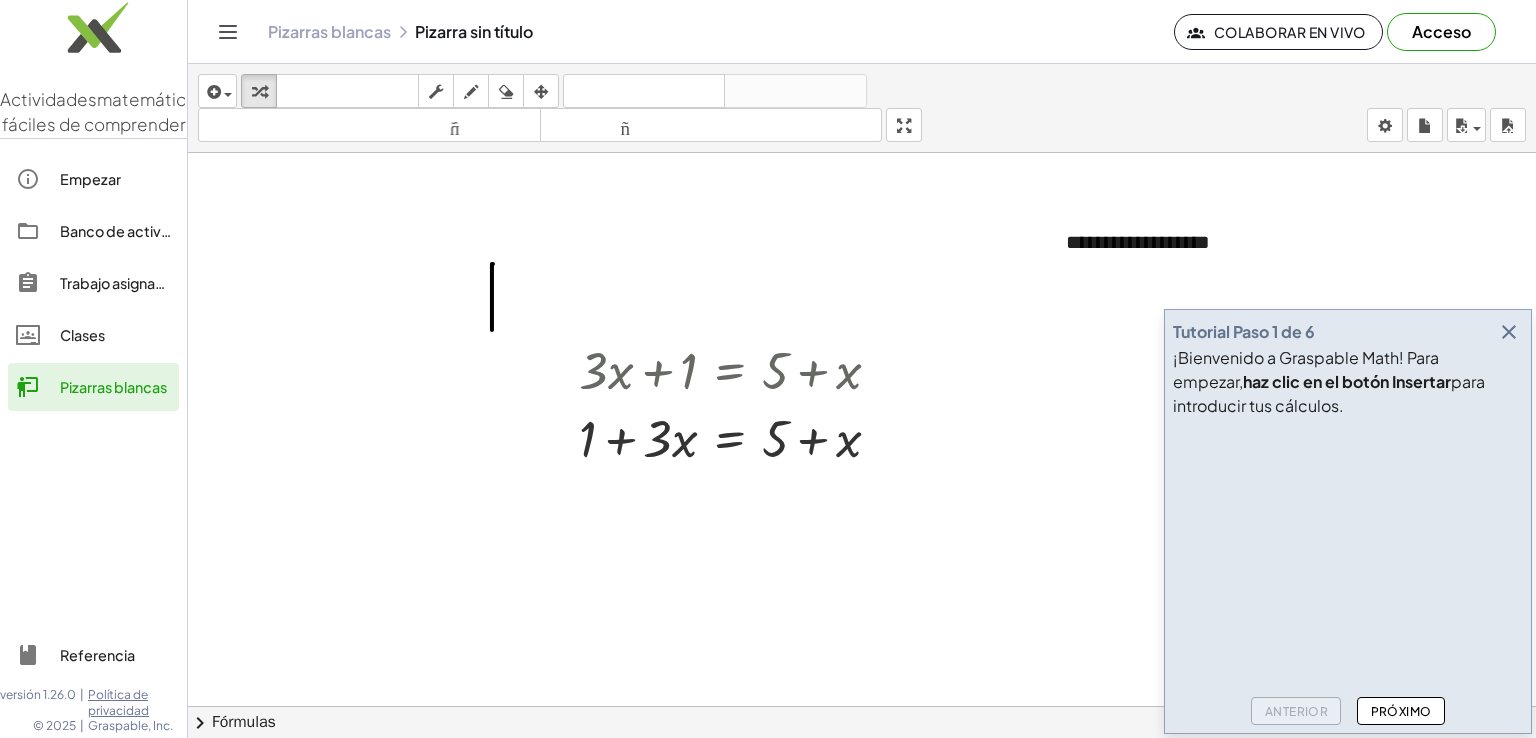 click at bounding box center (862, 720) 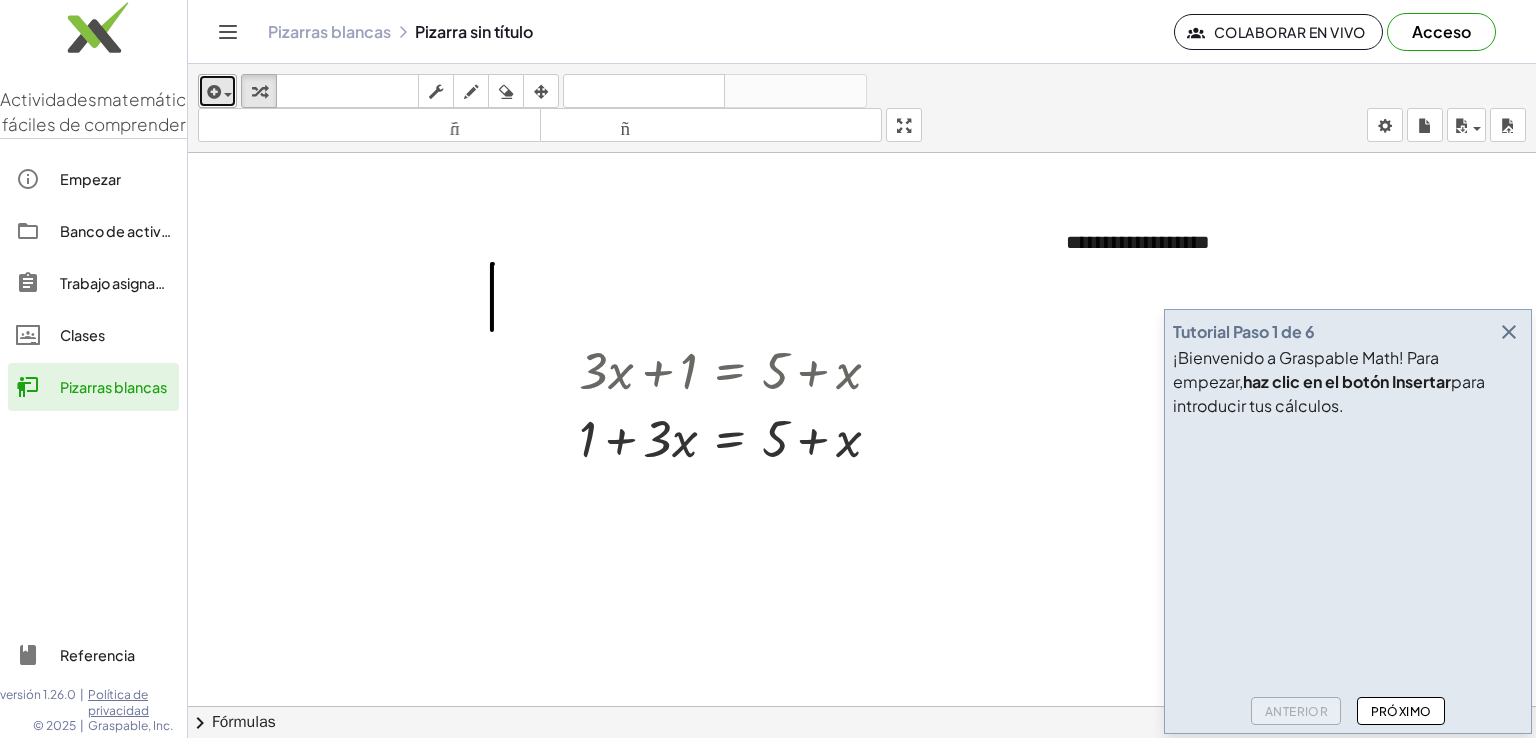 click at bounding box center [212, 92] 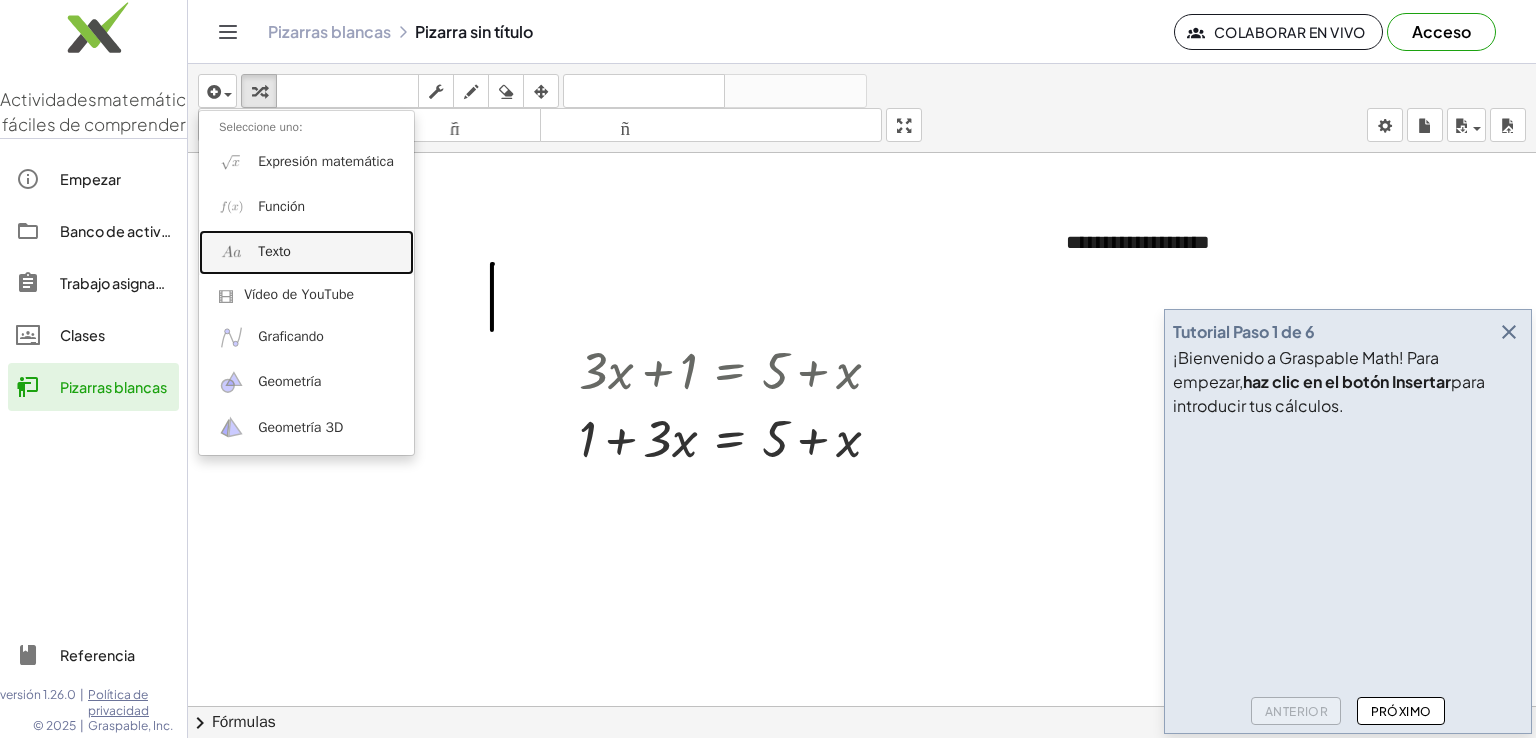 click at bounding box center [231, 252] 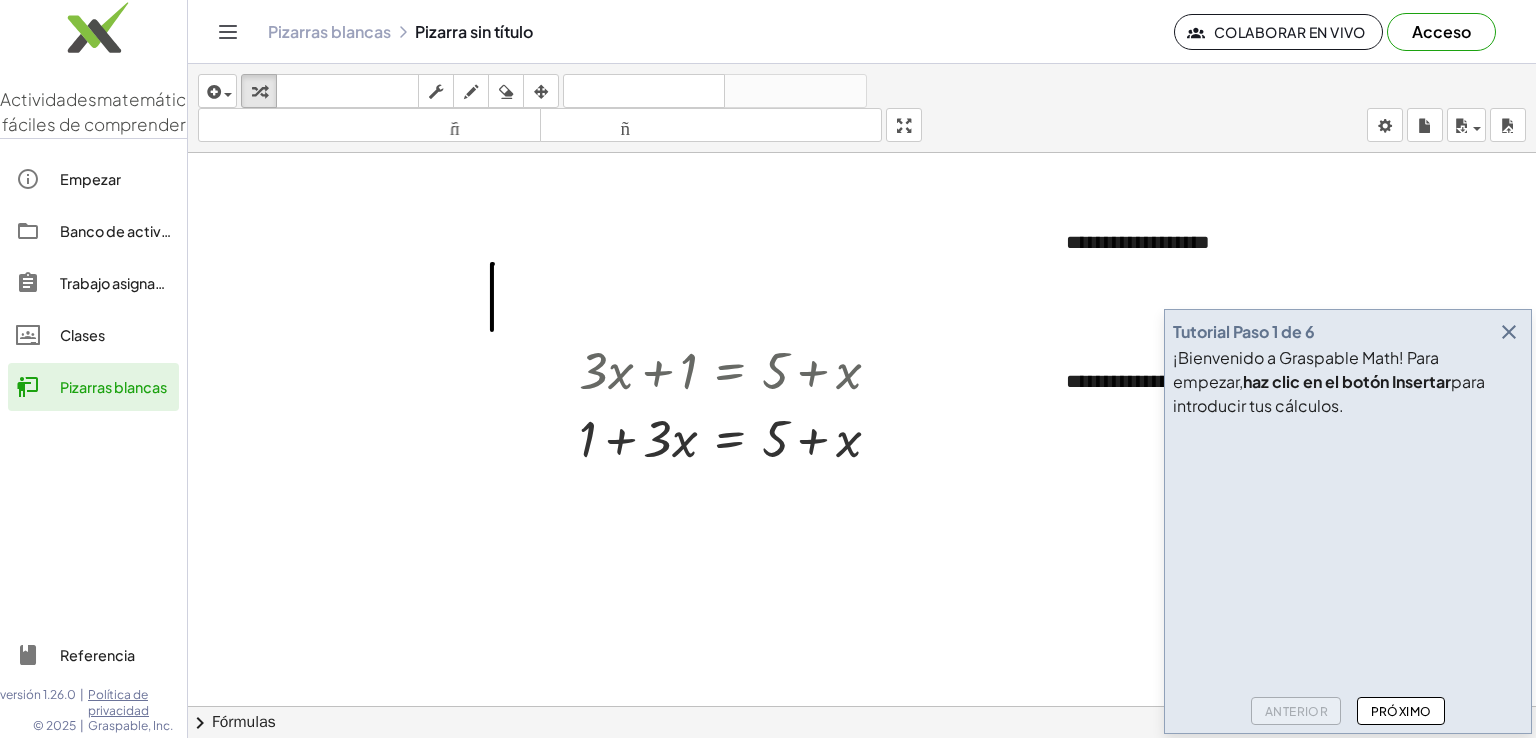 type 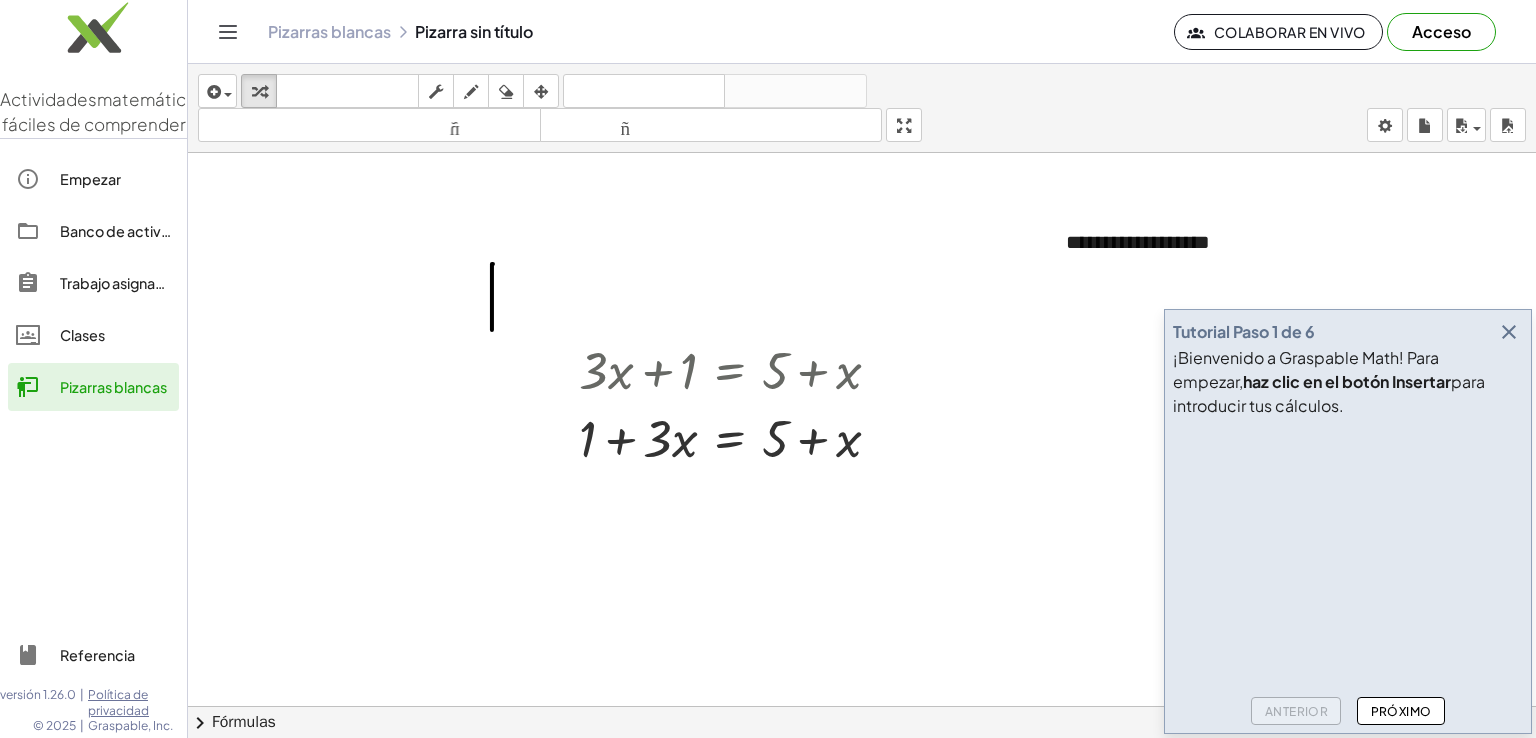 click at bounding box center (1509, 332) 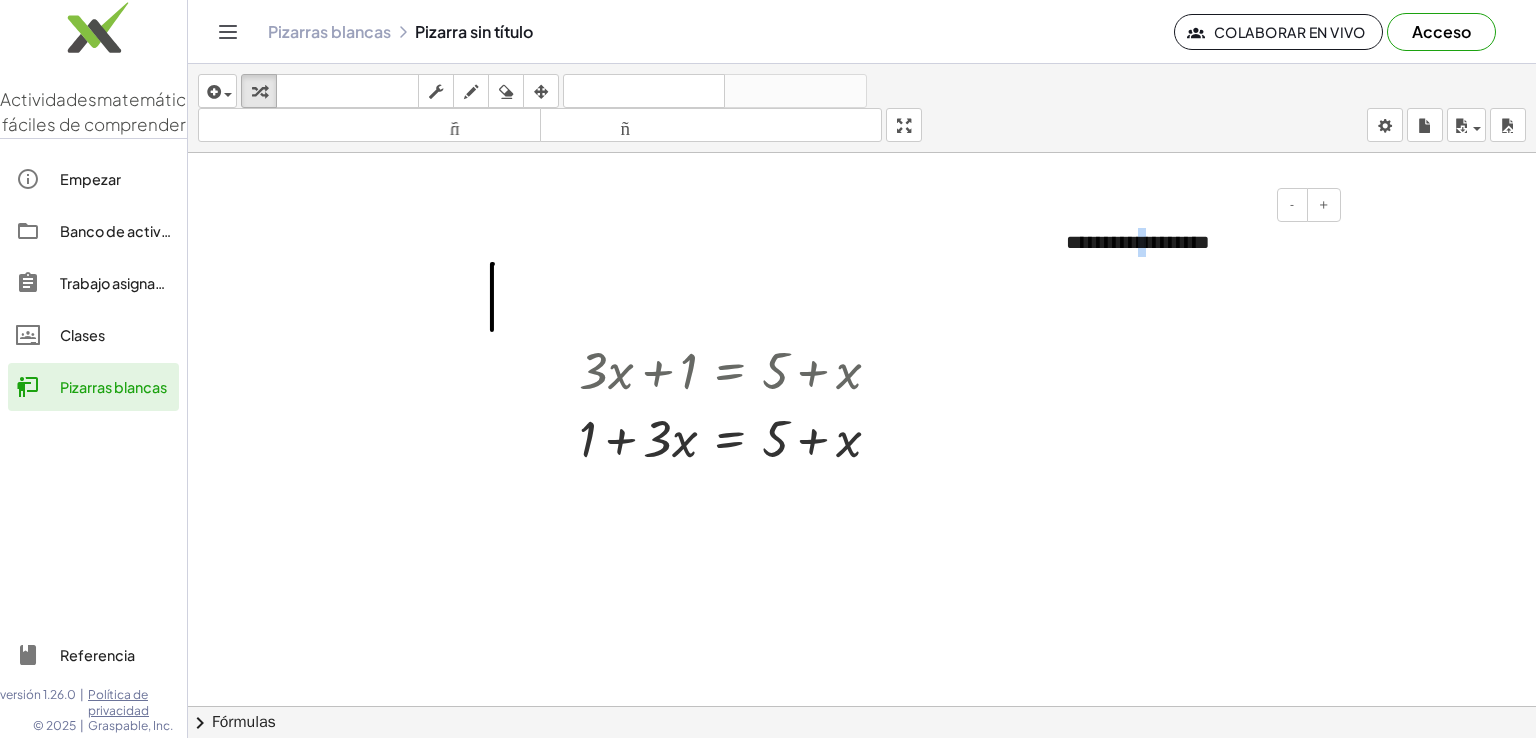 click on "**********" at bounding box center [1138, 242] 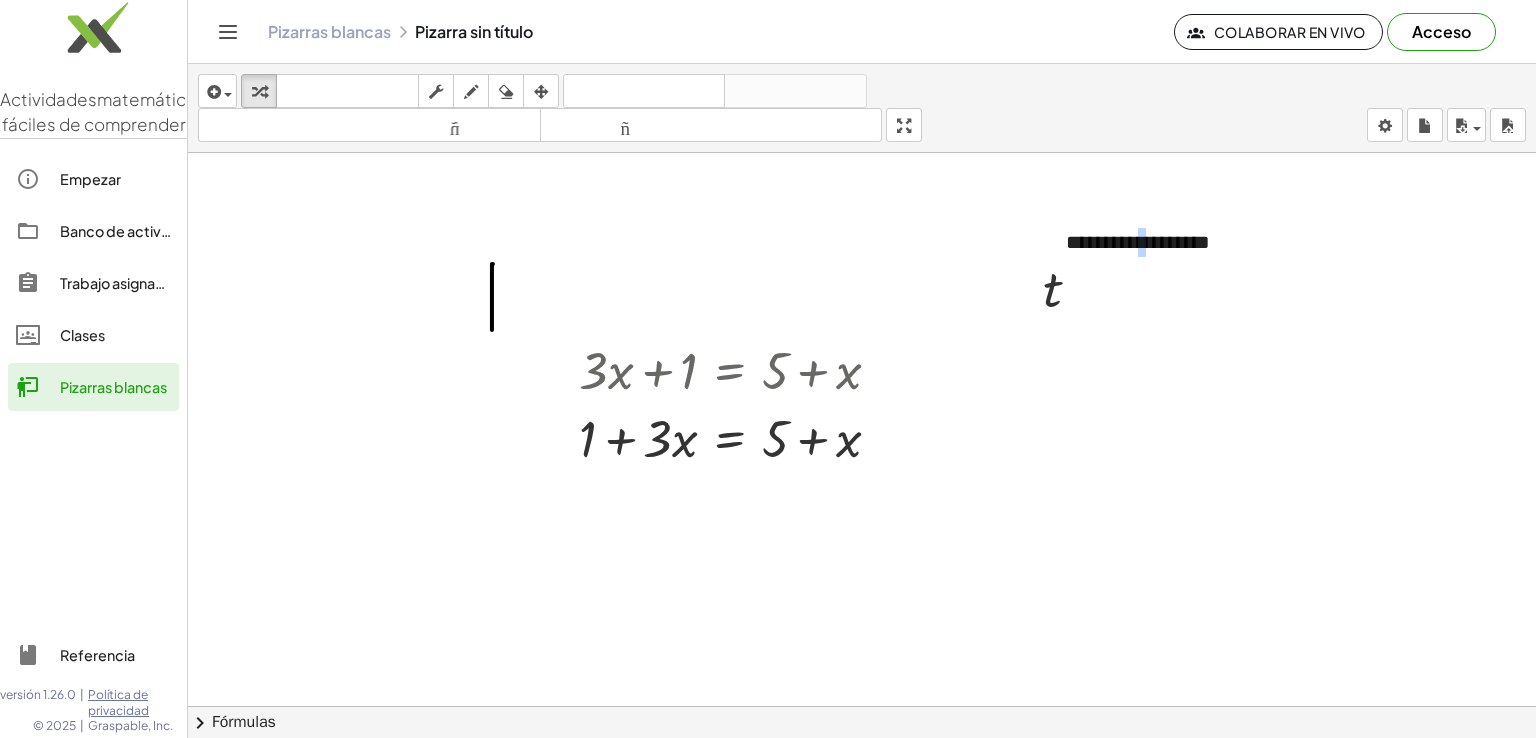 click at bounding box center [862, 720] 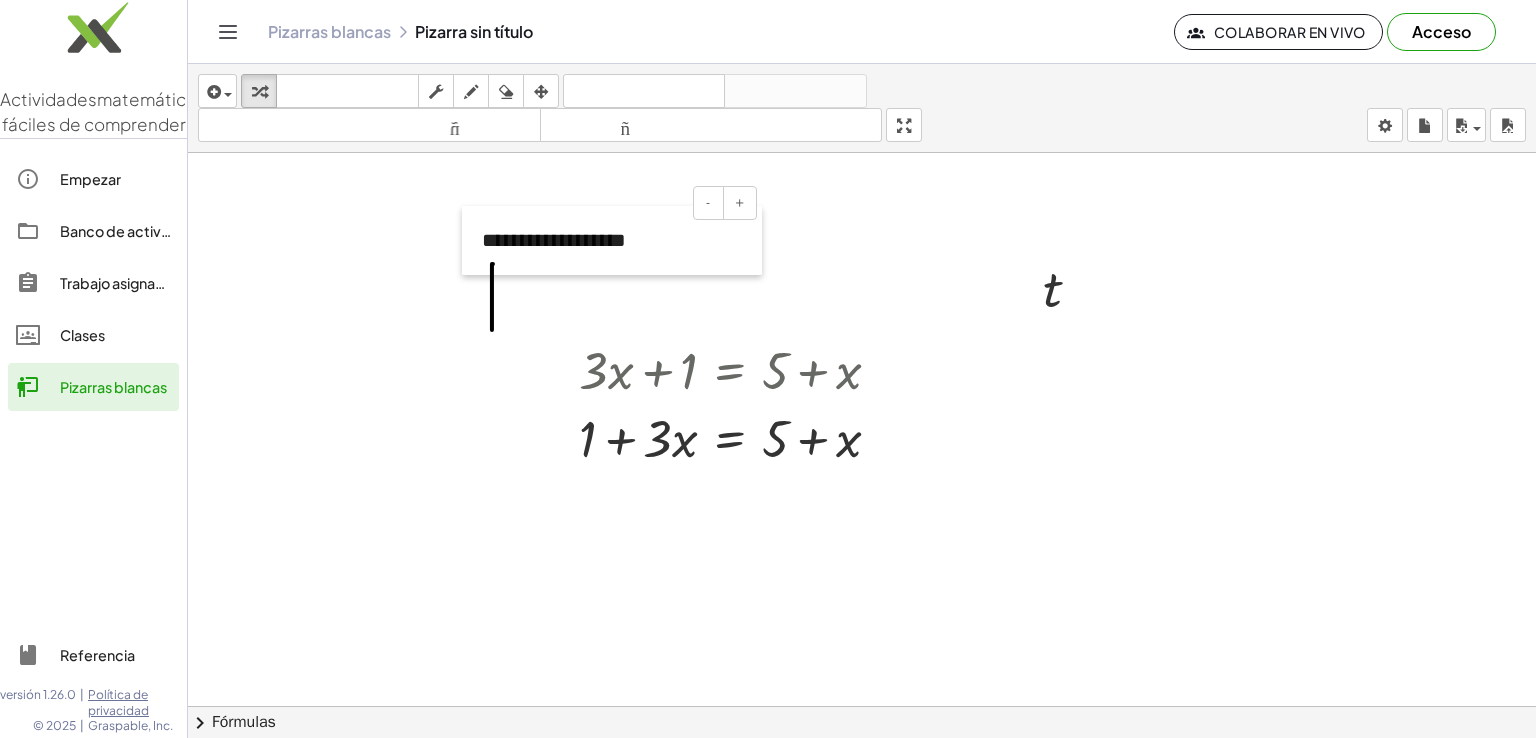 drag, startPoint x: 1046, startPoint y: 229, endPoint x: 462, endPoint y: 227, distance: 584.0034 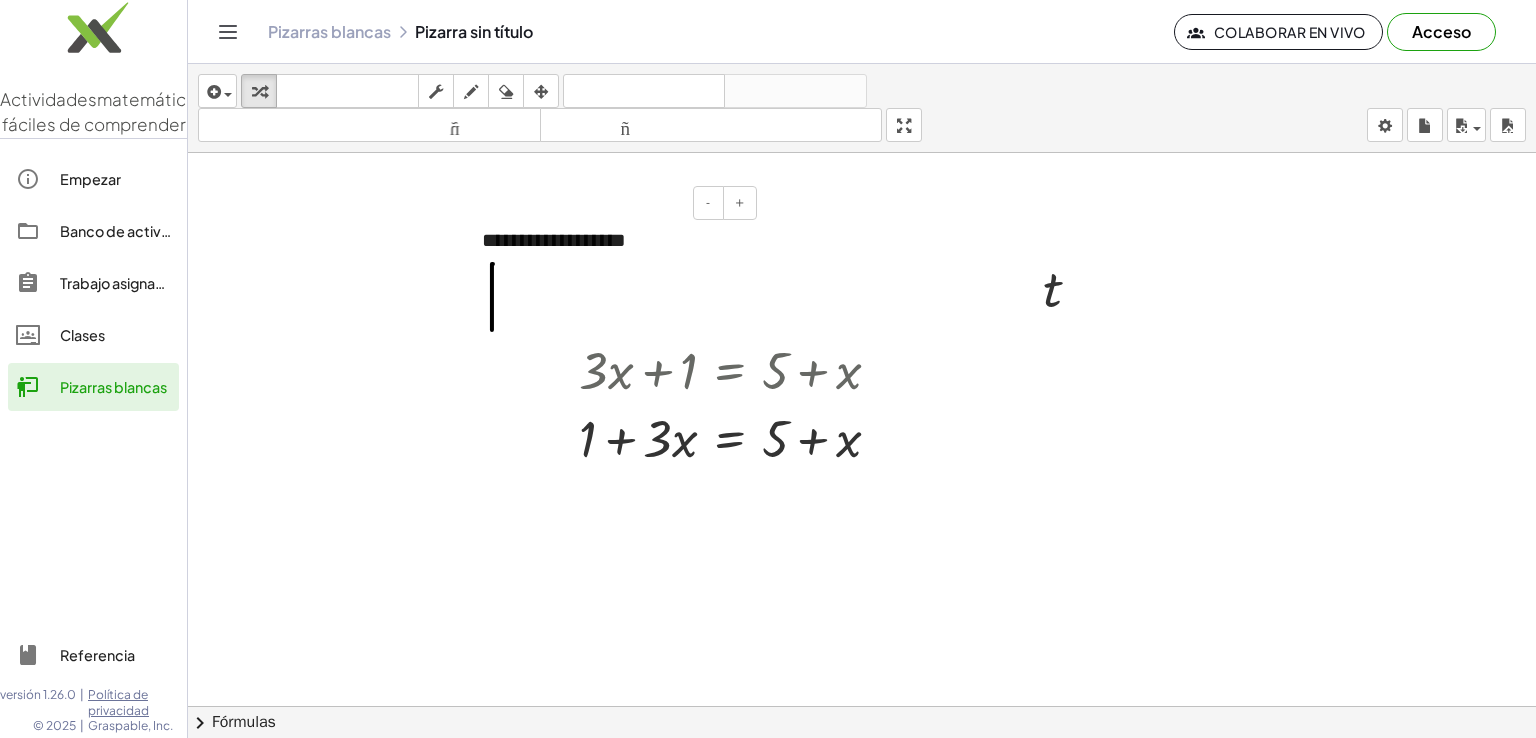 click on "**********" at bounding box center [554, 240] 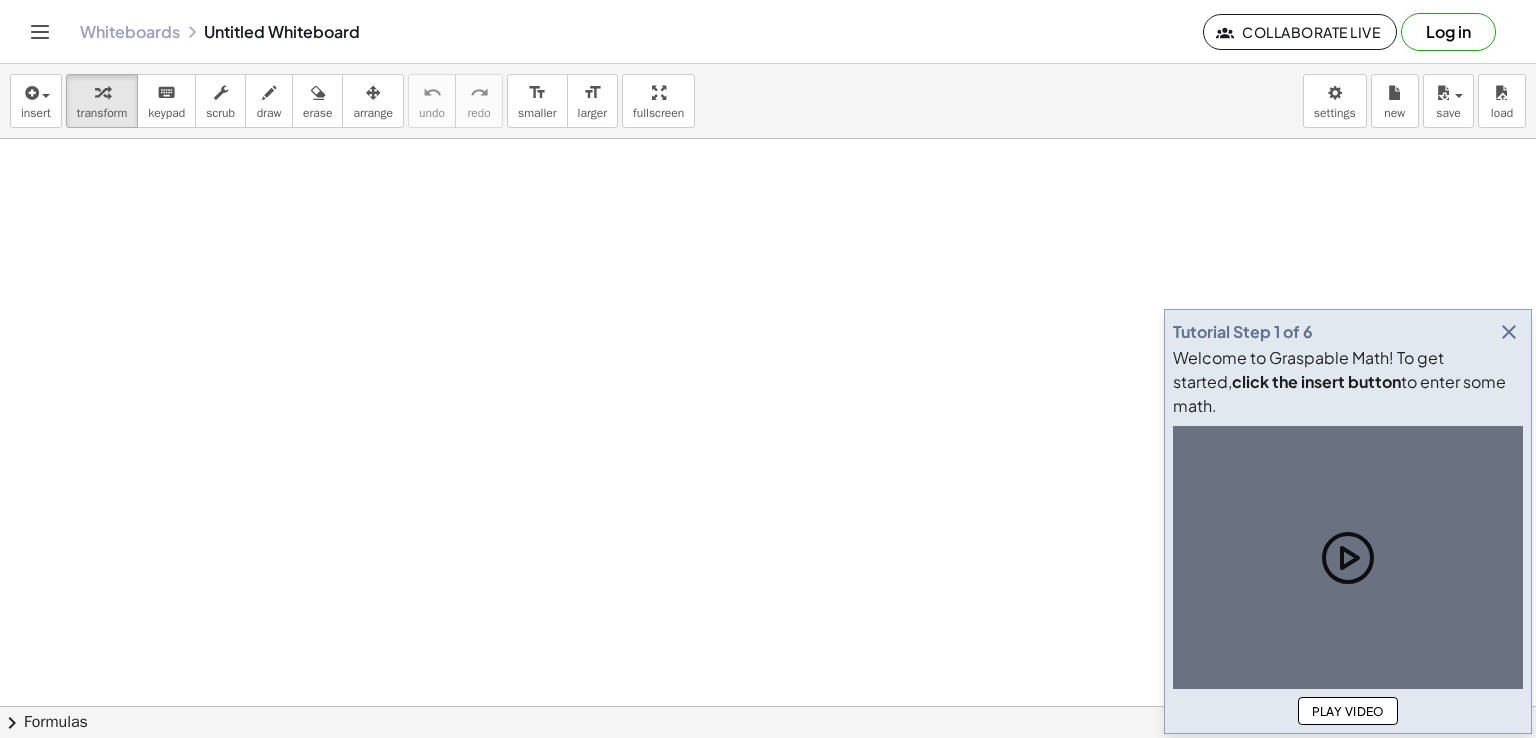 scroll, scrollTop: 0, scrollLeft: 0, axis: both 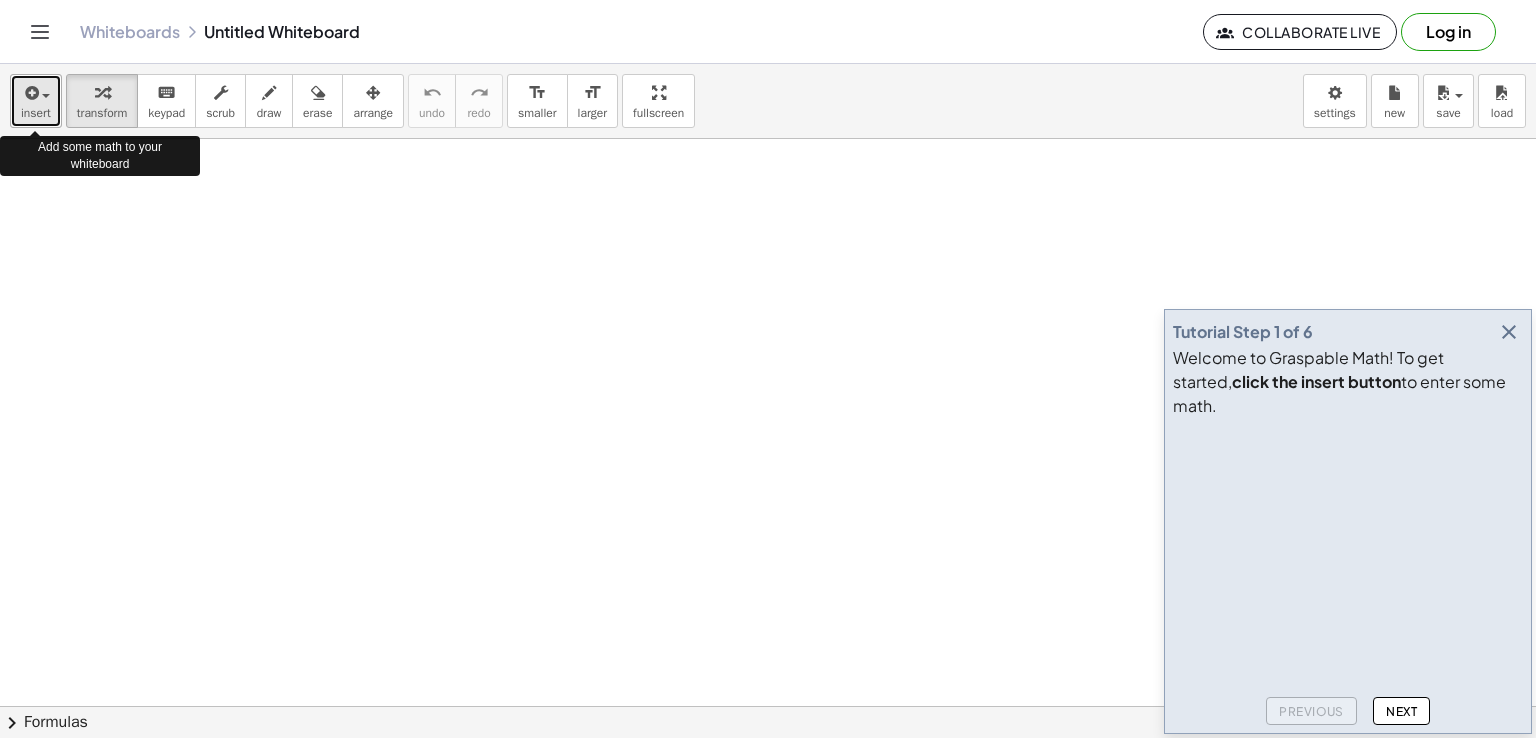 click at bounding box center (30, 93) 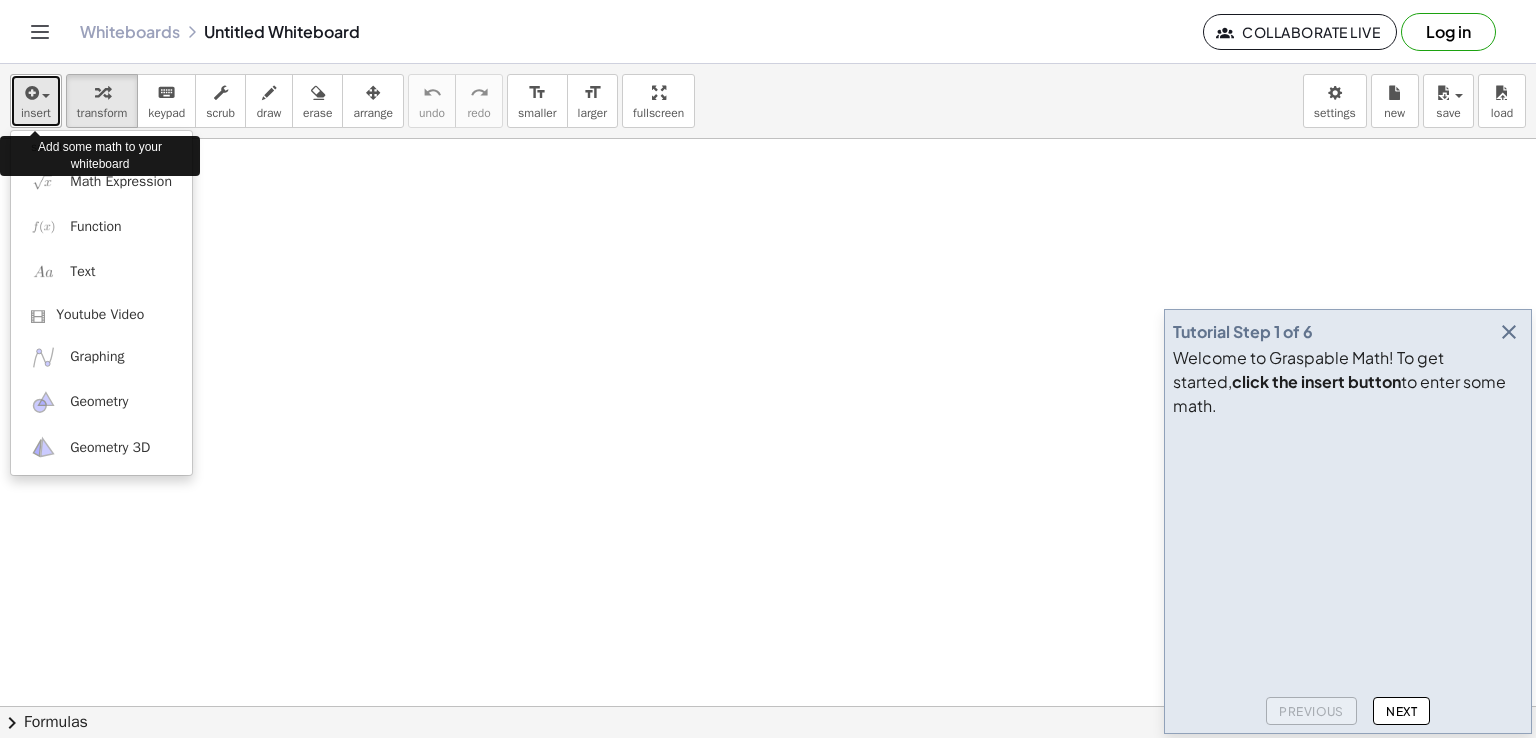 click at bounding box center (30, 93) 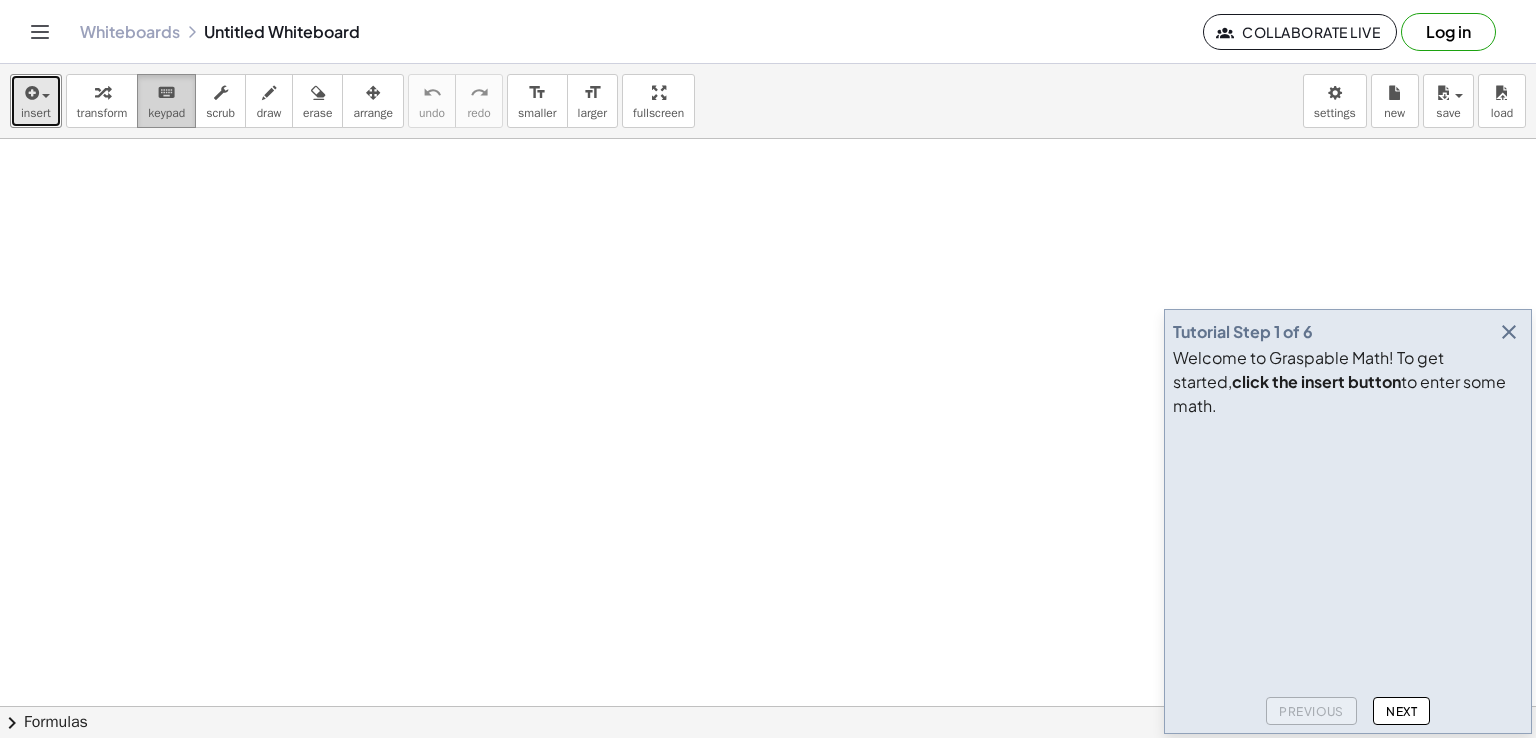 click on "keypad" at bounding box center (166, 113) 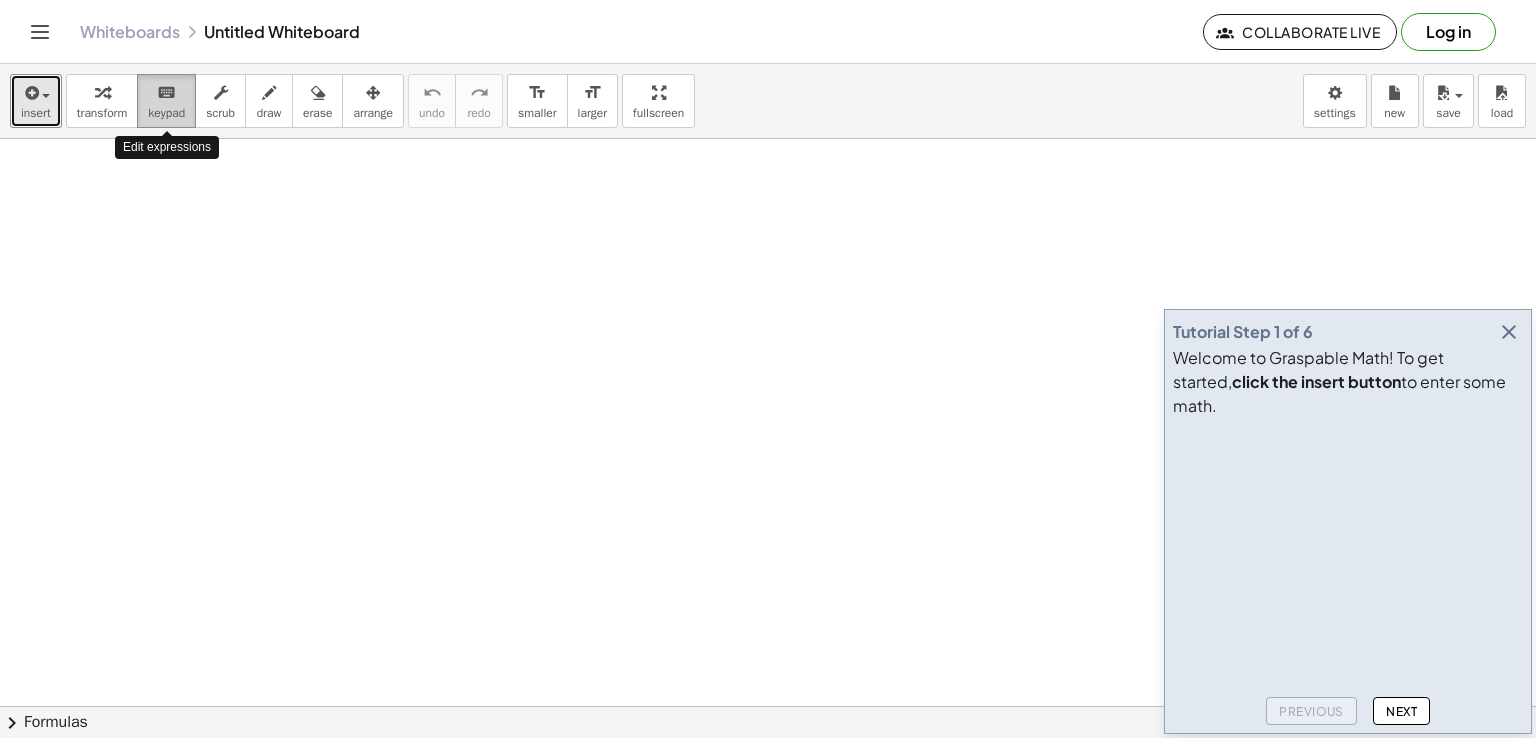 click on "keyboard" at bounding box center [166, 93] 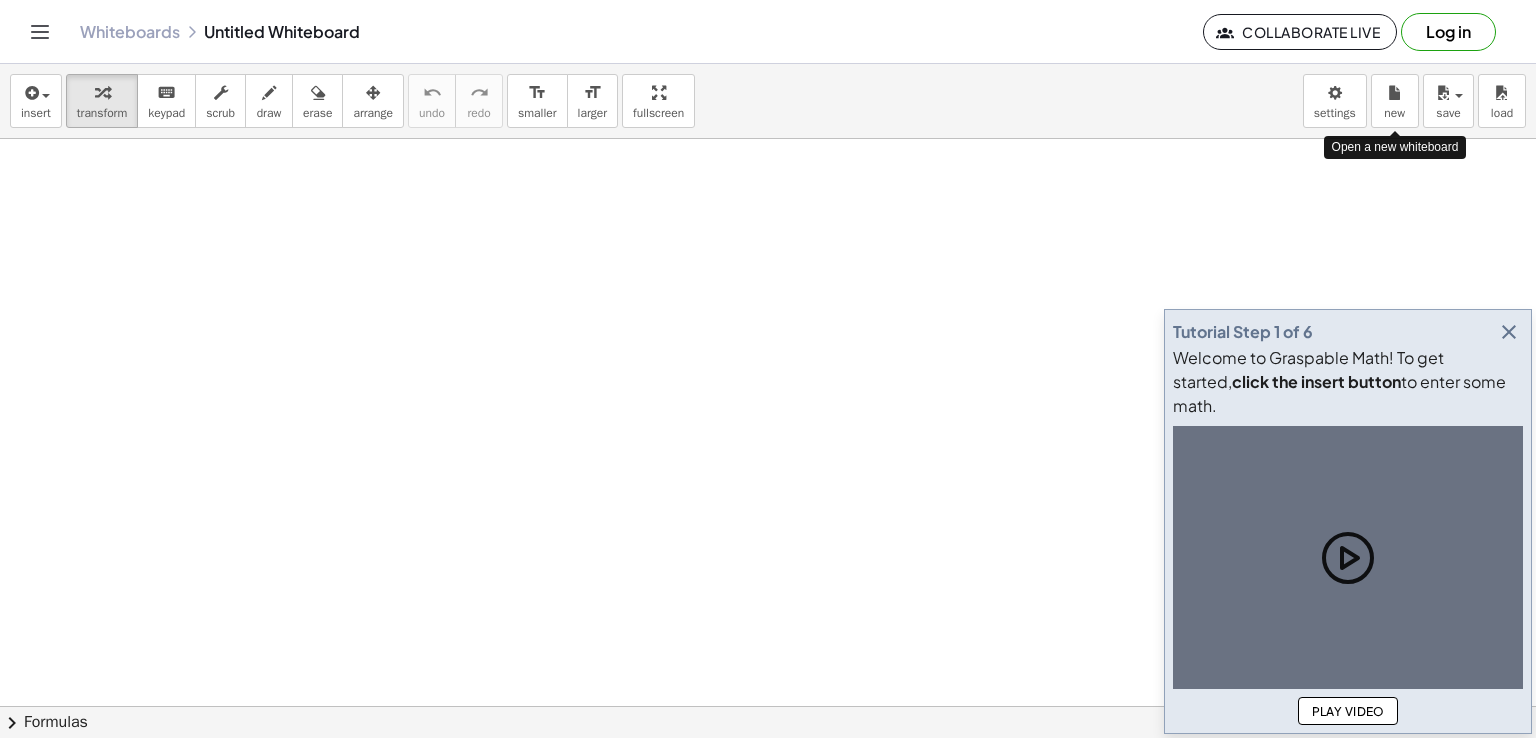 scroll, scrollTop: 0, scrollLeft: 0, axis: both 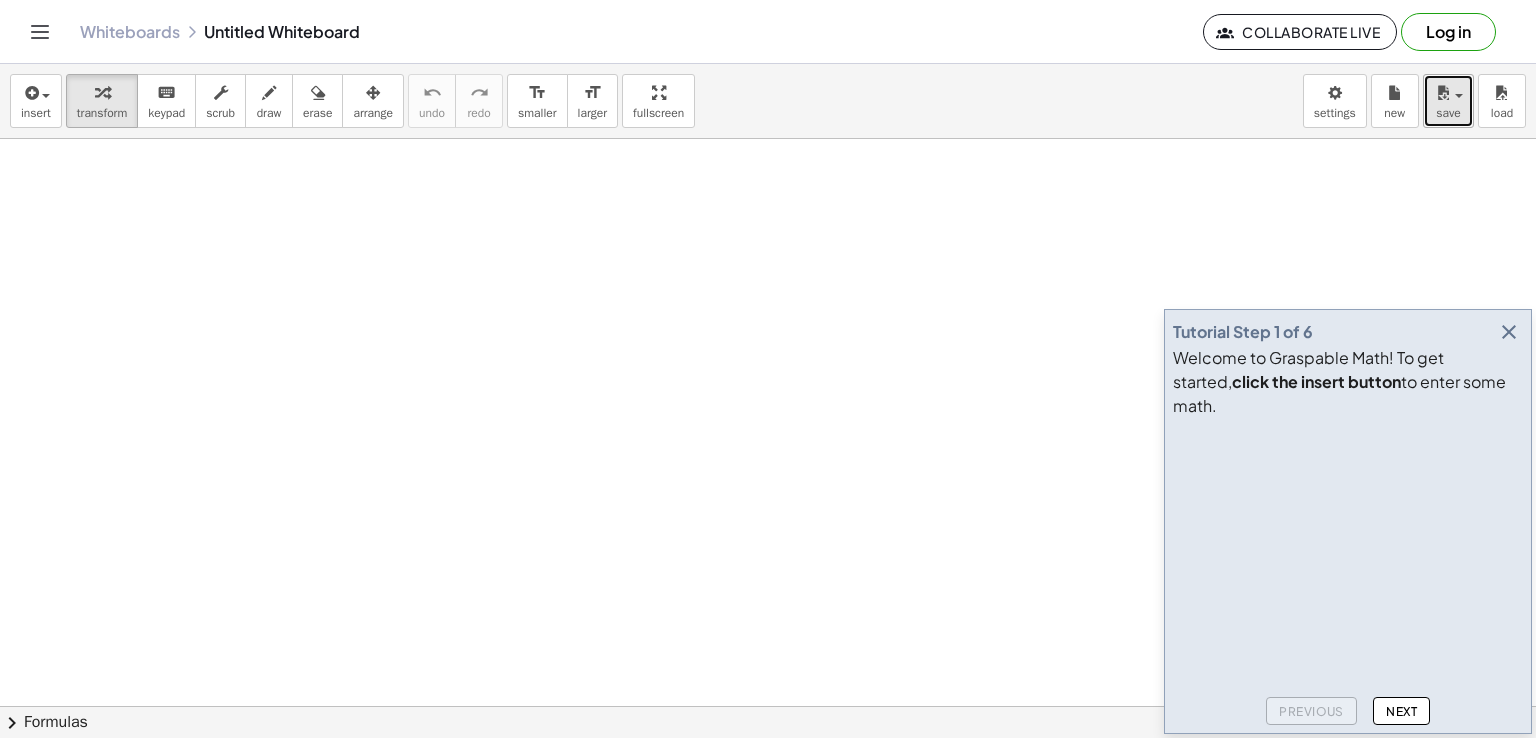 click at bounding box center (1443, 93) 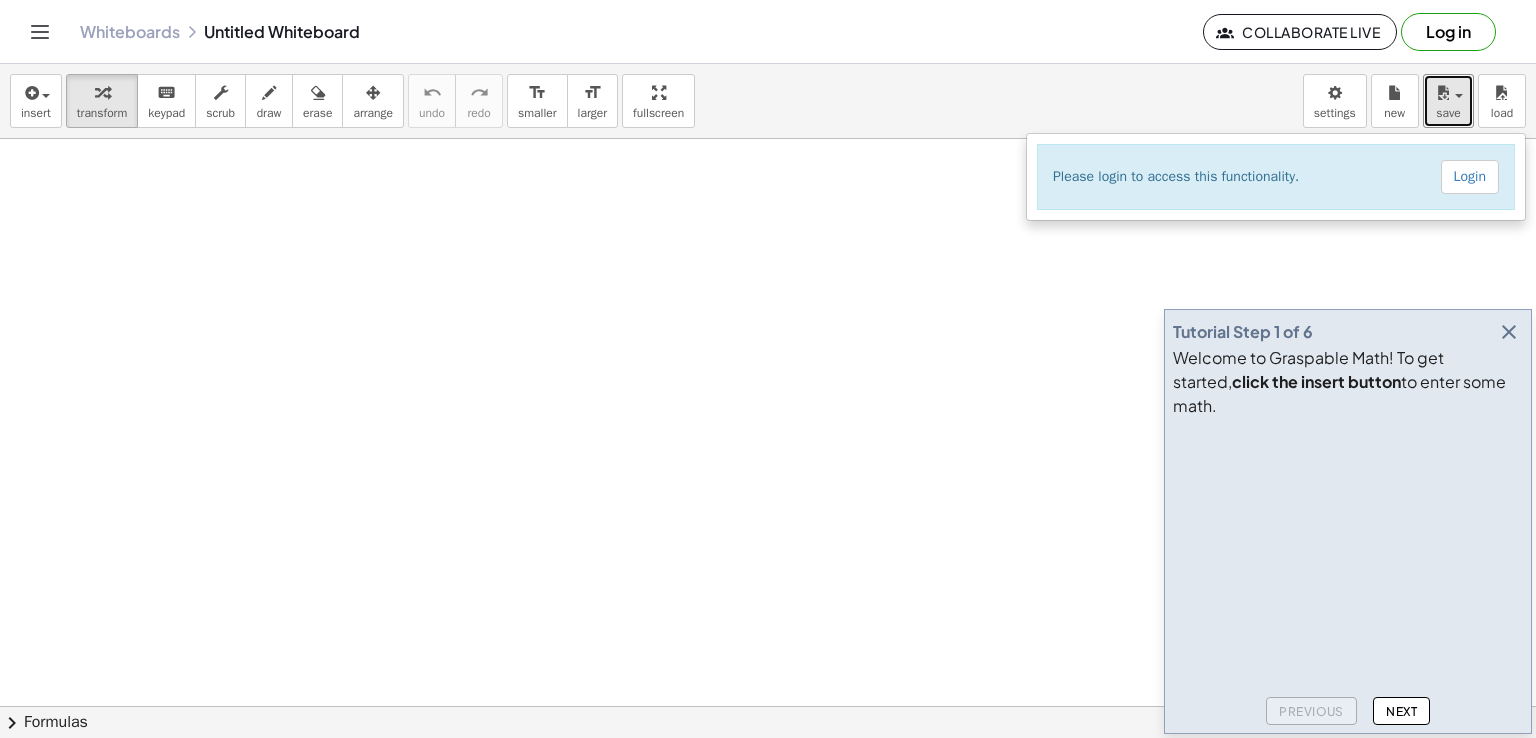 click at bounding box center (768, 706) 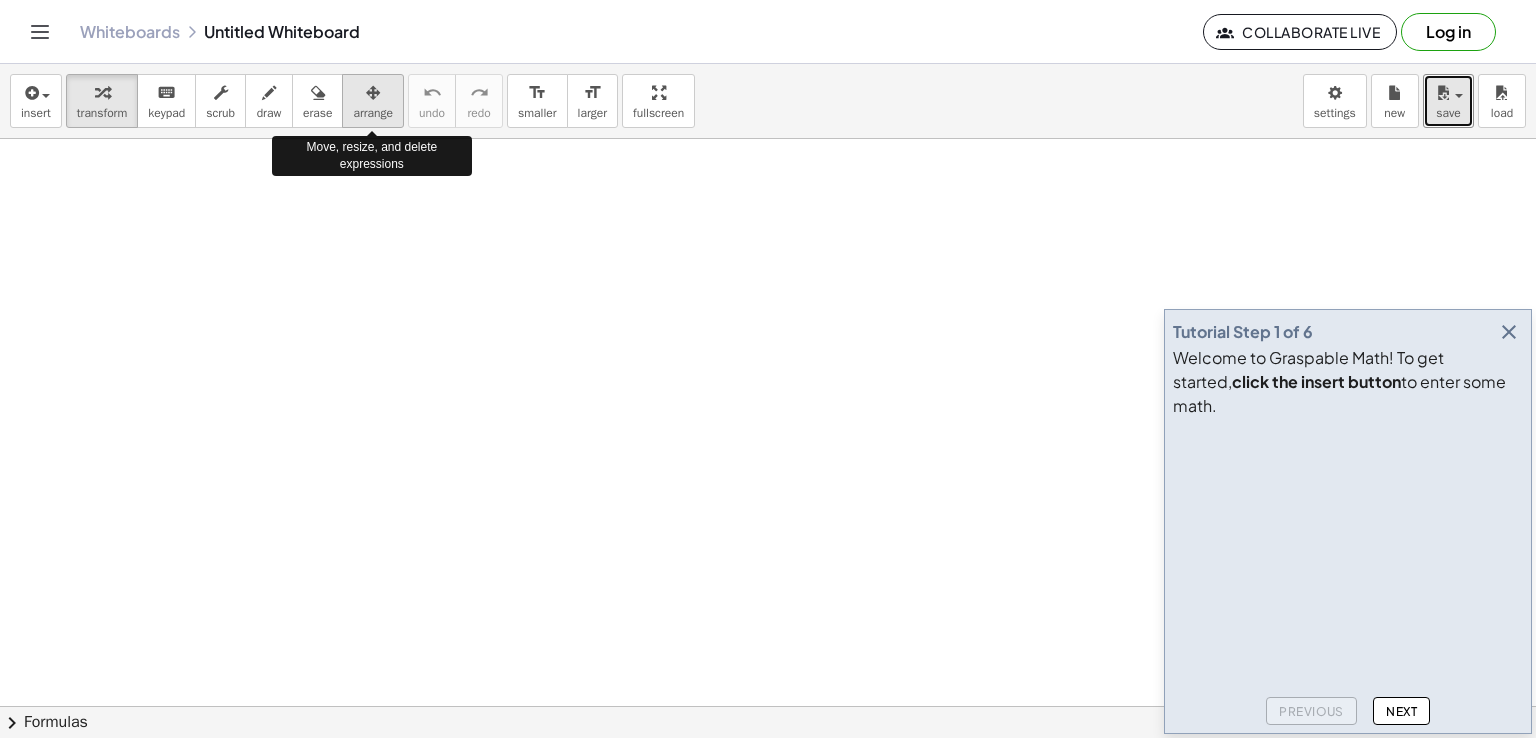 click on "arrange" at bounding box center [373, 113] 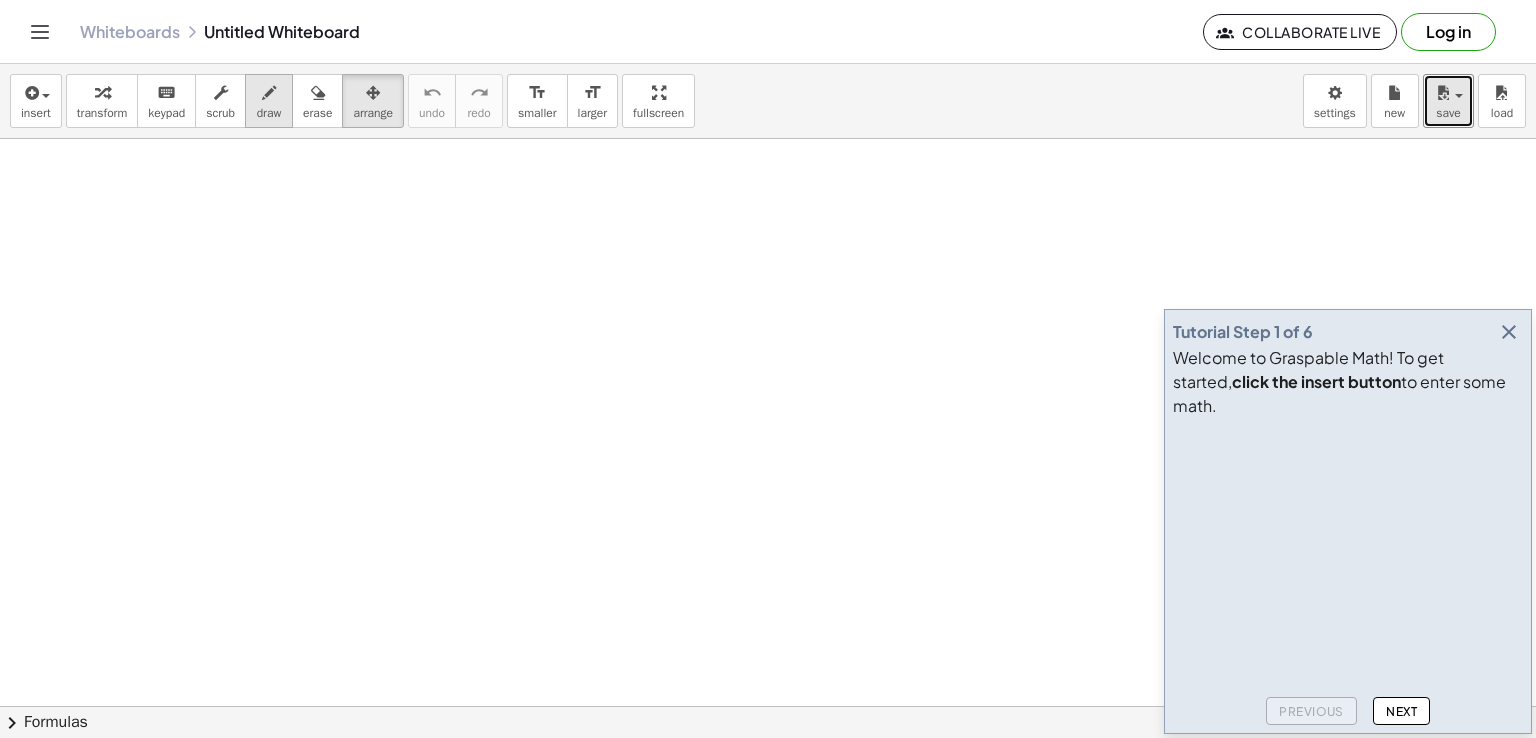click at bounding box center (269, 93) 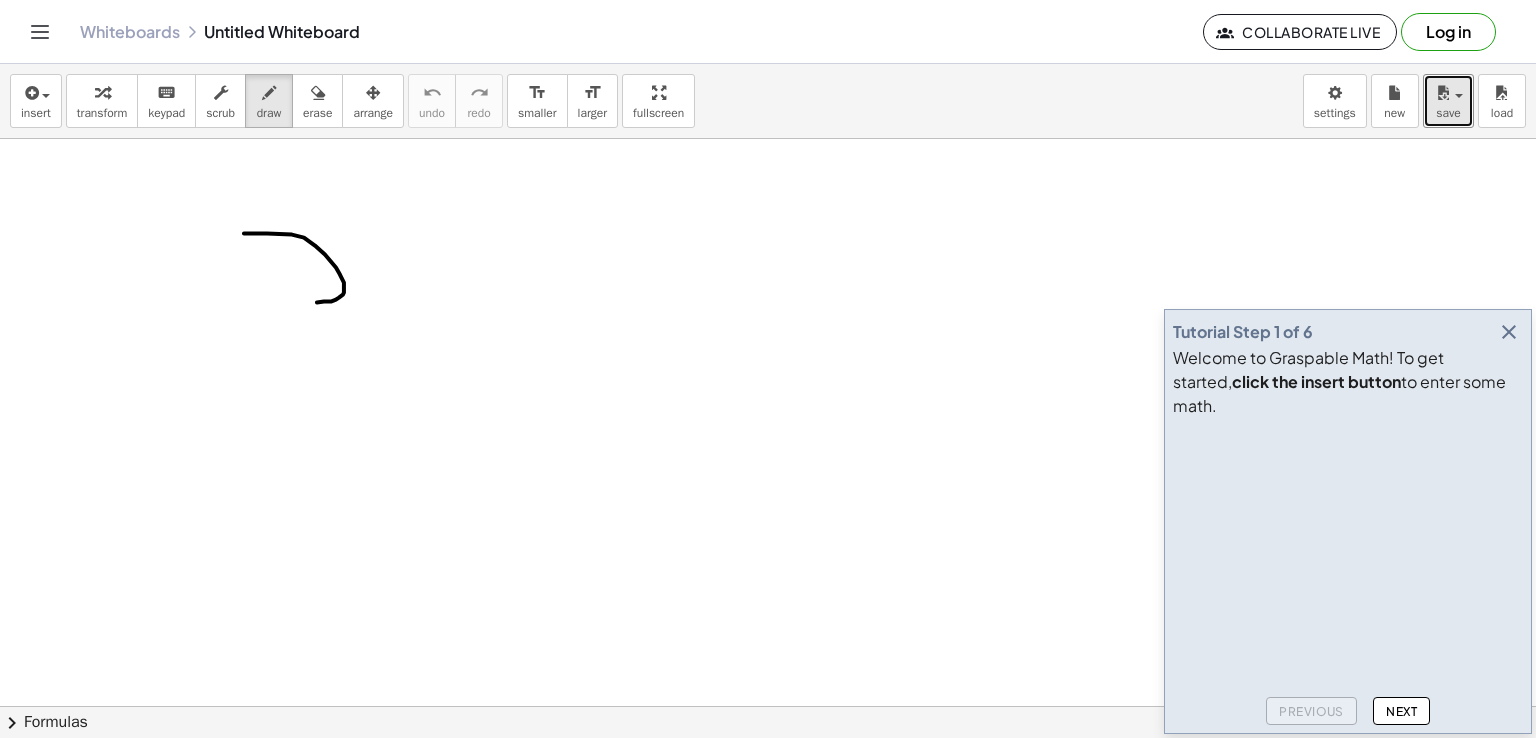 drag, startPoint x: 244, startPoint y: 233, endPoint x: 300, endPoint y: 296, distance: 84.29116 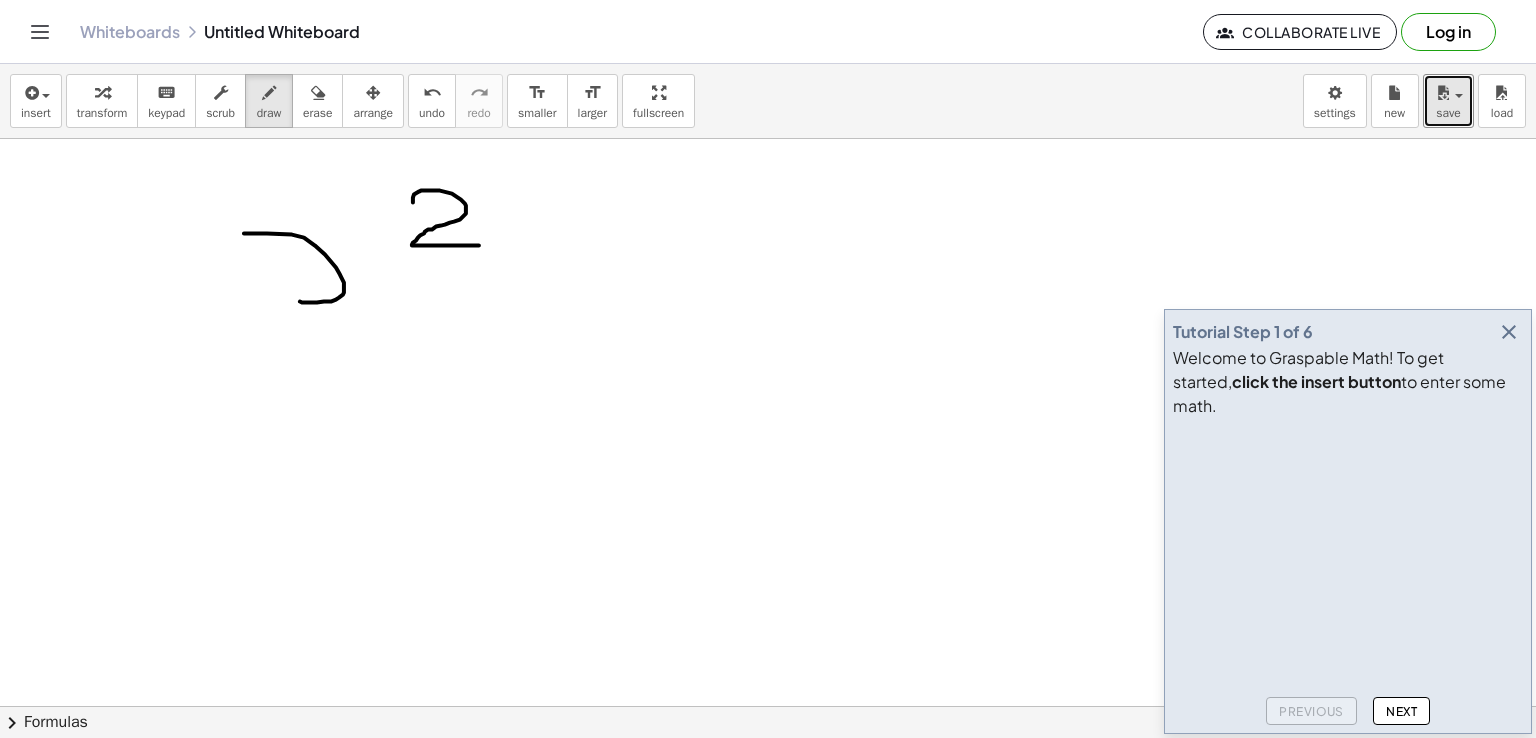 drag, startPoint x: 413, startPoint y: 202, endPoint x: 497, endPoint y: 234, distance: 89.88882 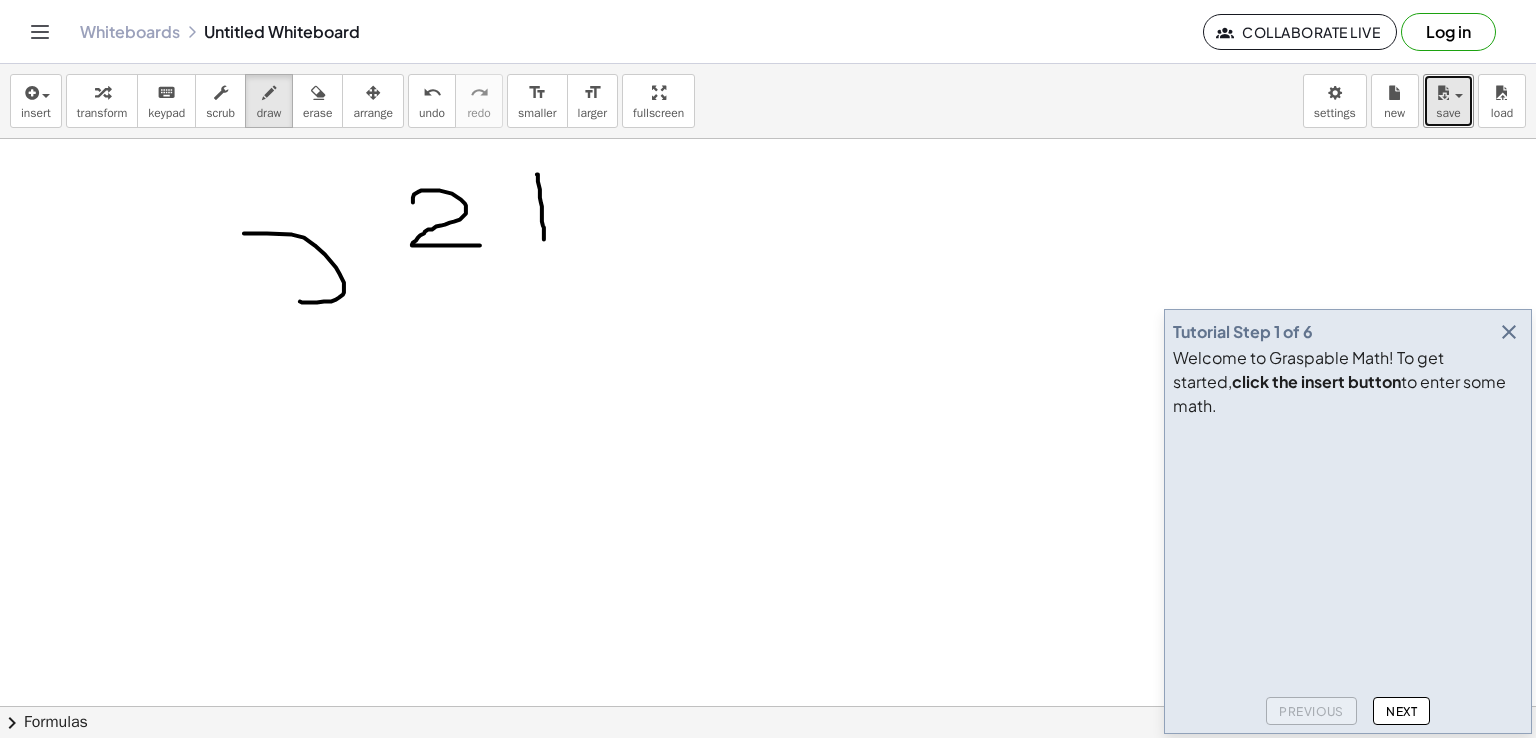 drag, startPoint x: 537, startPoint y: 174, endPoint x: 544, endPoint y: 239, distance: 65.37584 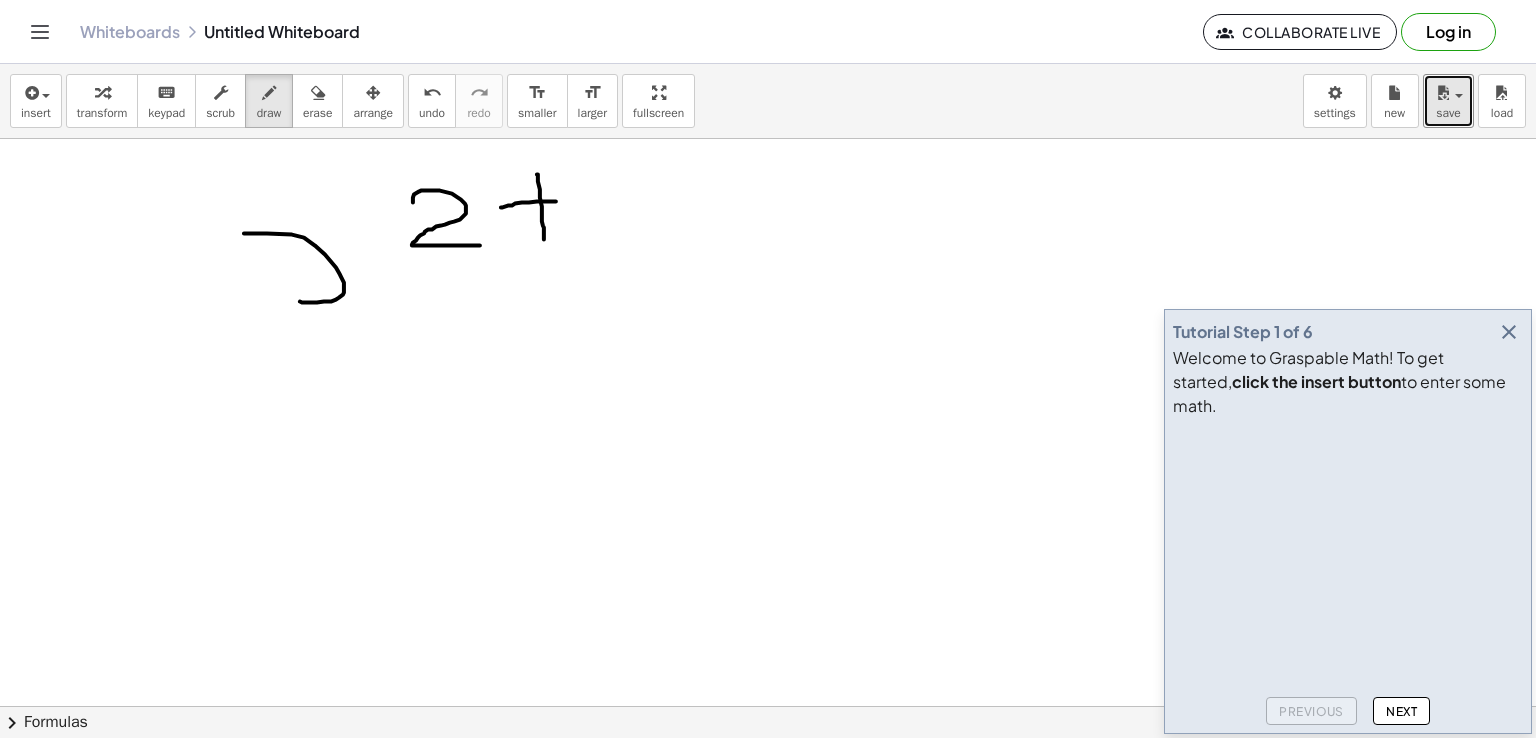 drag, startPoint x: 501, startPoint y: 207, endPoint x: 575, endPoint y: 201, distance: 74.24284 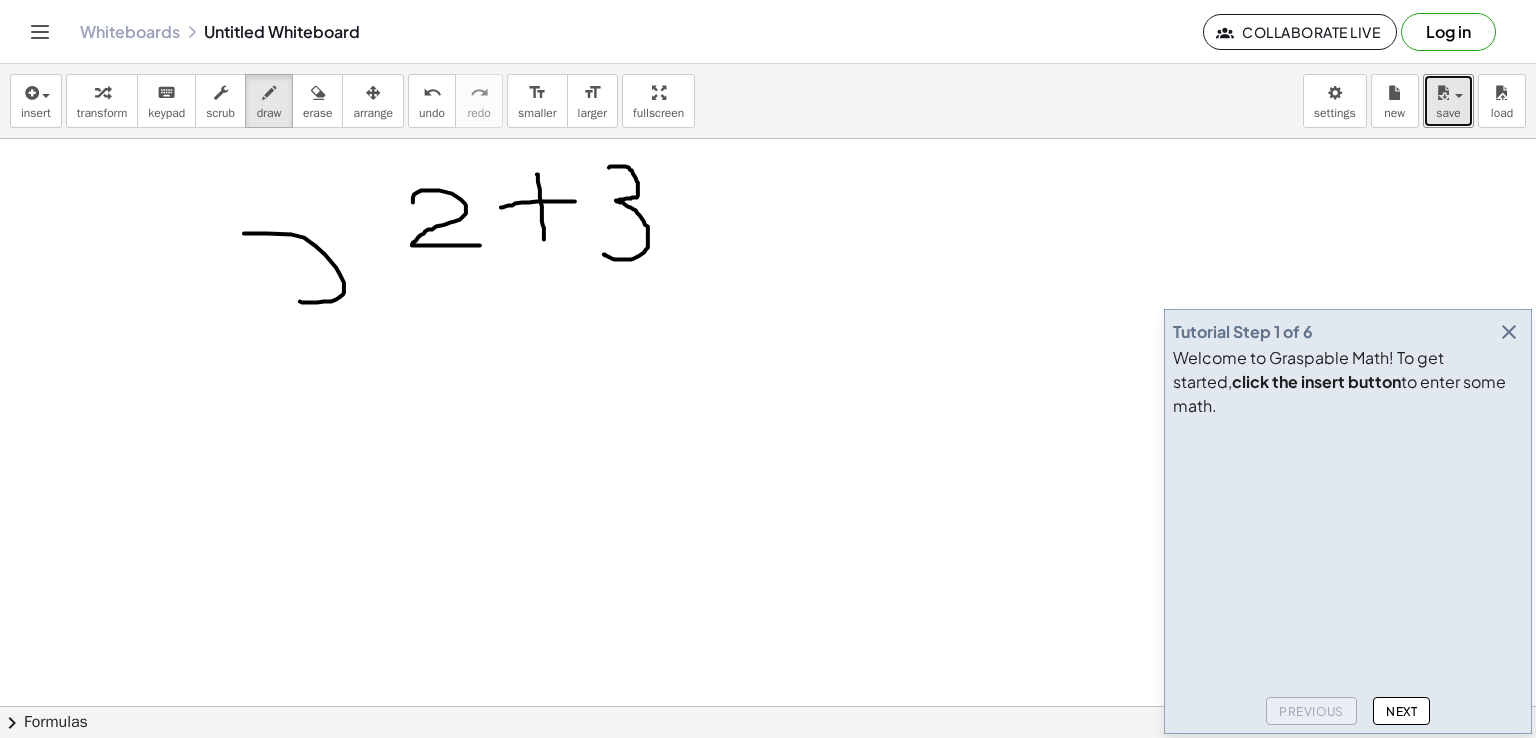 drag, startPoint x: 609, startPoint y: 167, endPoint x: 604, endPoint y: 237, distance: 70.178345 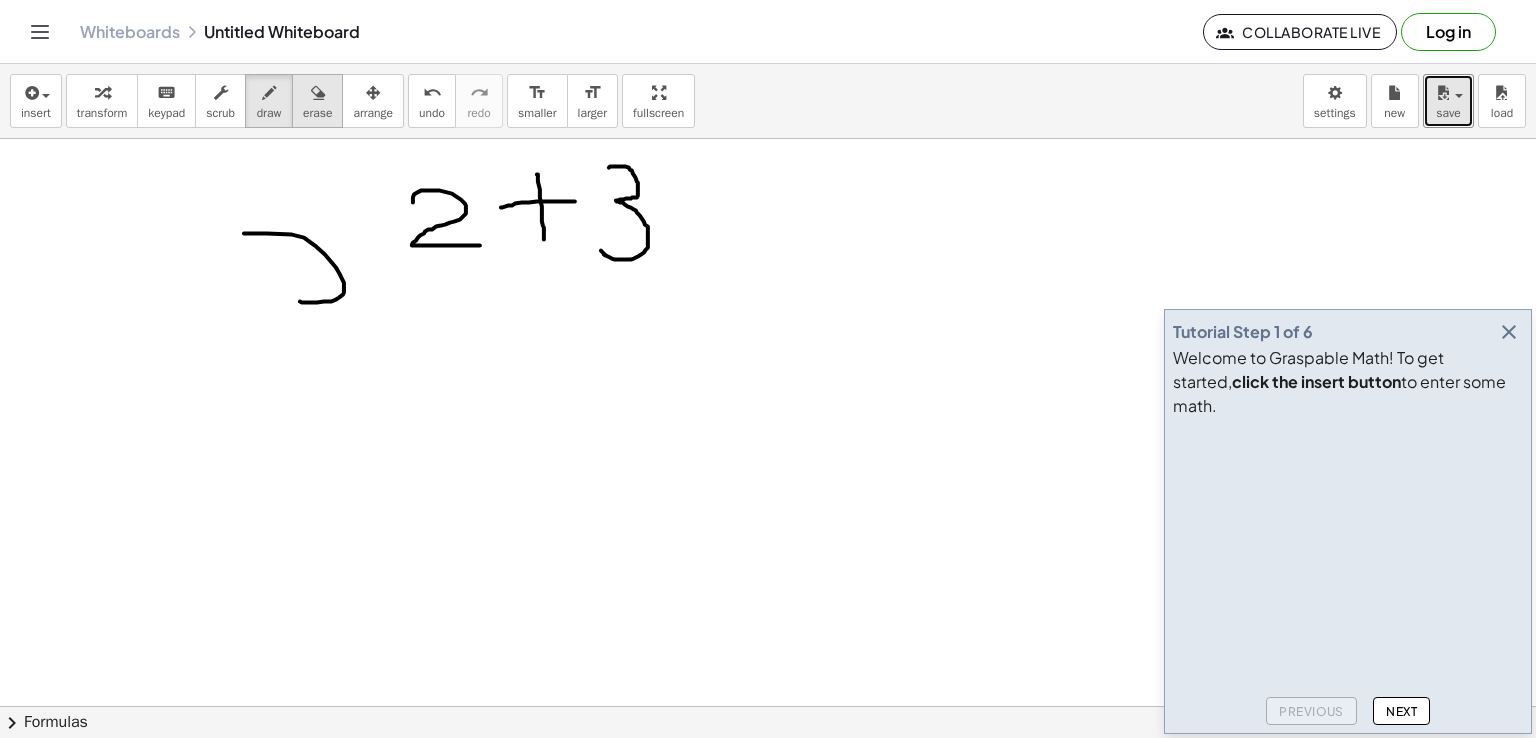 click at bounding box center [318, 93] 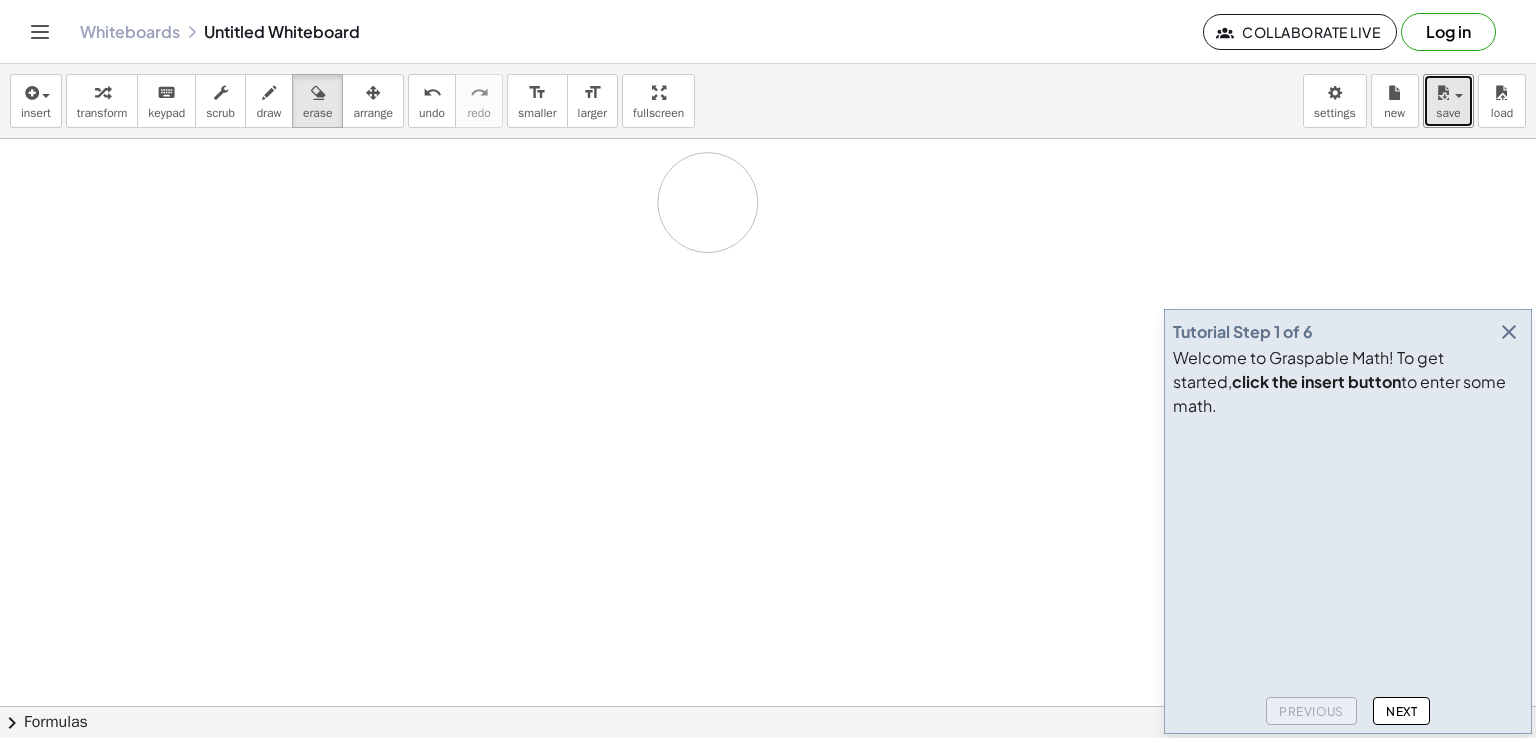 drag, startPoint x: 996, startPoint y: 245, endPoint x: 694, endPoint y: 187, distance: 307.5191 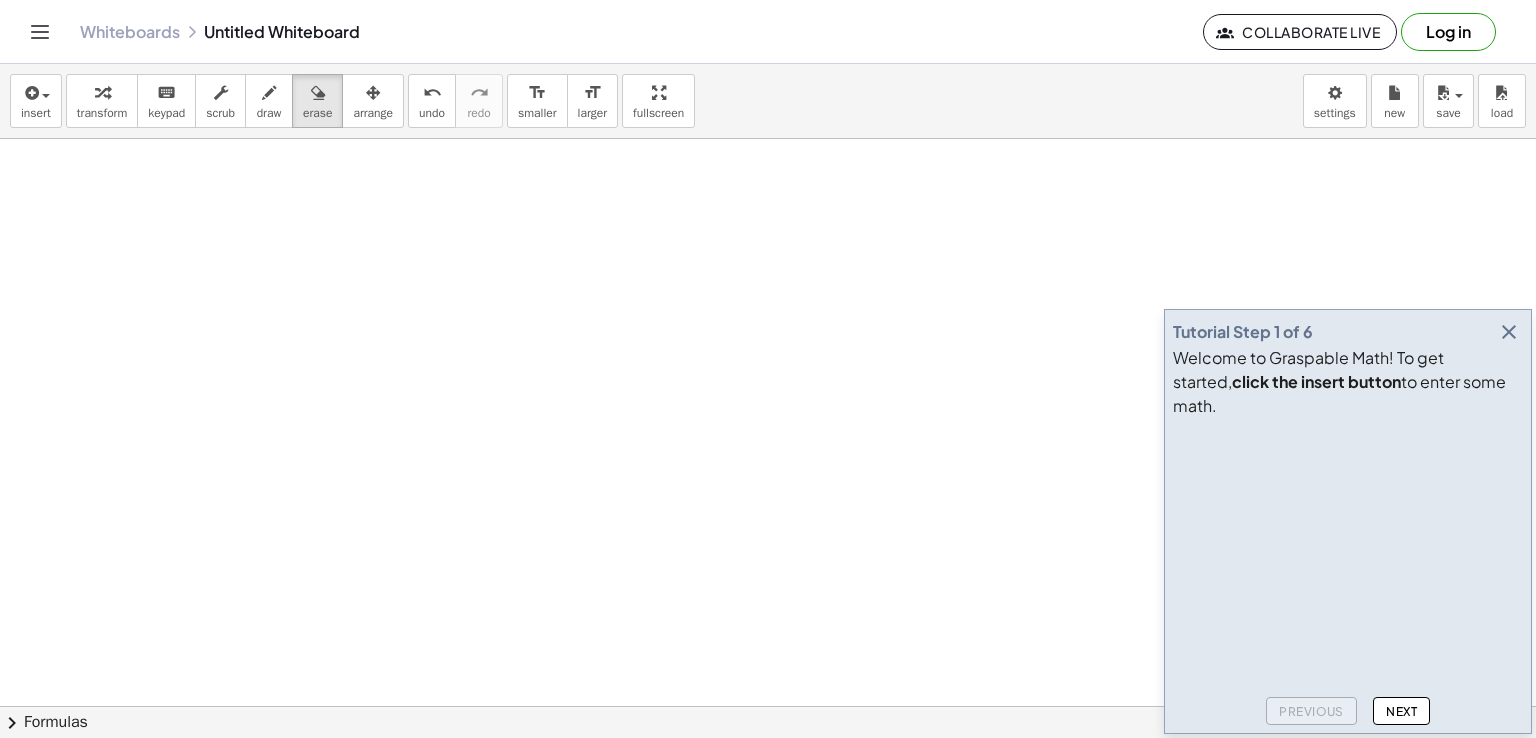 click 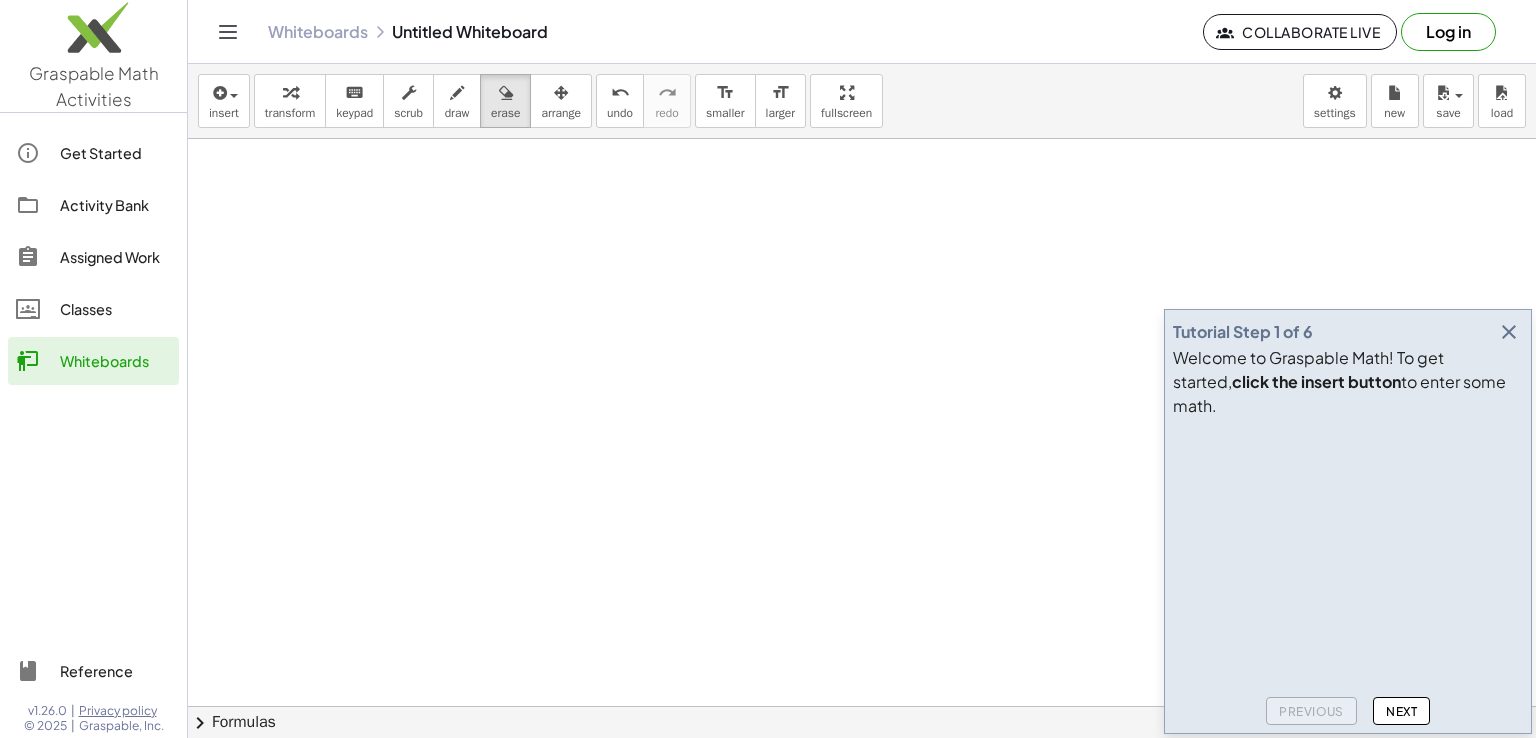 click at bounding box center (862, 706) 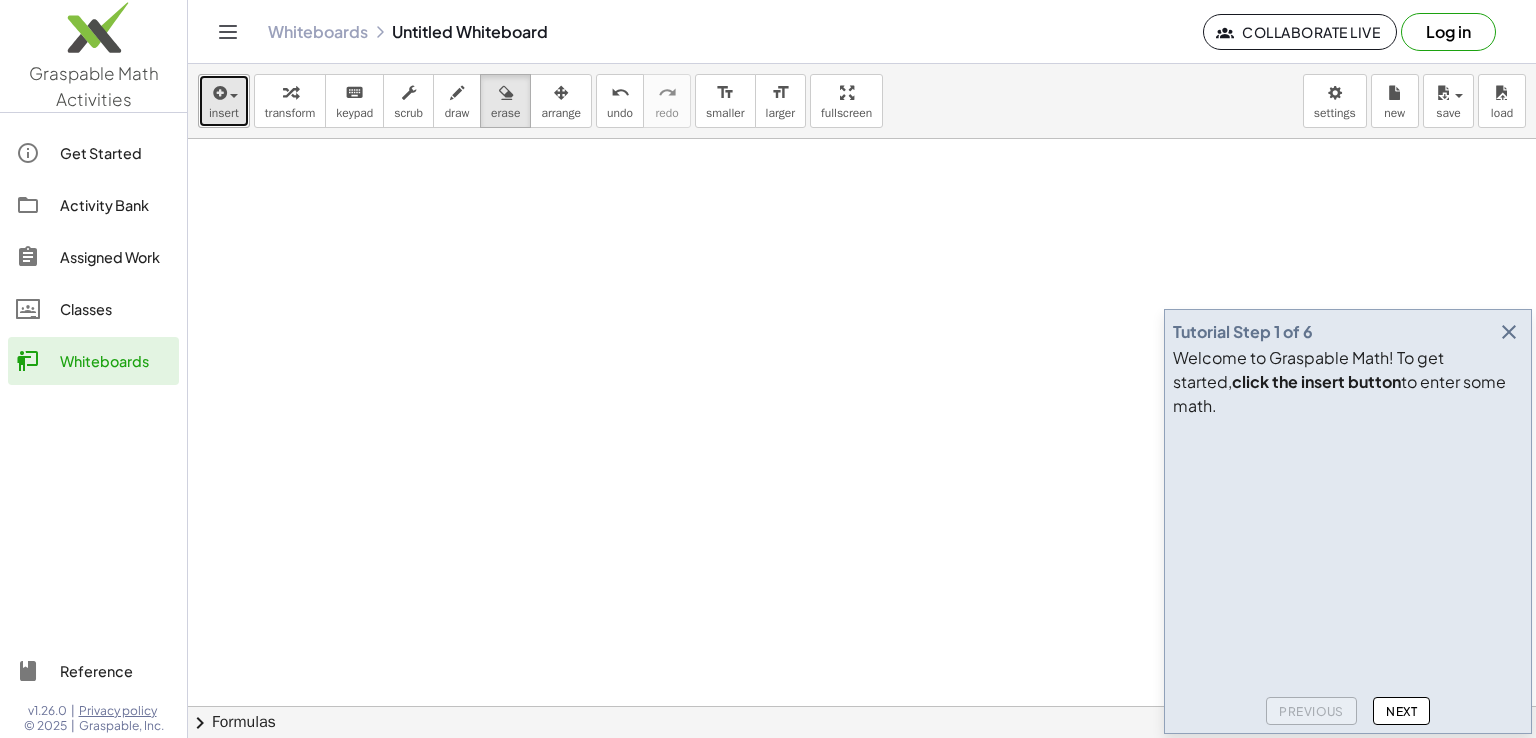 click on "insert" at bounding box center [224, 113] 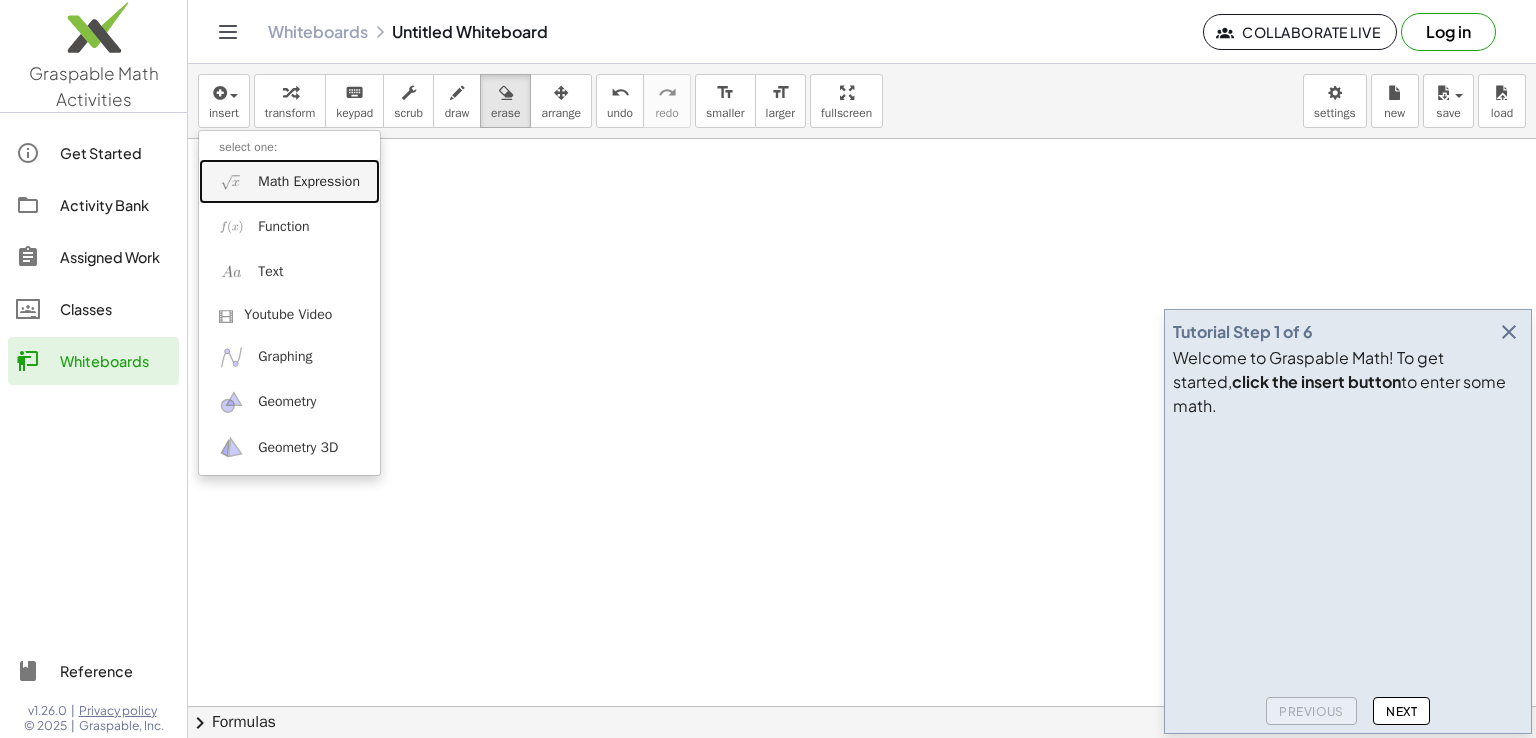 click on "Math Expression" at bounding box center (309, 182) 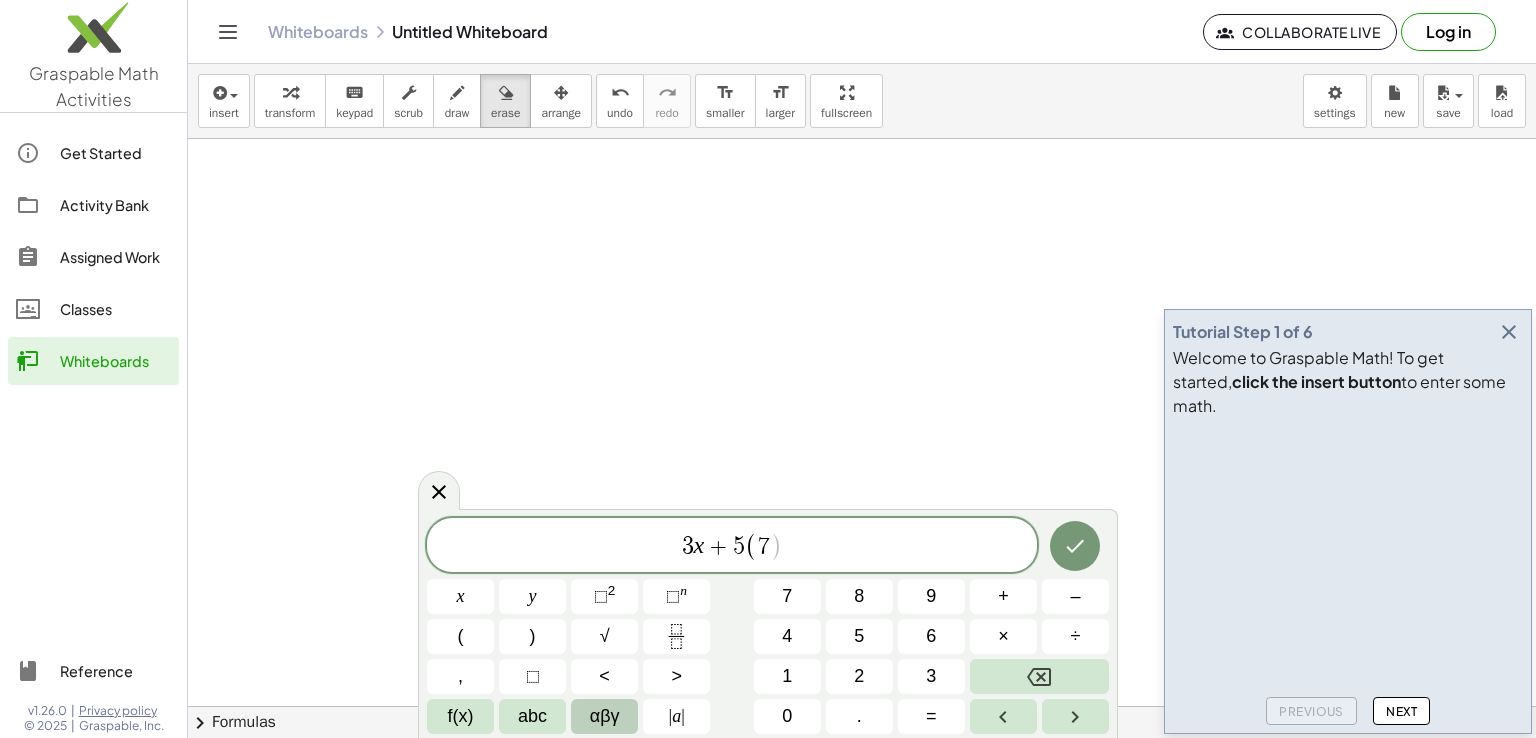 click on "αβγ" at bounding box center (605, 716) 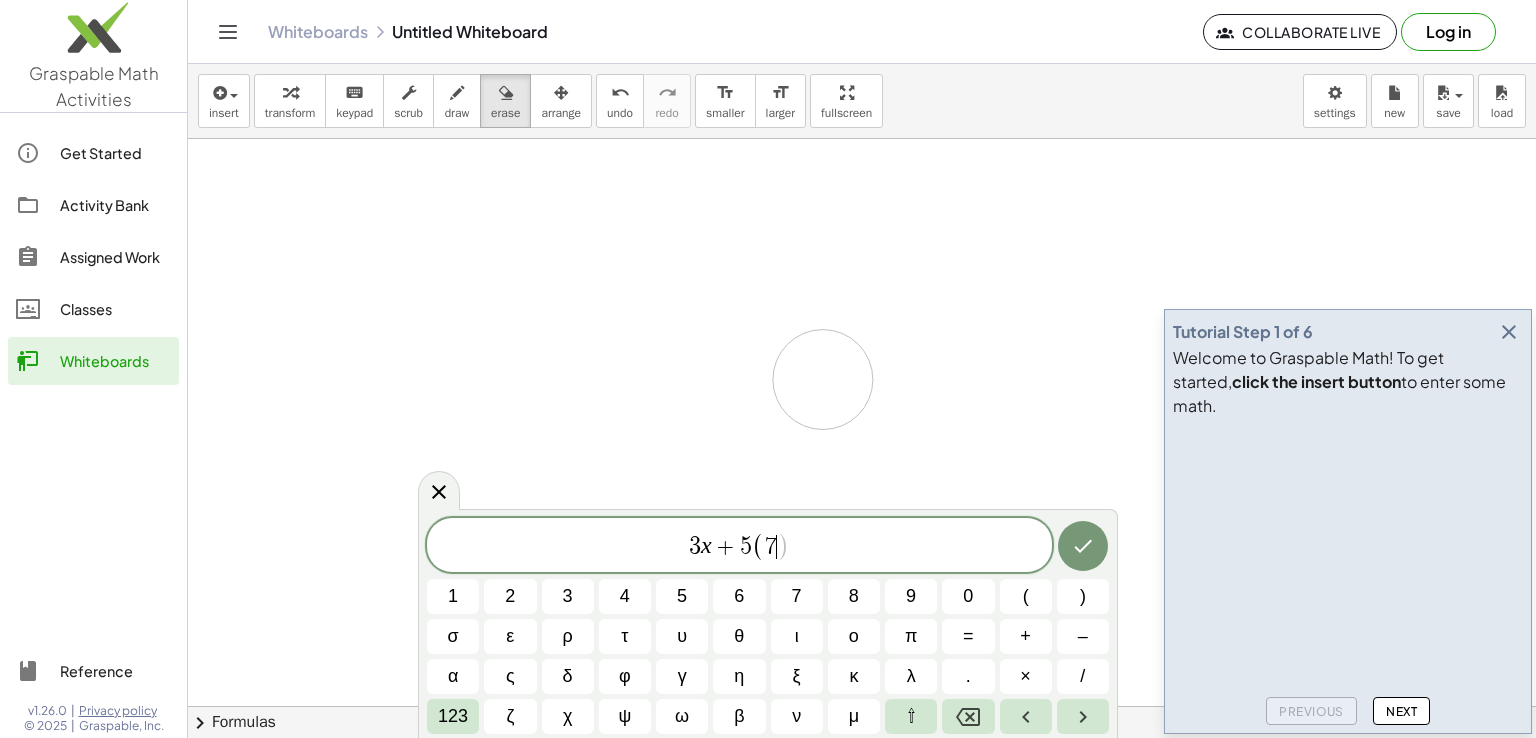 click at bounding box center [862, 706] 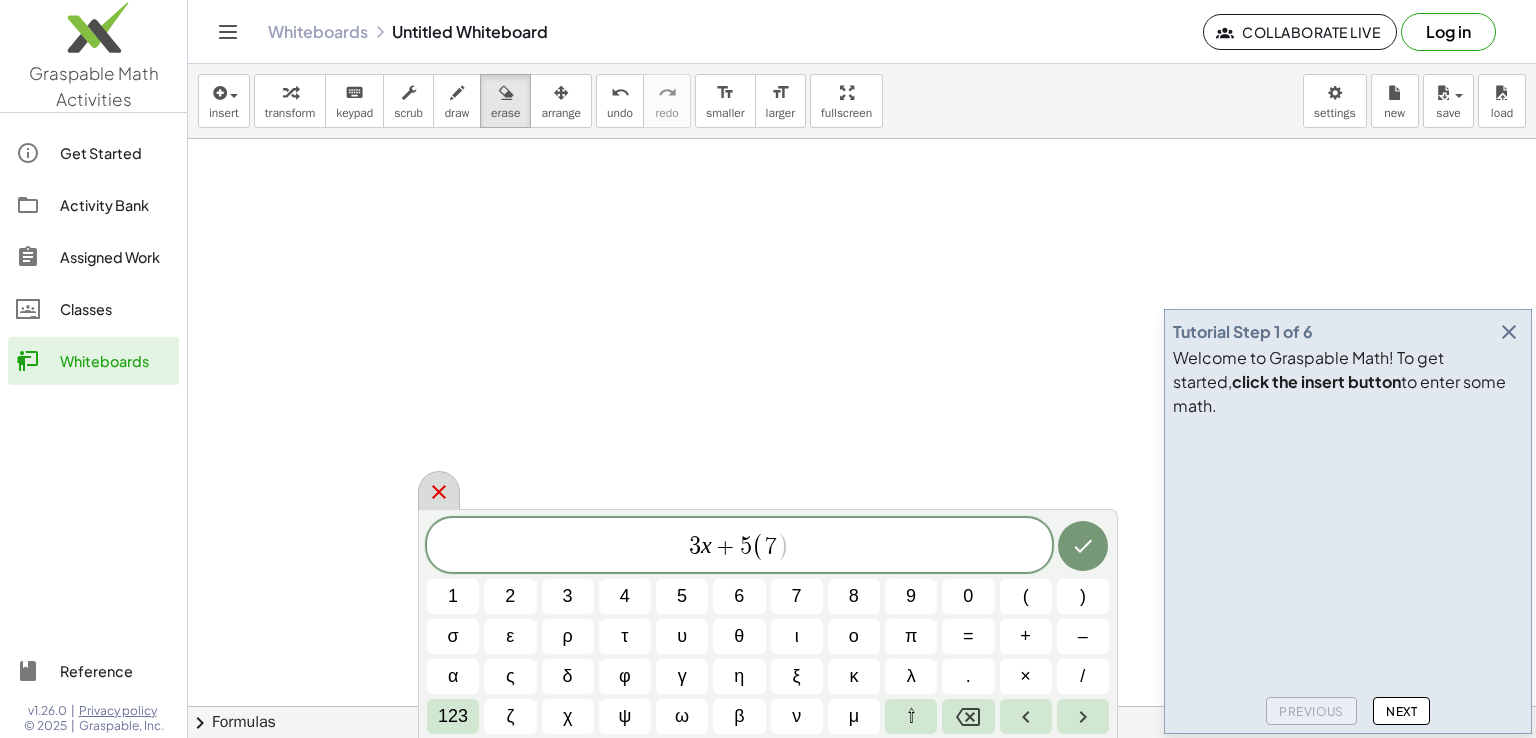 click at bounding box center [439, 490] 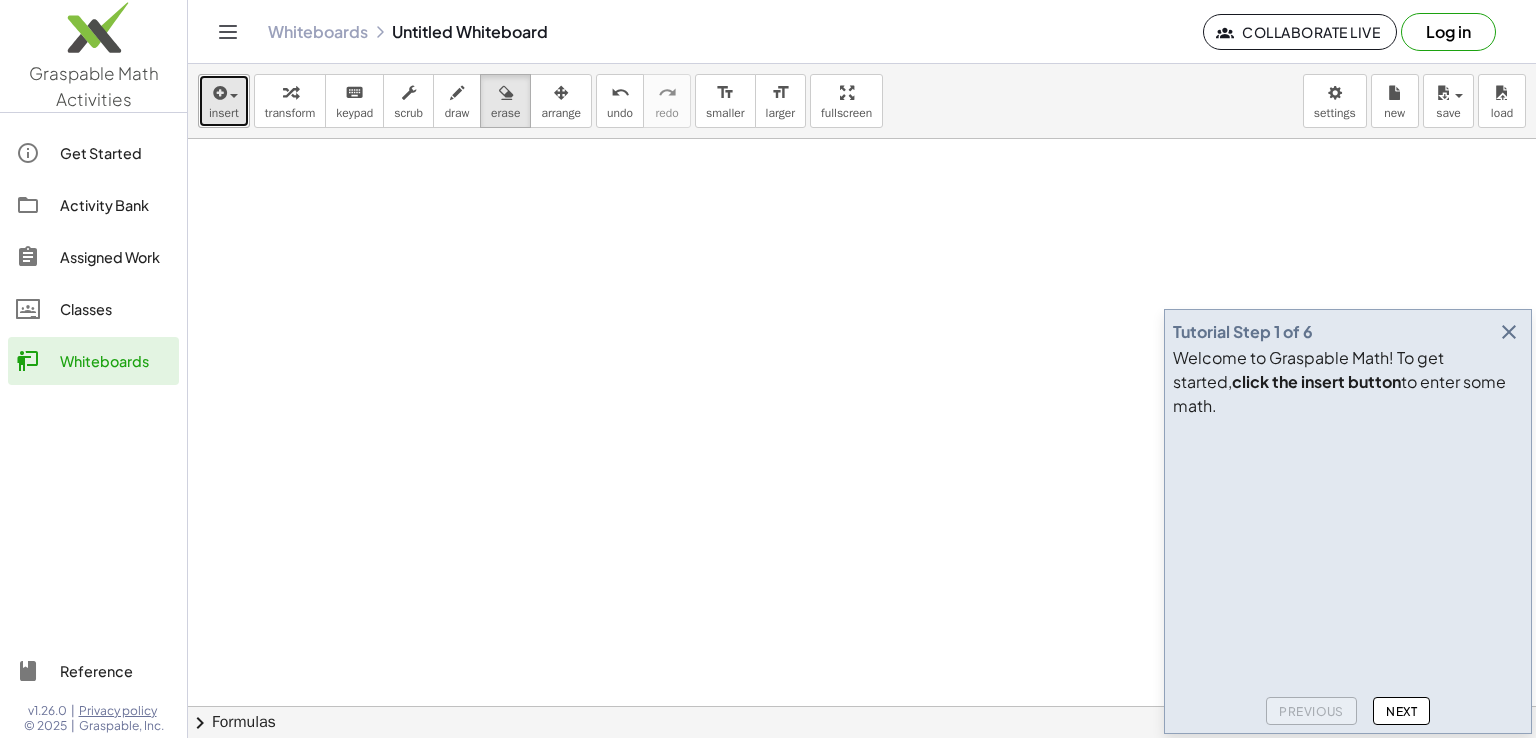click on "insert" at bounding box center (224, 113) 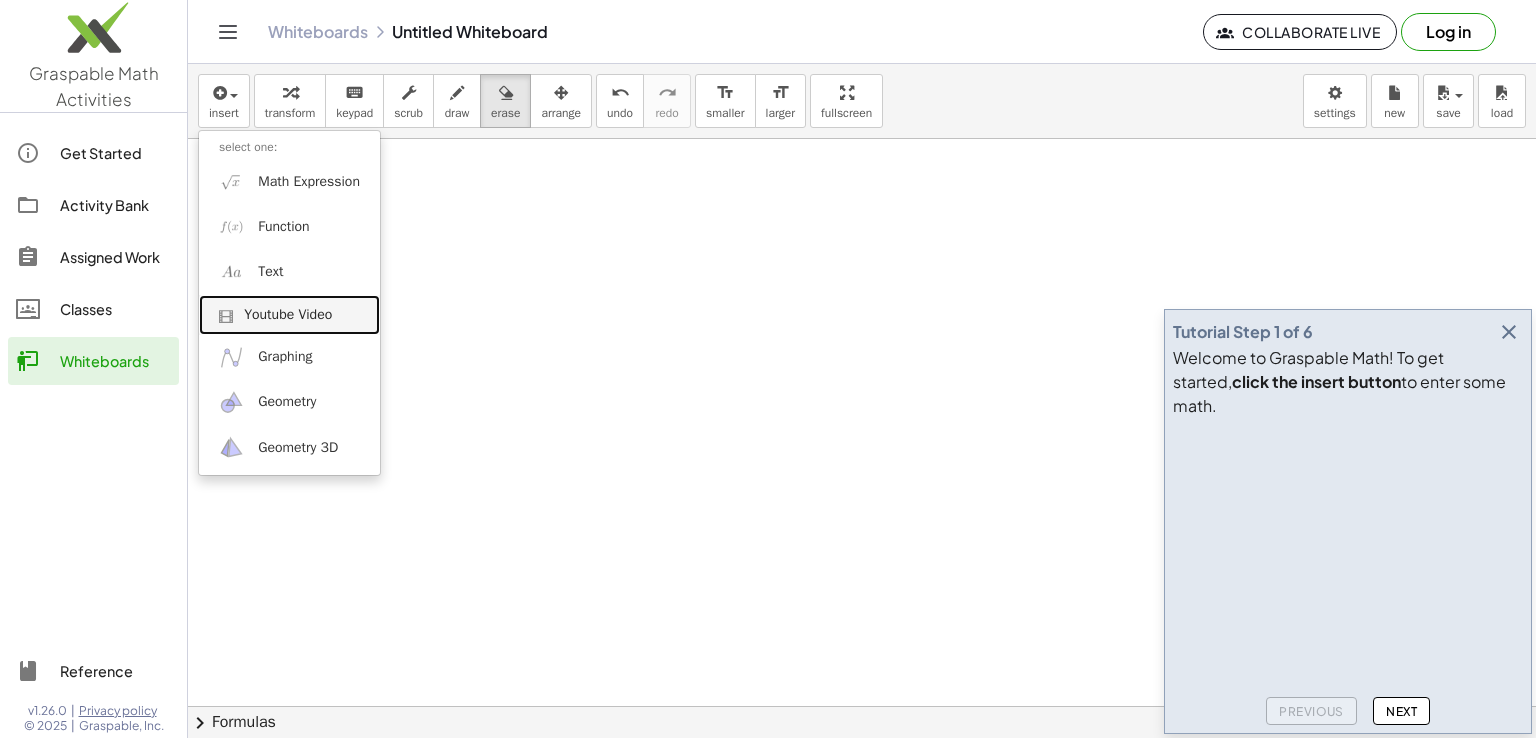 click on "Youtube Video" at bounding box center [288, 315] 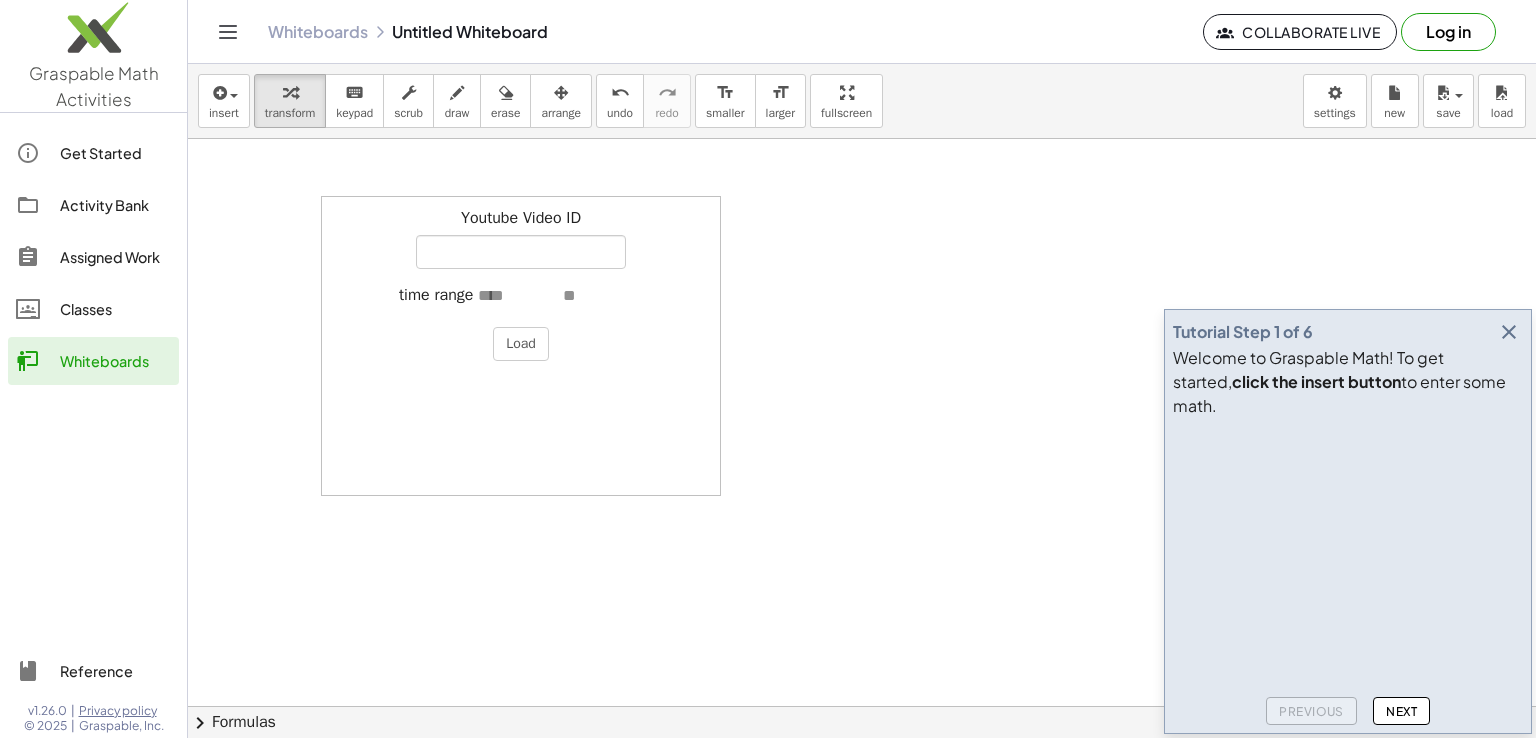 click at bounding box center [862, 706] 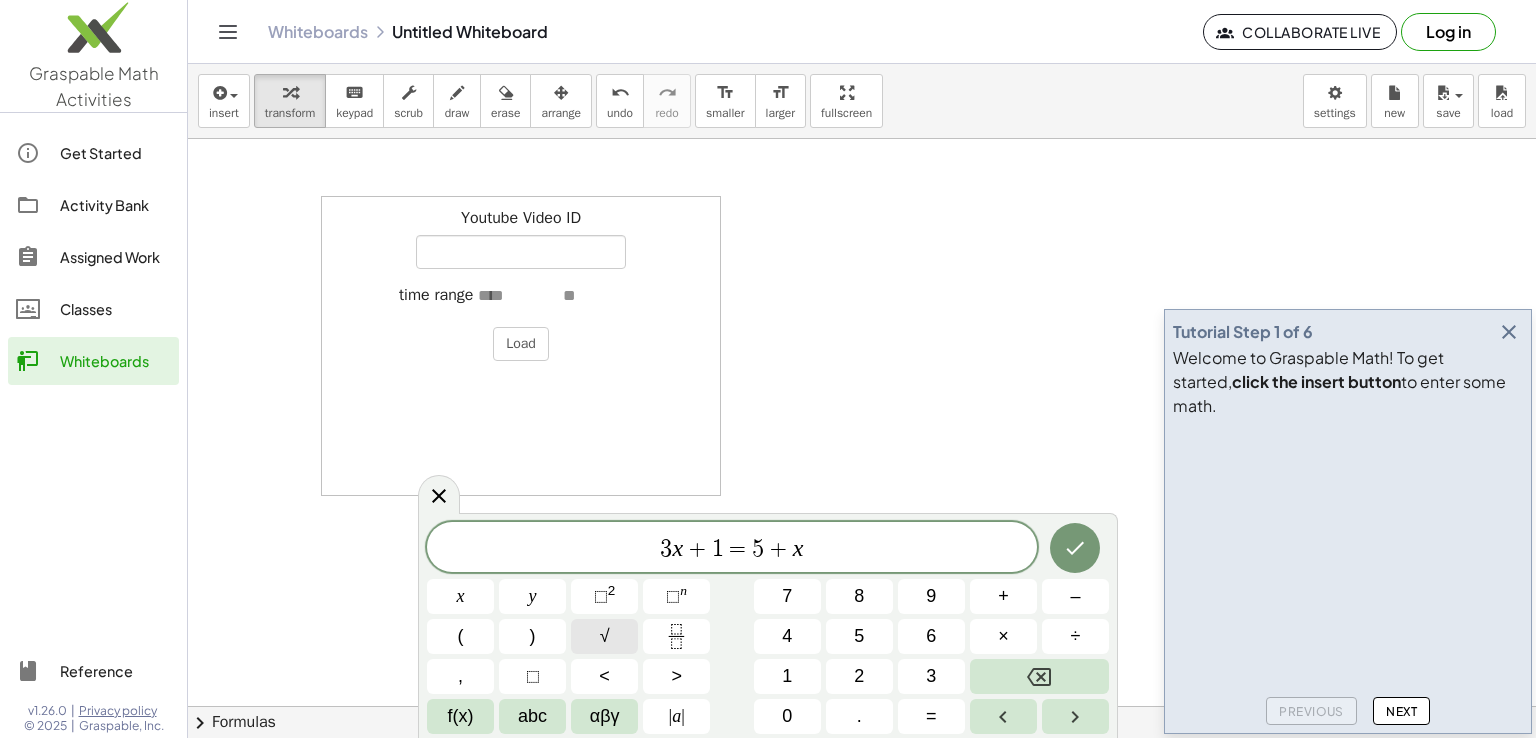 click on "√" at bounding box center [605, 636] 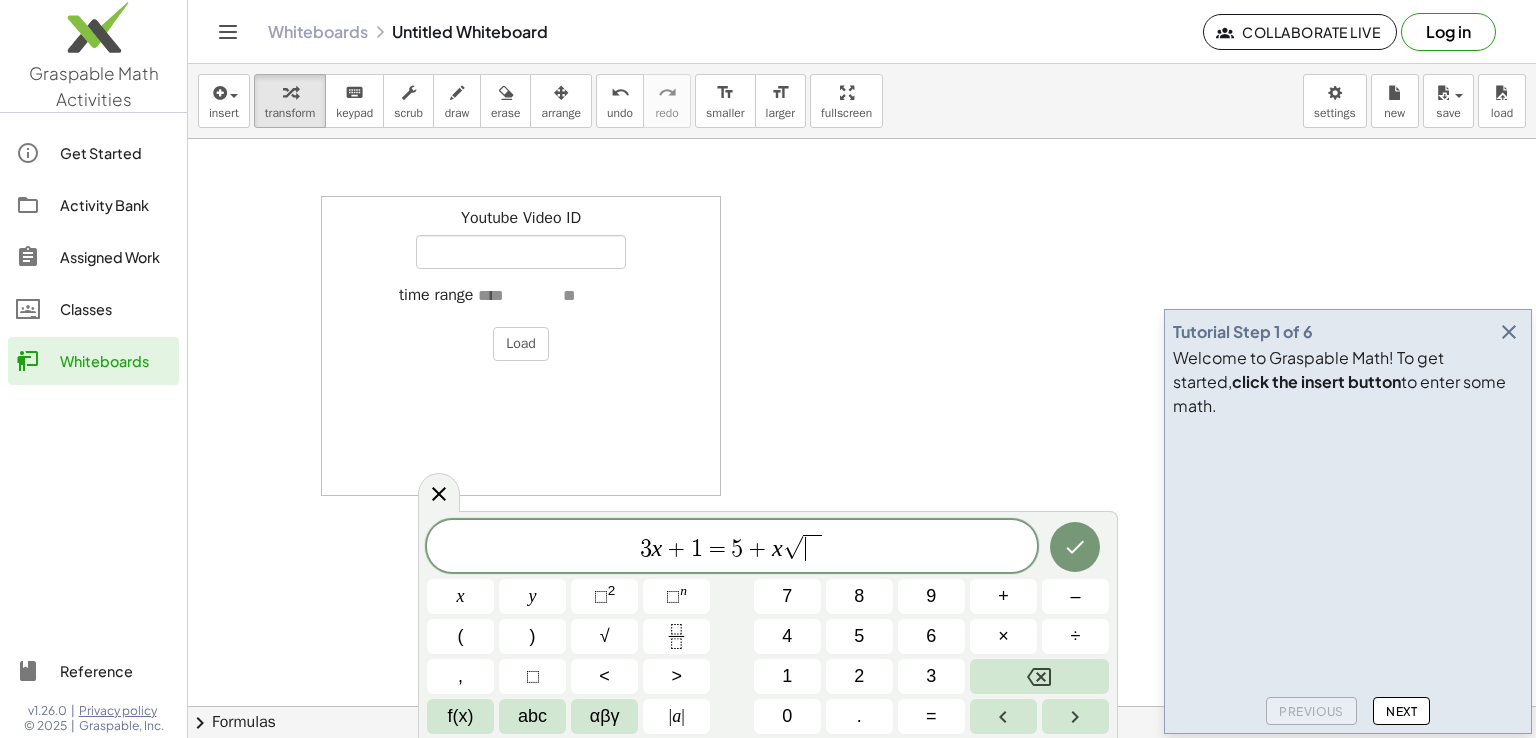 click on "Classes" 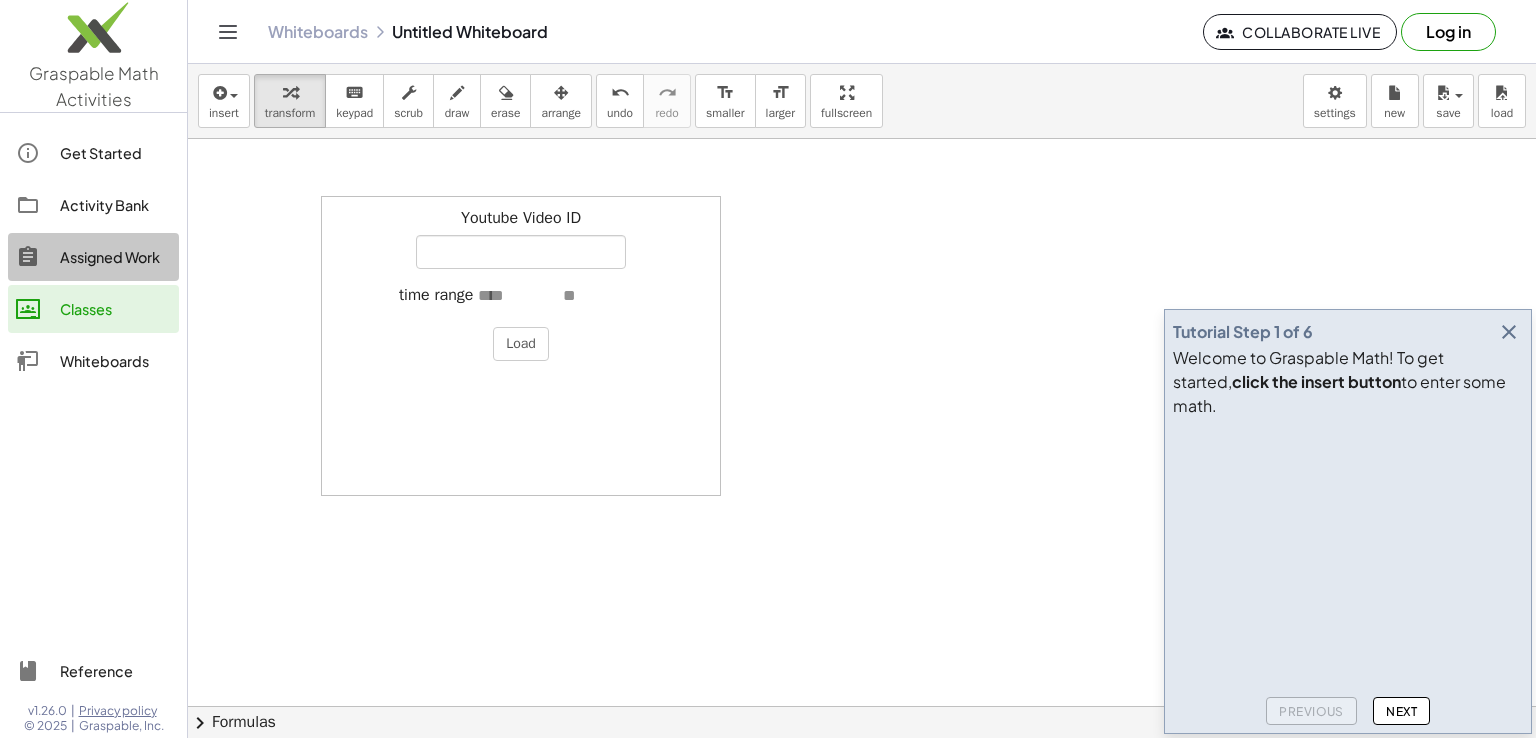 click 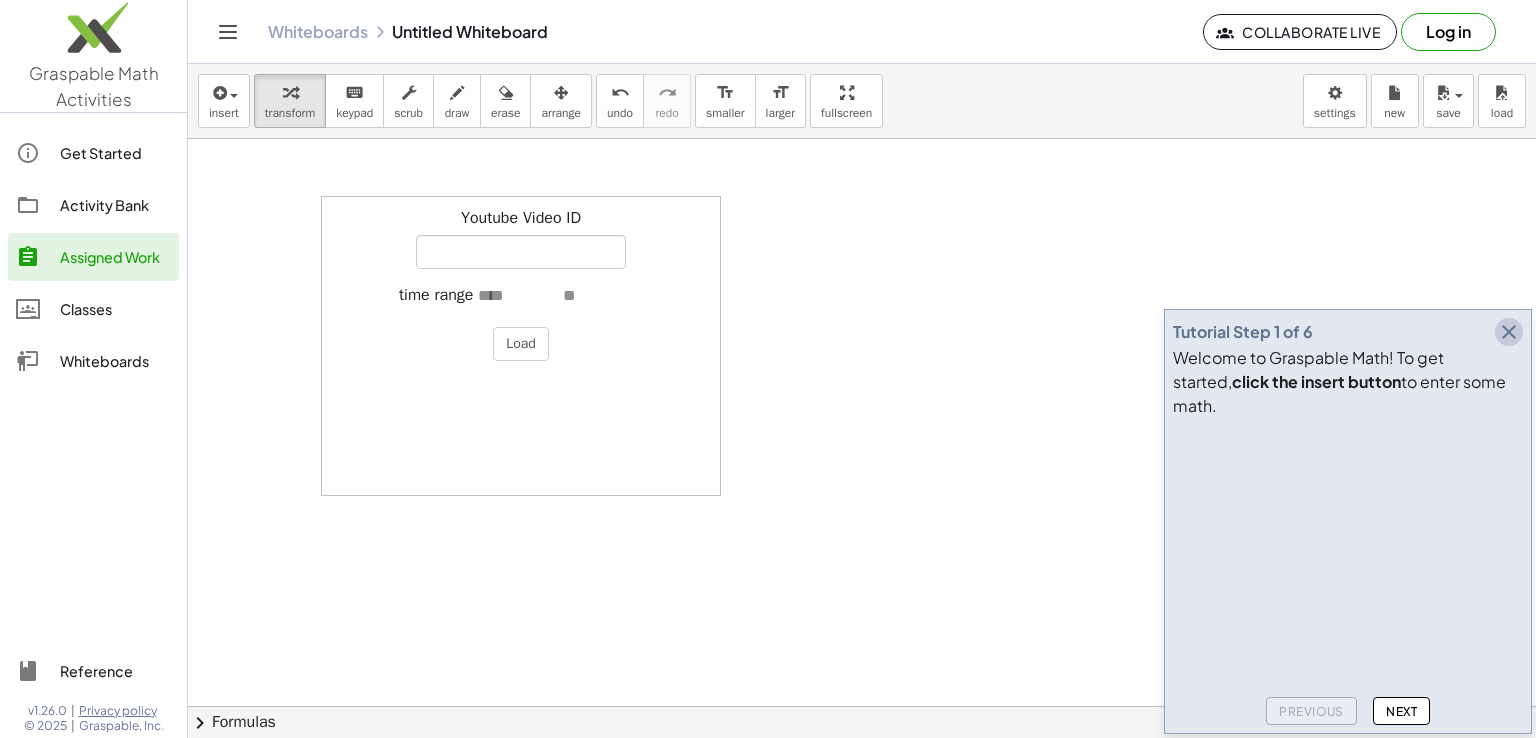 click at bounding box center (1509, 332) 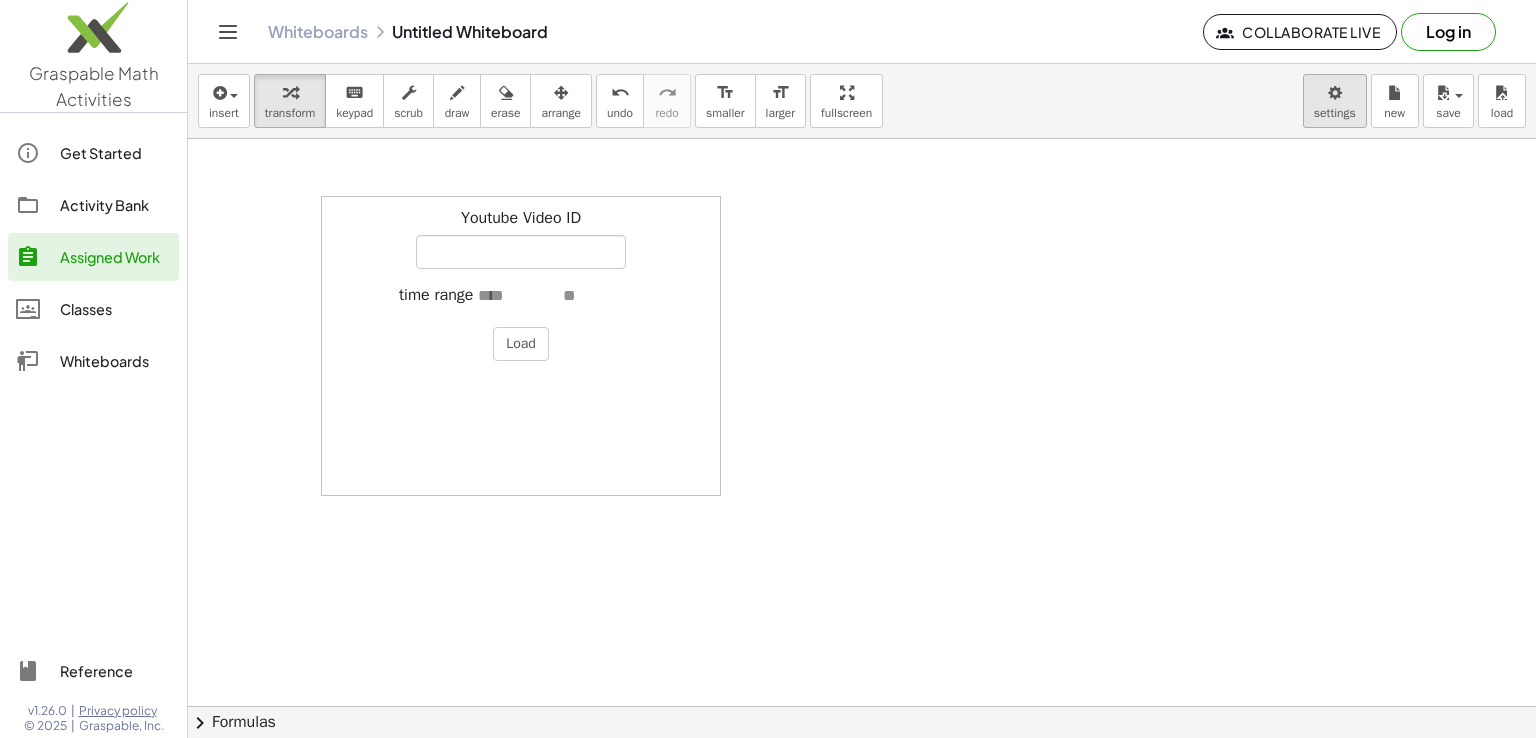 click on "Graspable Math Activities Get Started Activity Bank Assigned Work Classes Whiteboards Reference v1.26.0 | Privacy policy © 2025 | Graspable, Inc. Whiteboards Untitled Whiteboard Collaborate Live  Log in    insert select one: Math Expression Function Text Youtube Video Graphing Geometry Geometry 3D transform keyboard keypad scrub draw erase arrange undo undo redo redo format_size smaller format_size larger fullscreen load   save Please login to access this functionality. Login new settings
Youtube Video ID
time range
Load × chevron_right  Formulas
Drag one side of a formula onto a highlighted expression on the canvas to apply it.
Quadratic Formula
+ · a · x 2 + · b · x + c = 0
⇔
x = · ( − b ± 2 √ ( + b 2 − · 4 · a · c ) ) ·" at bounding box center [768, 369] 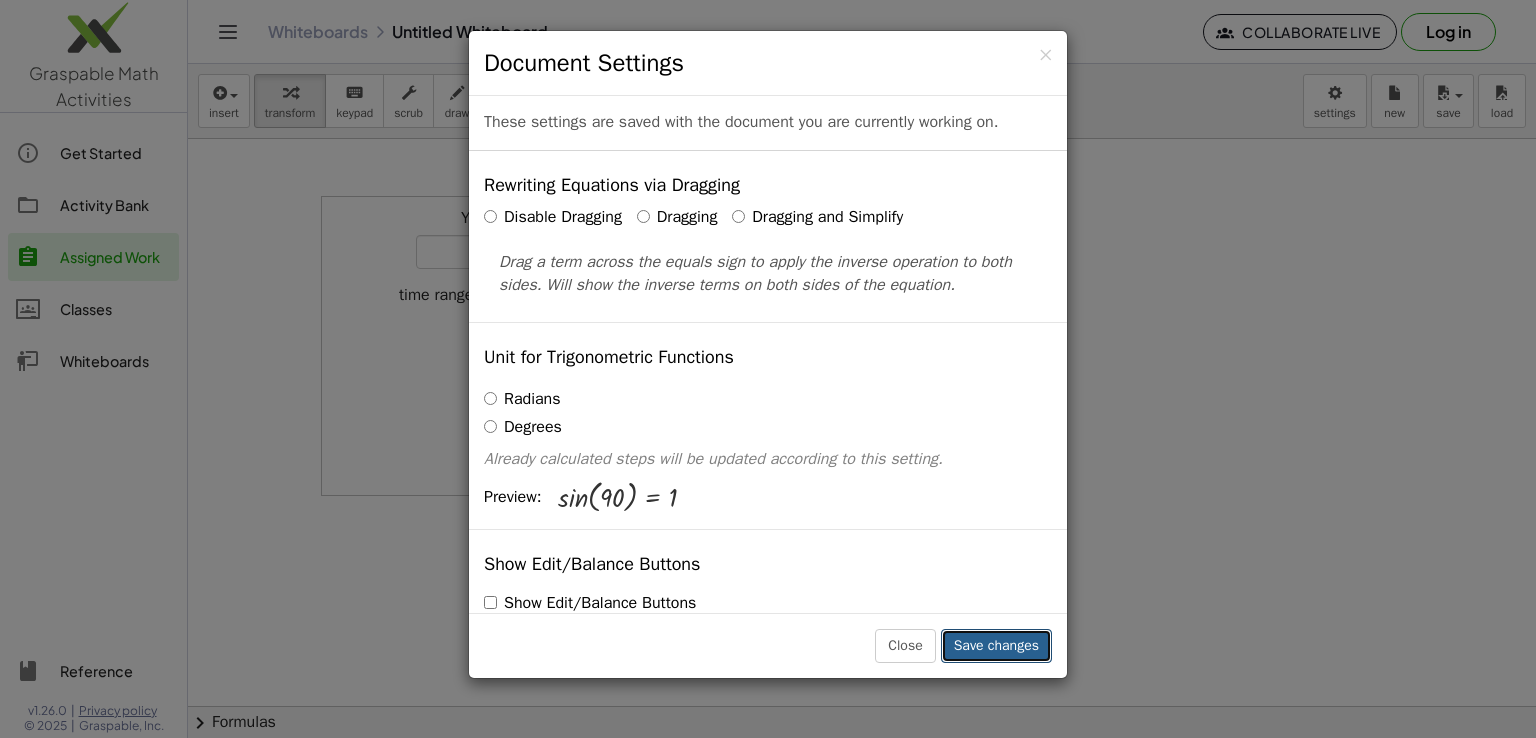 click on "Save changes" at bounding box center [996, 646] 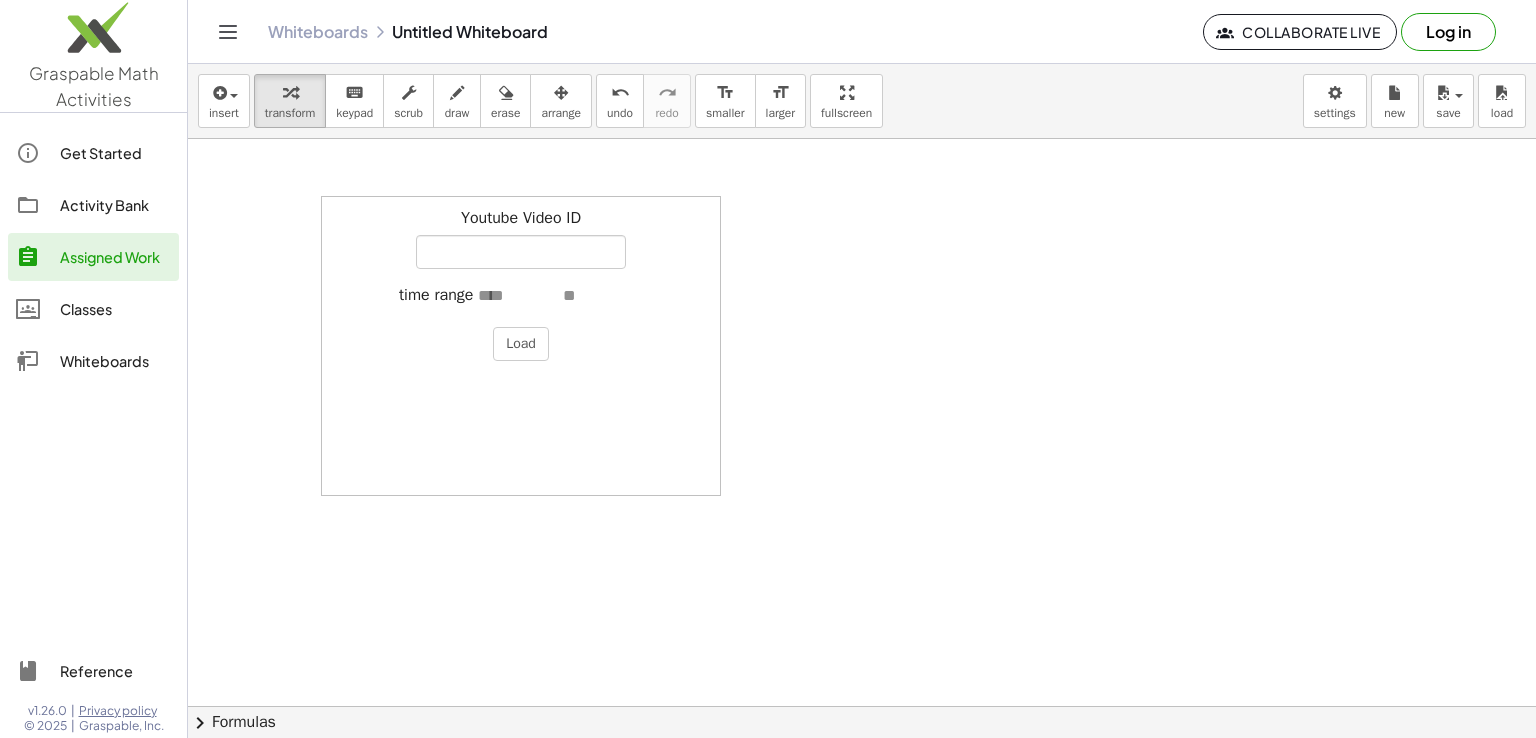 click 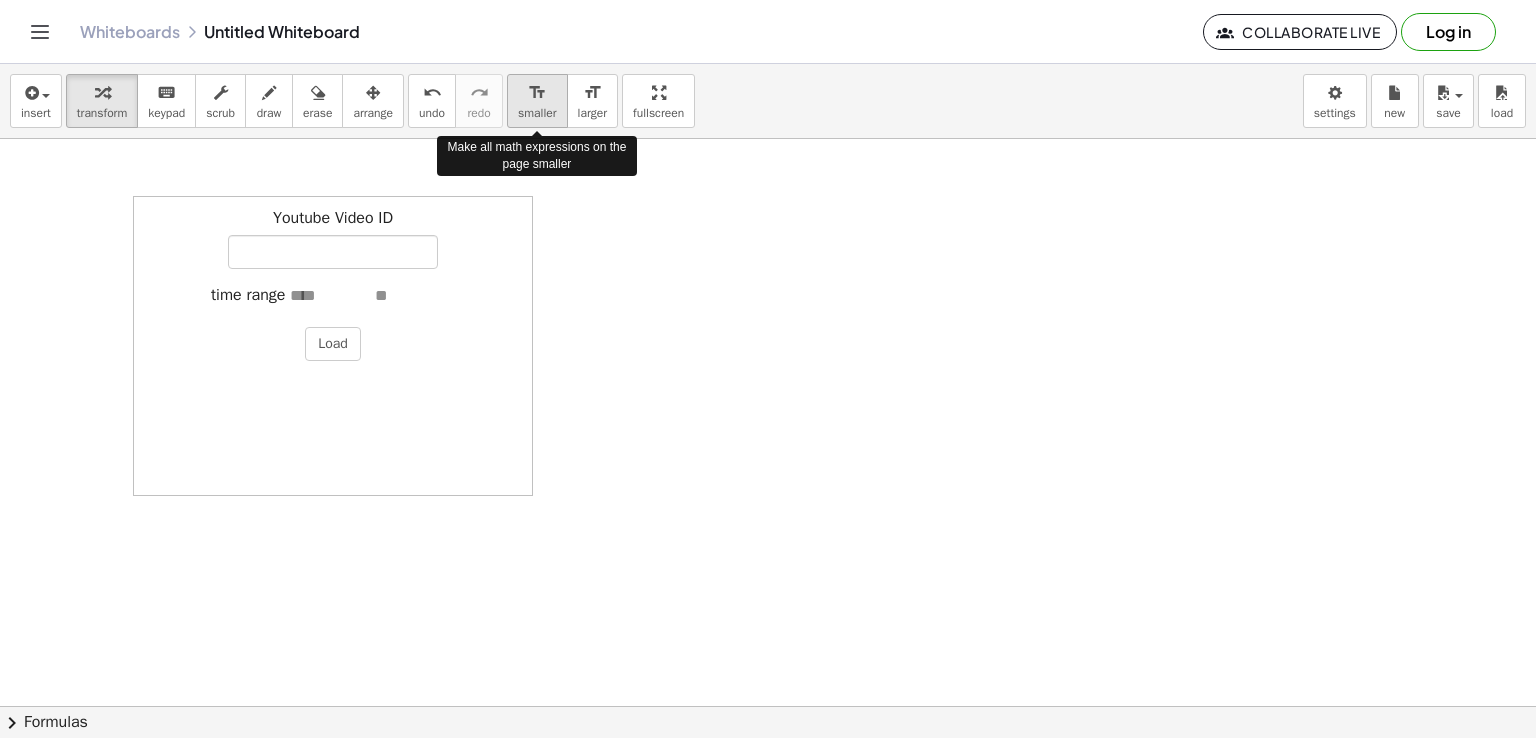 click on "smaller" at bounding box center (537, 113) 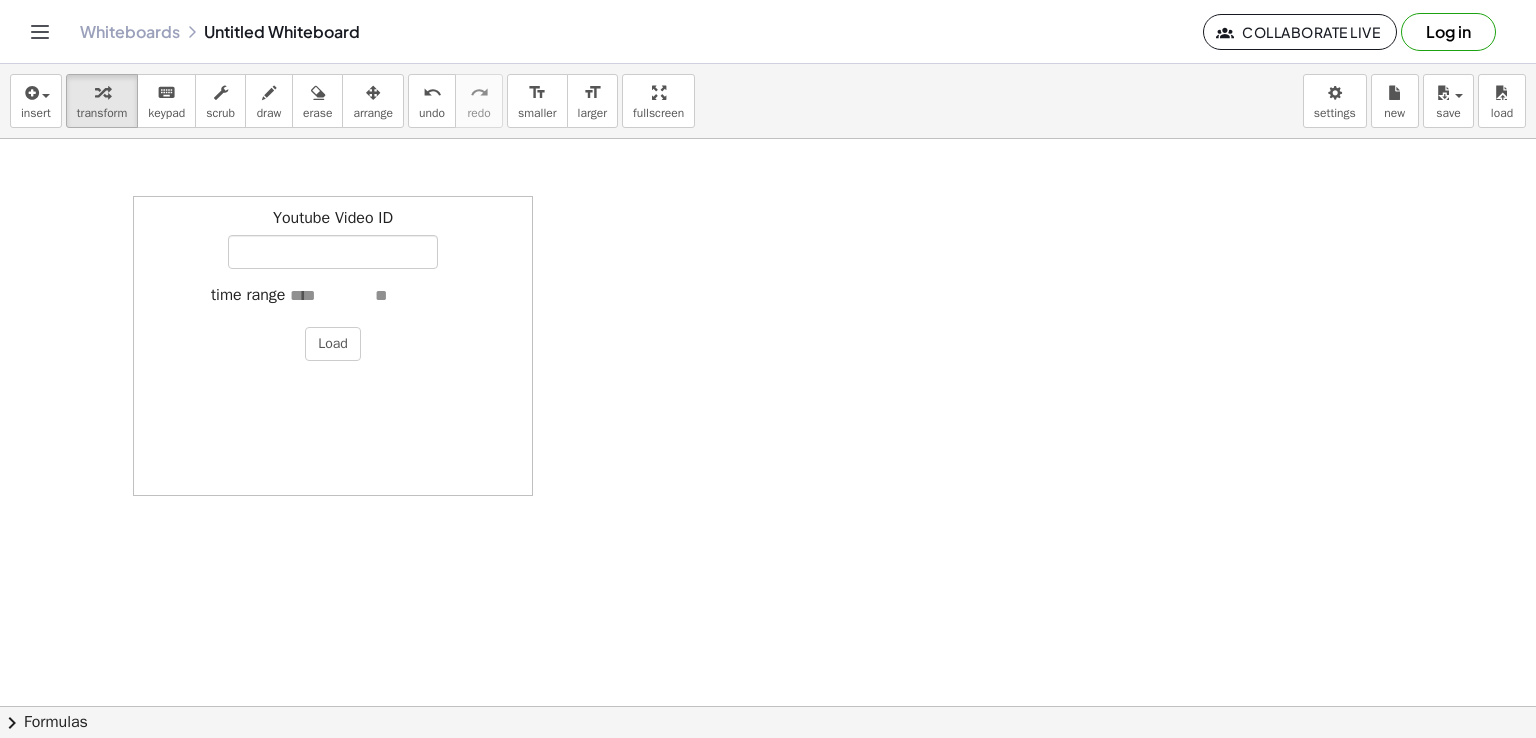 click at bounding box center [768, 706] 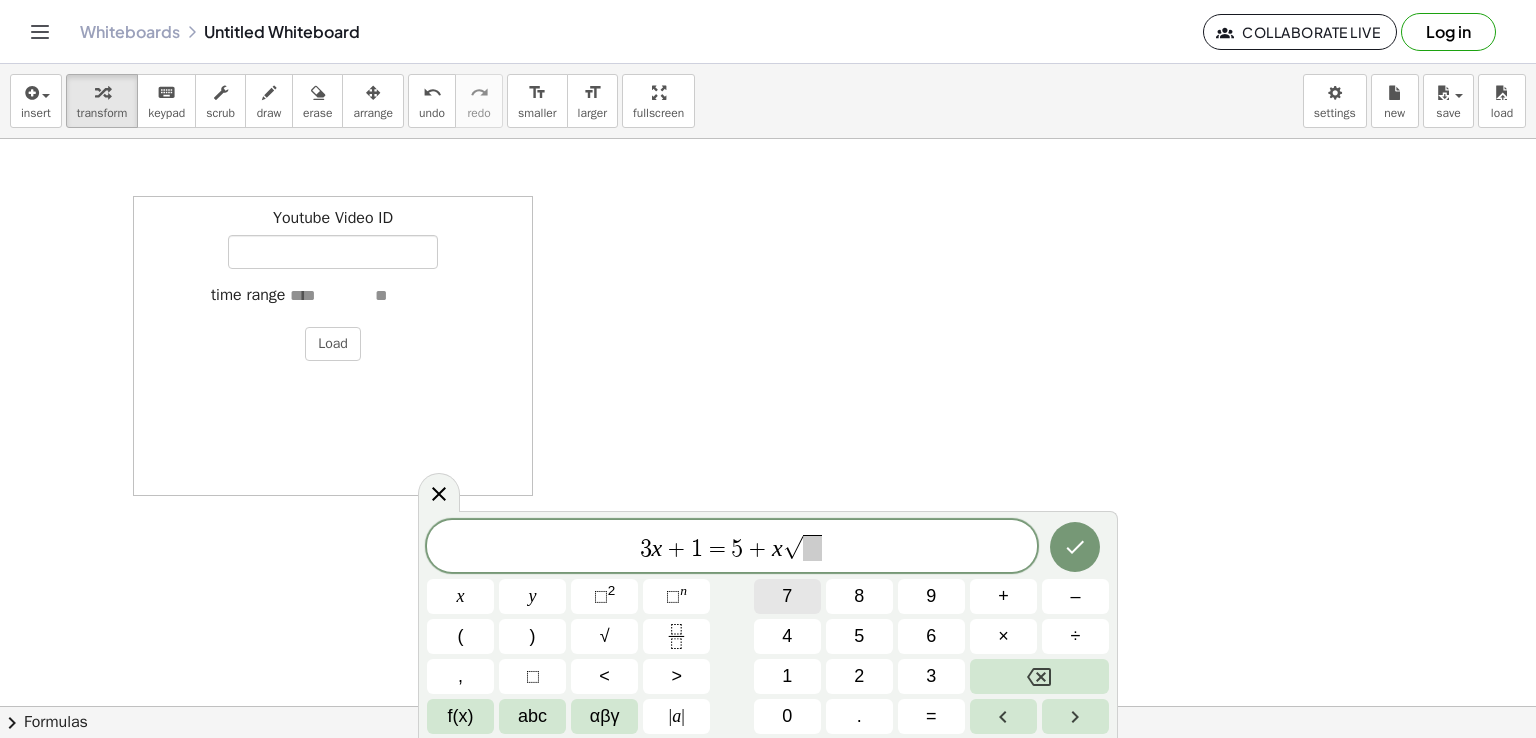 click on "7" at bounding box center (787, 596) 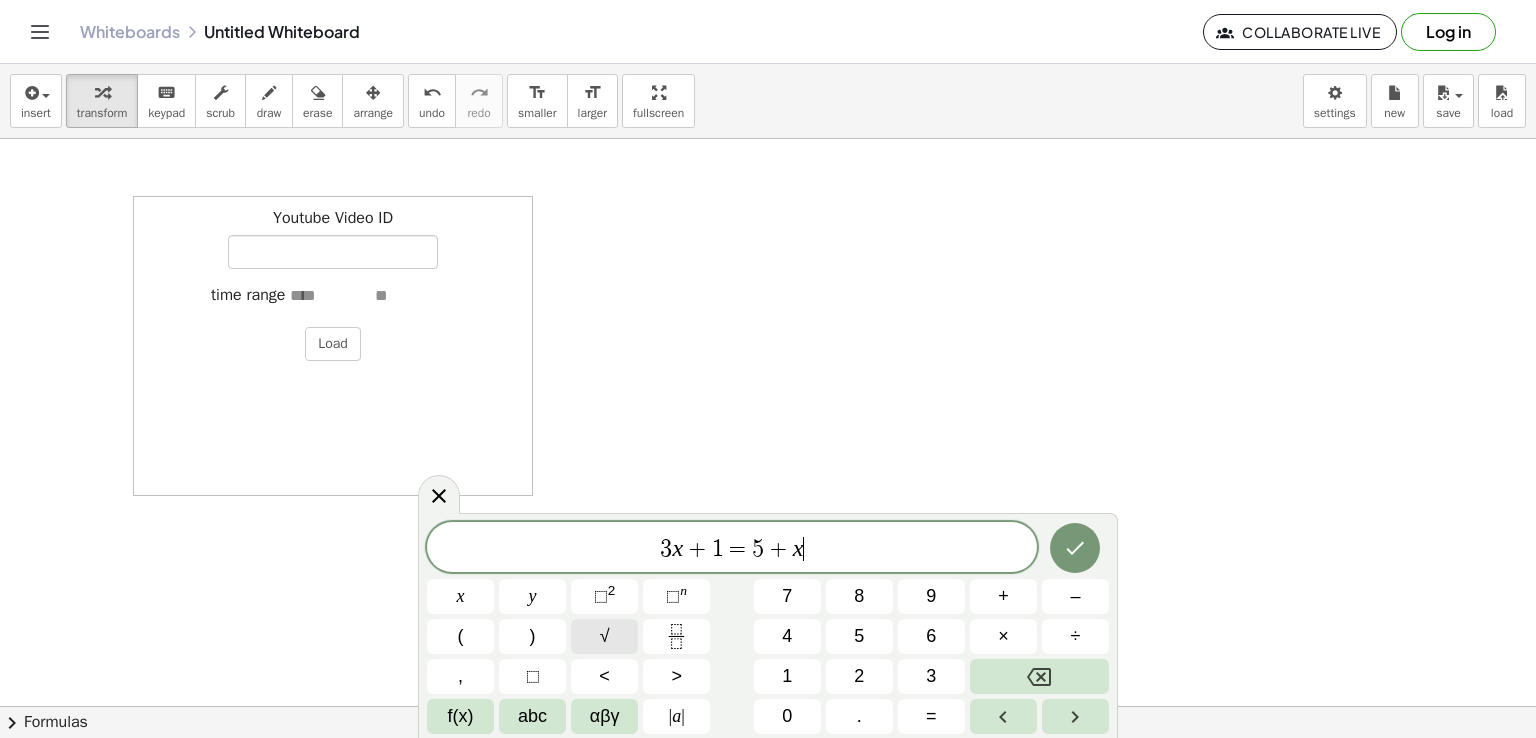 click on "√" at bounding box center [604, 636] 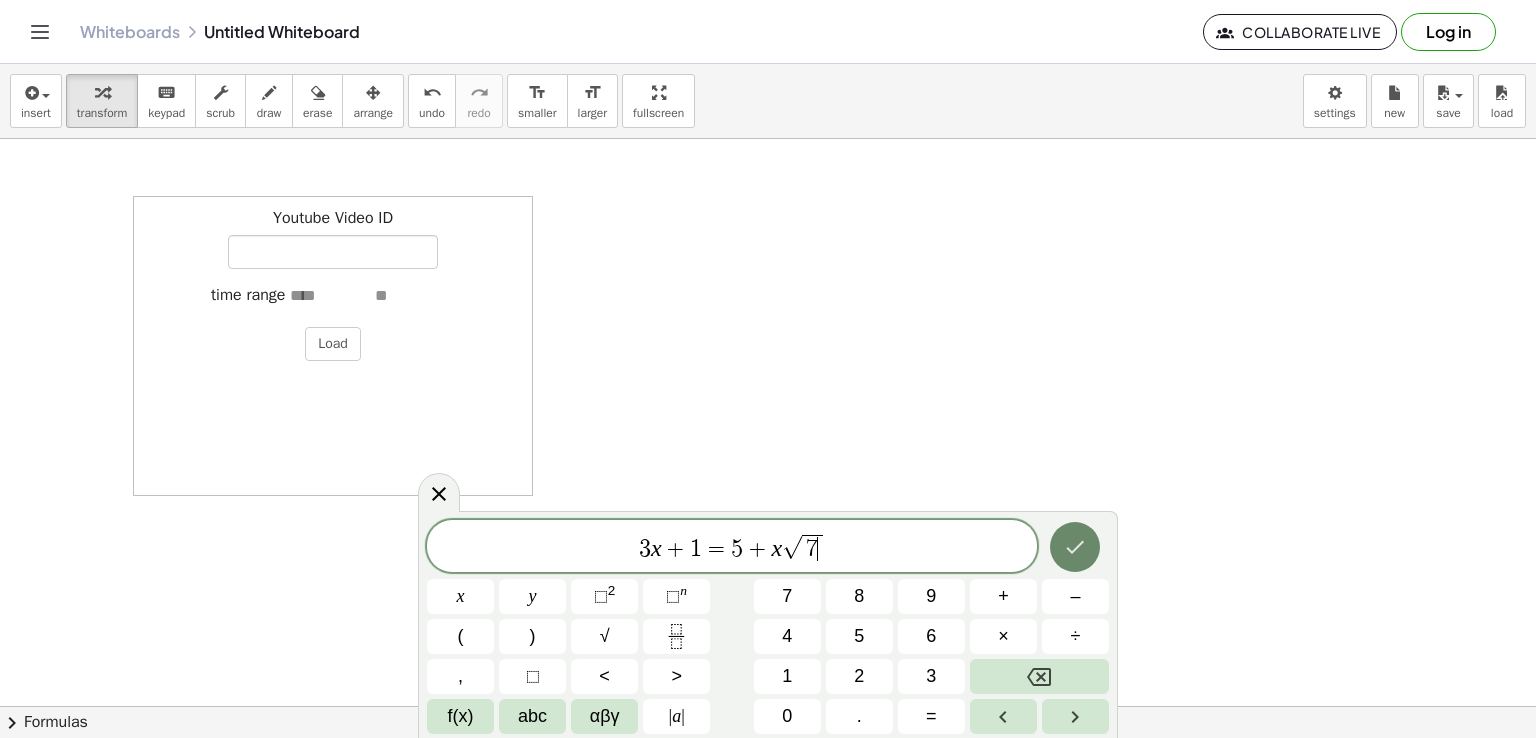 click at bounding box center [1075, 547] 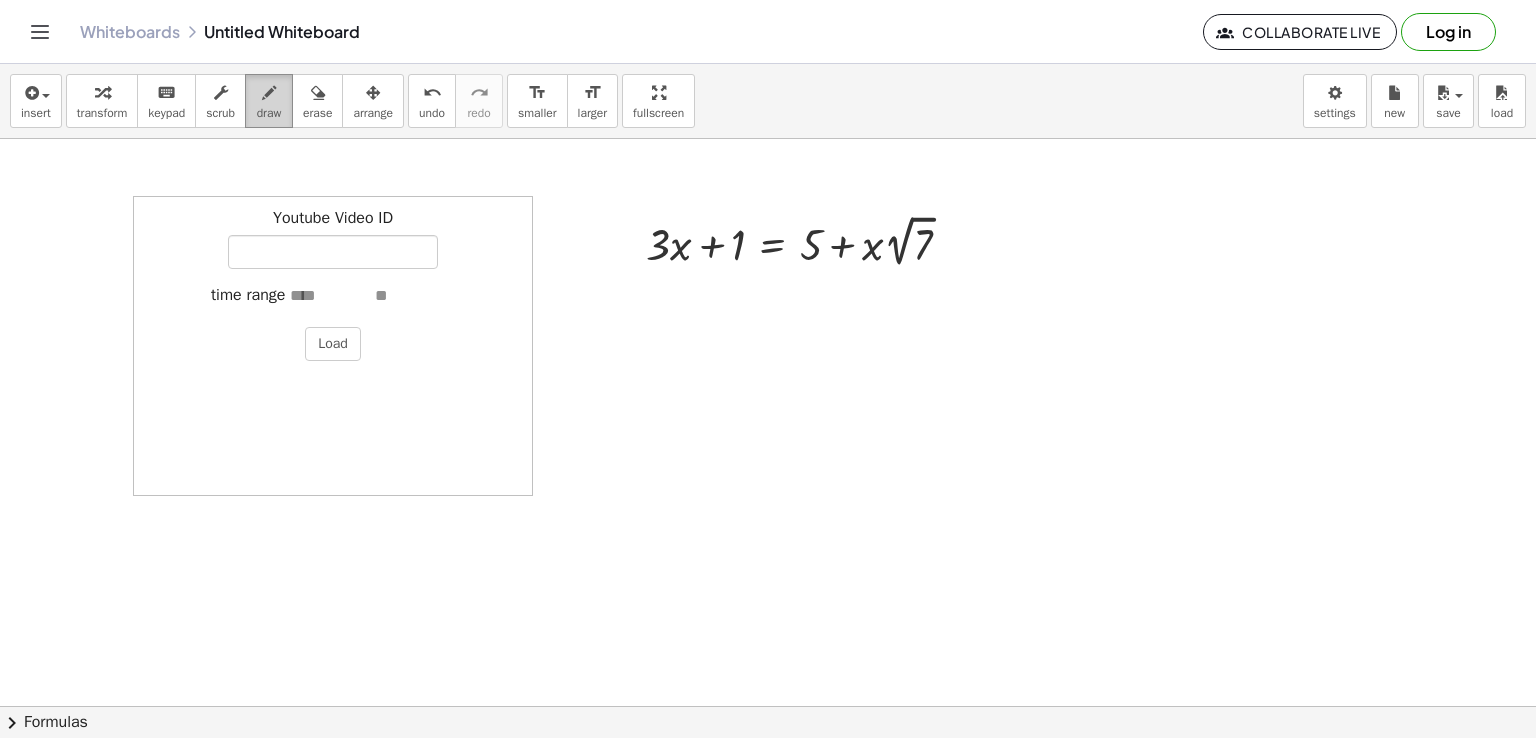 click on "draw" at bounding box center (269, 113) 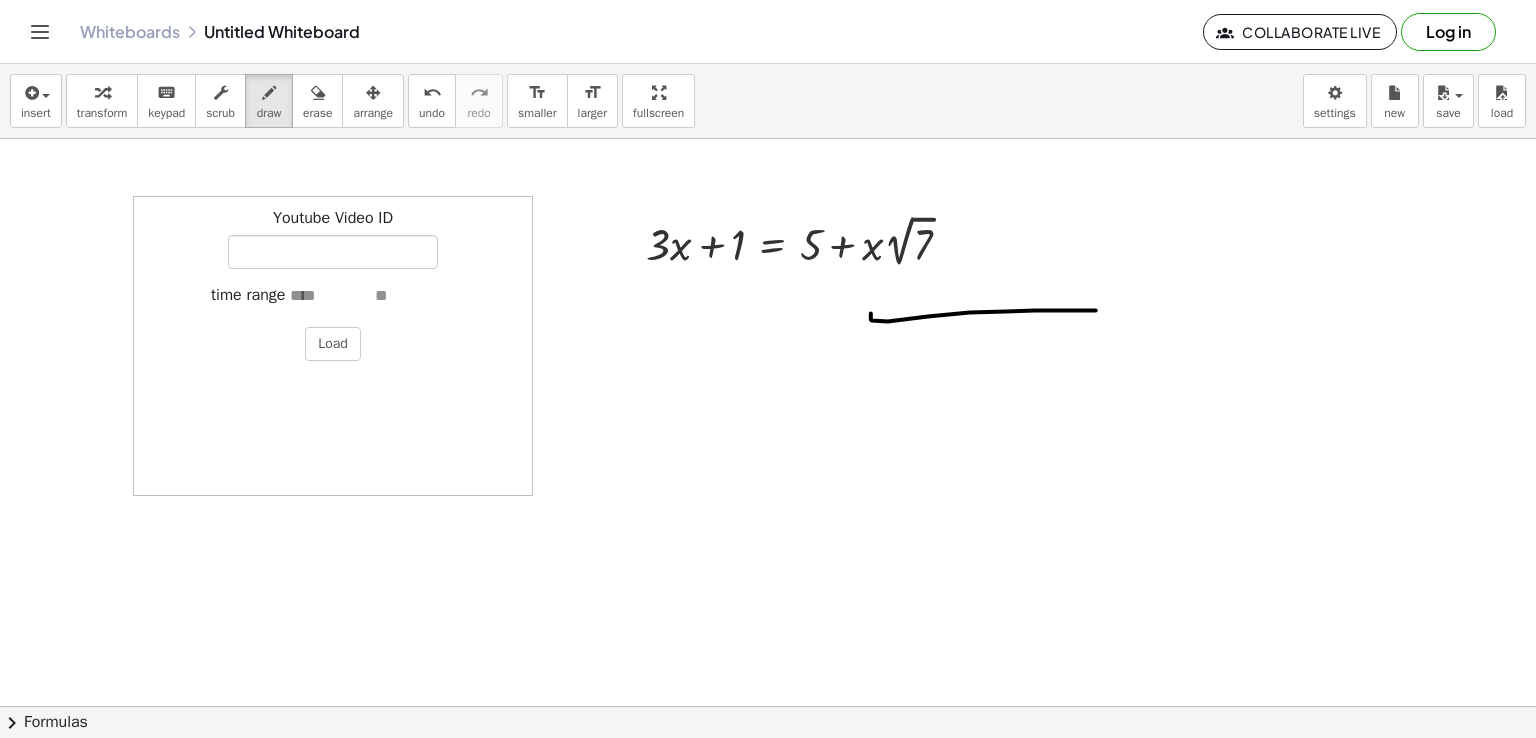 drag, startPoint x: 871, startPoint y: 317, endPoint x: 1096, endPoint y: 310, distance: 225.10886 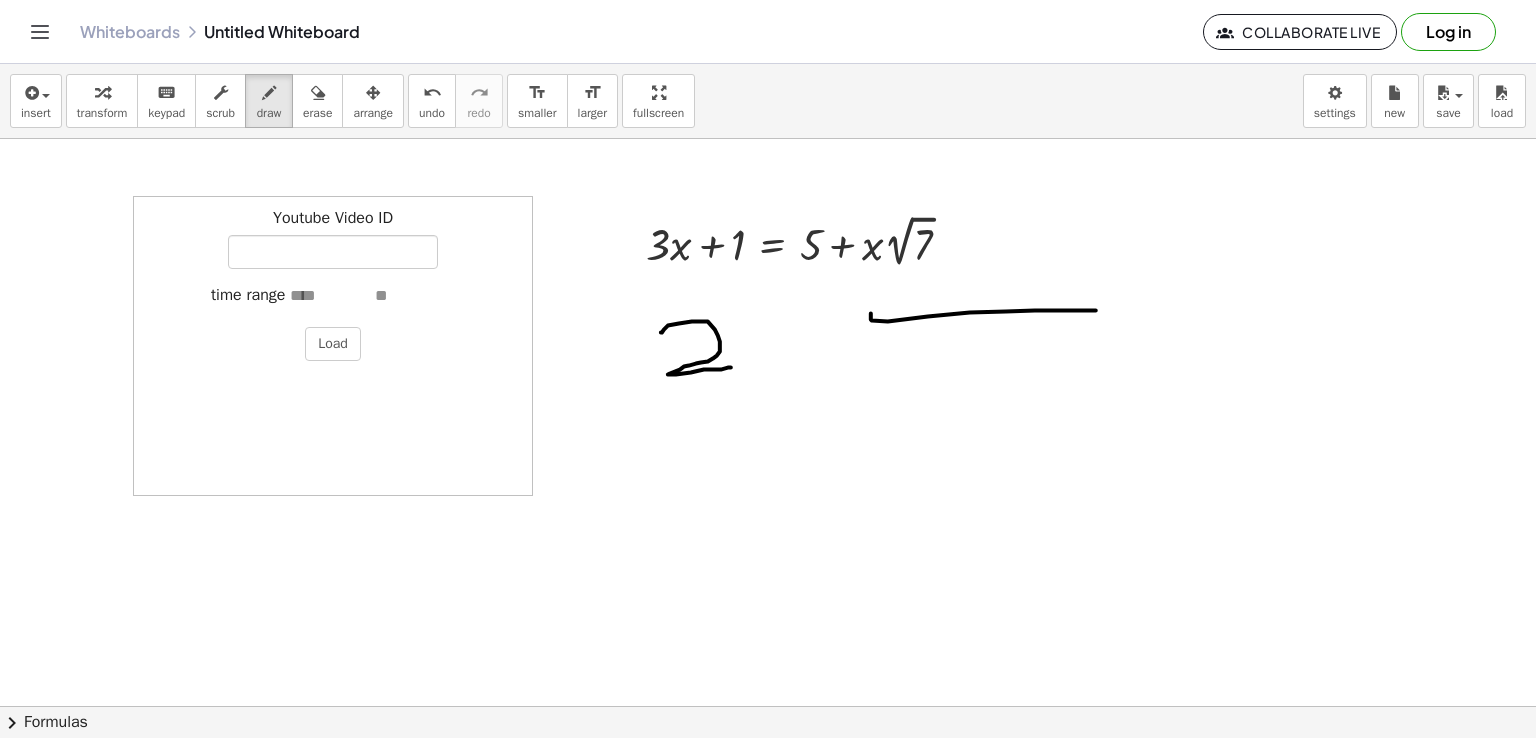 drag, startPoint x: 661, startPoint y: 332, endPoint x: 741, endPoint y: 355, distance: 83.240616 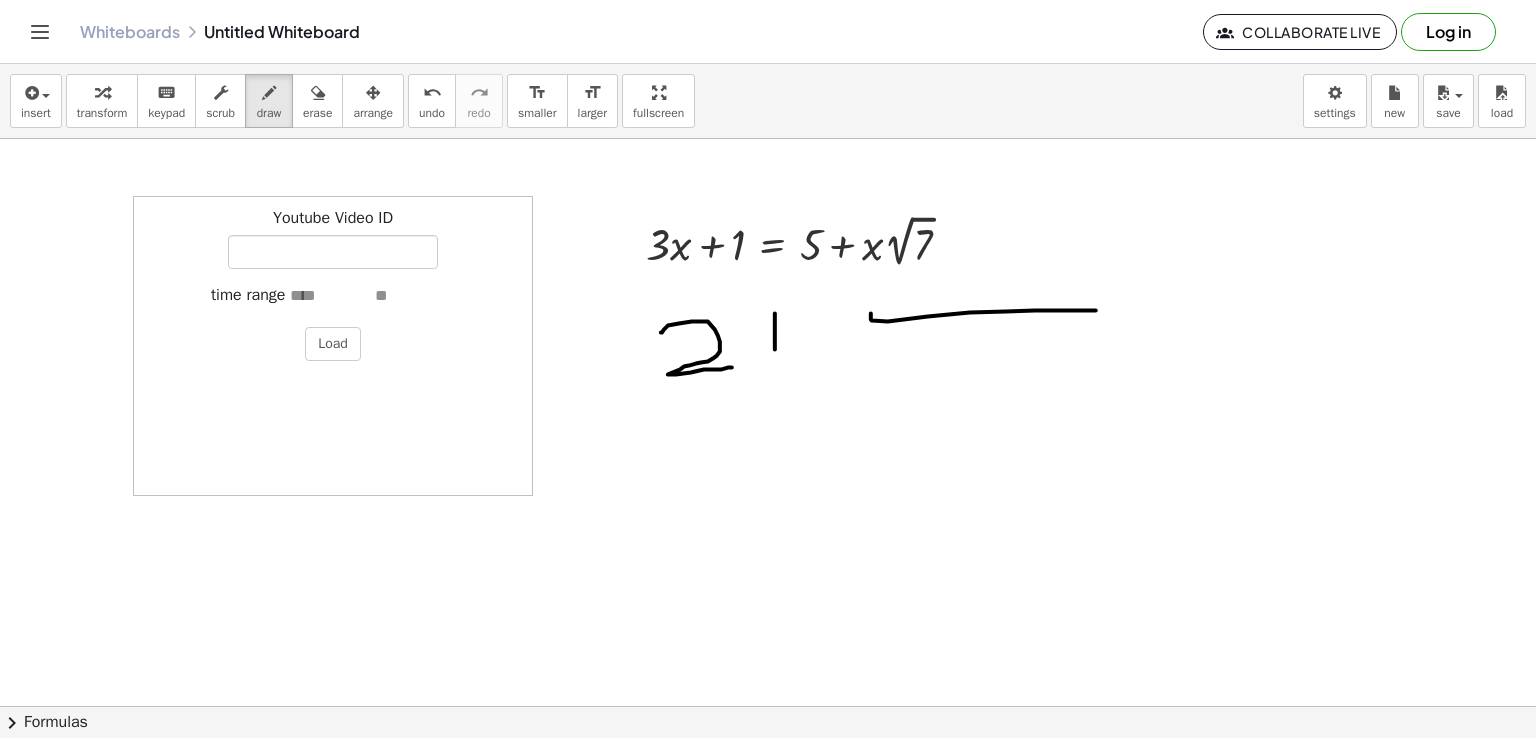 drag, startPoint x: 775, startPoint y: 313, endPoint x: 775, endPoint y: 368, distance: 55 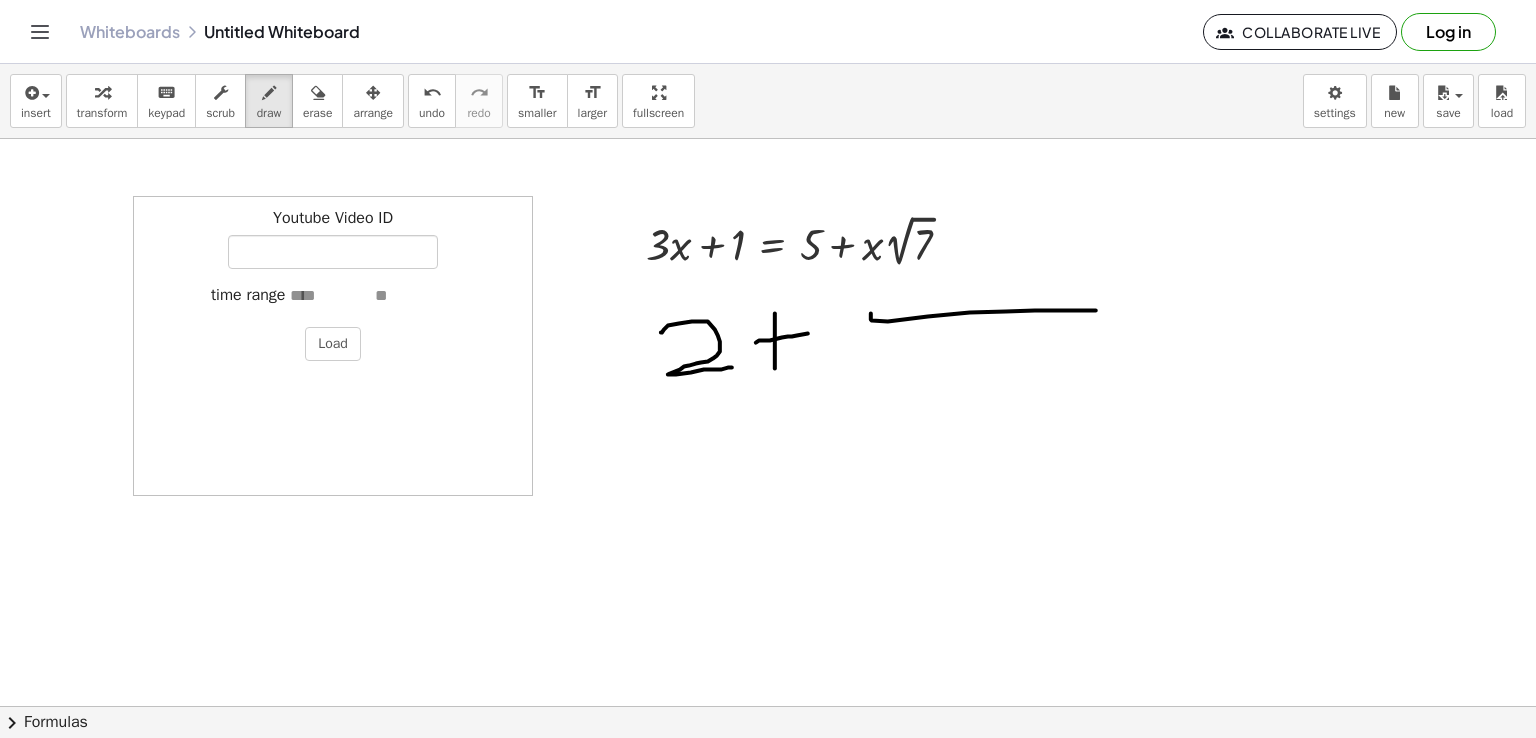 drag, startPoint x: 756, startPoint y: 342, endPoint x: 812, endPoint y: 333, distance: 56.718605 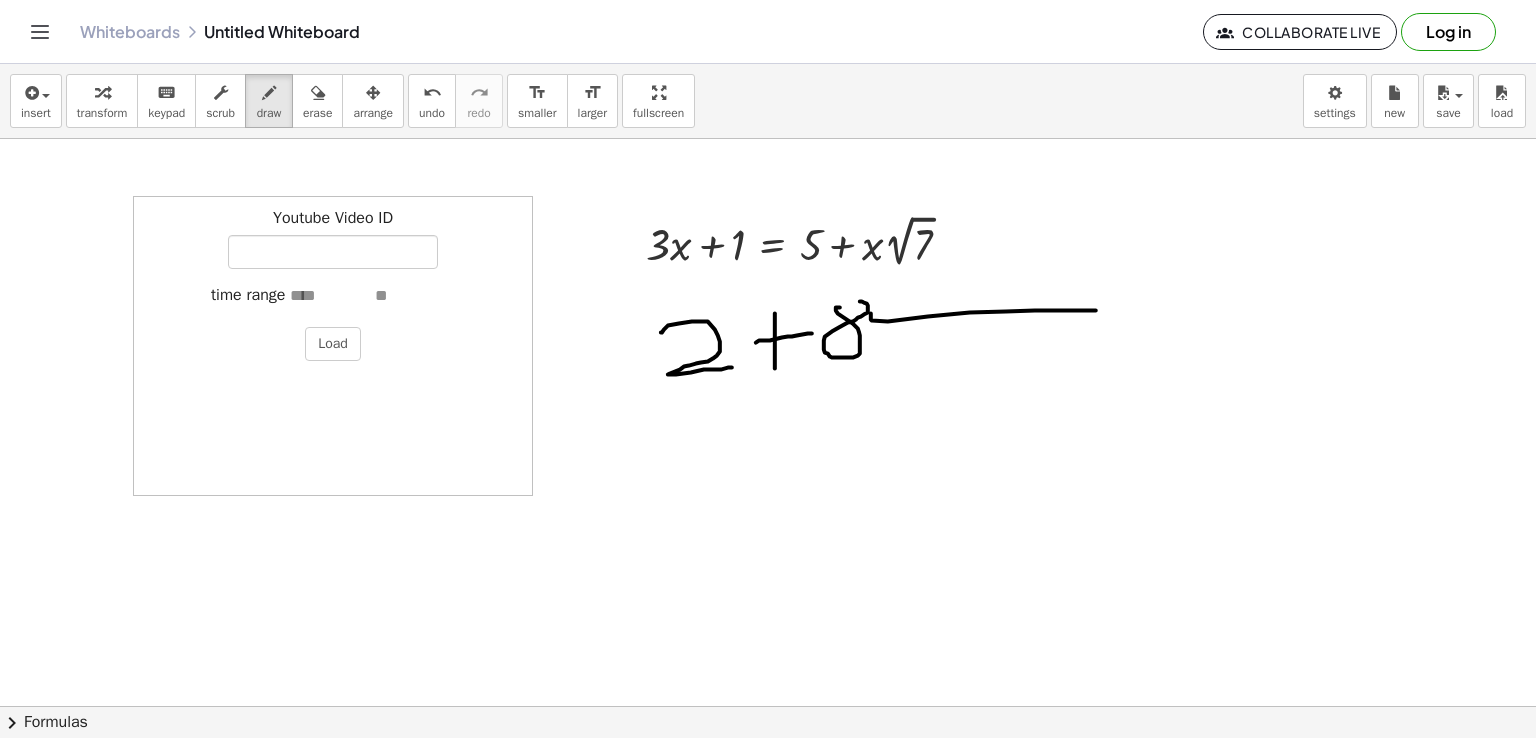 click at bounding box center [768, 706] 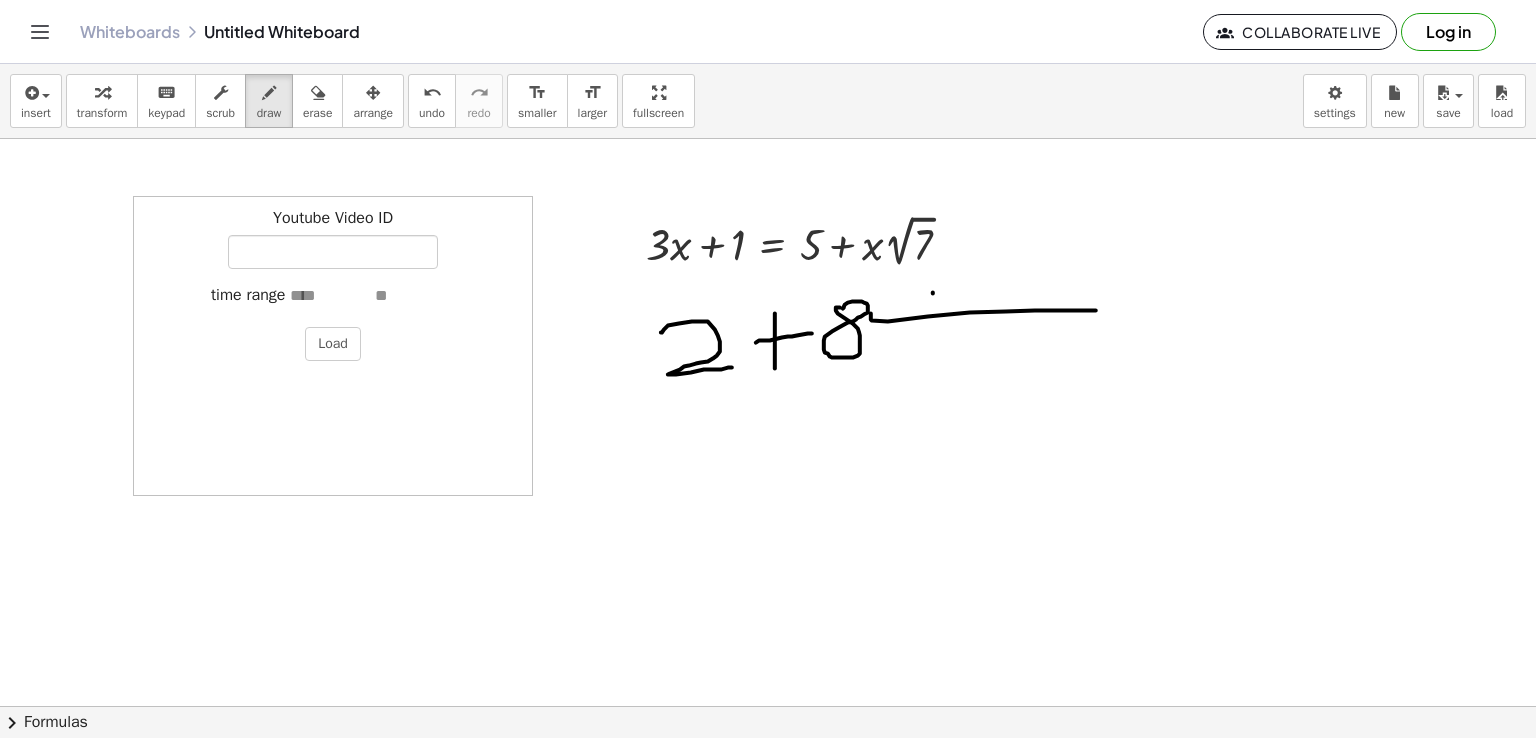 drag, startPoint x: 933, startPoint y: 292, endPoint x: 927, endPoint y: 307, distance: 16.155495 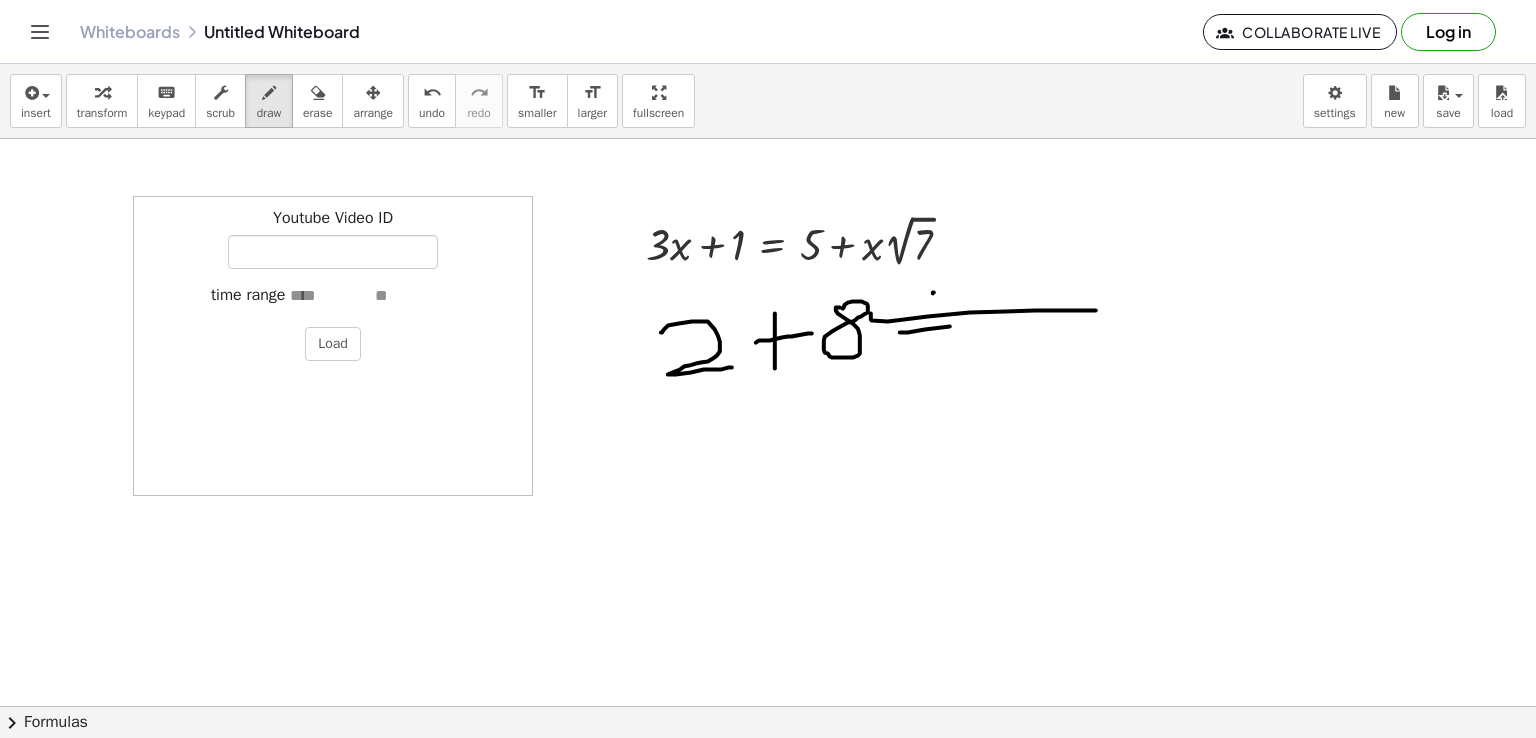 drag, startPoint x: 900, startPoint y: 332, endPoint x: 952, endPoint y: 326, distance: 52.34501 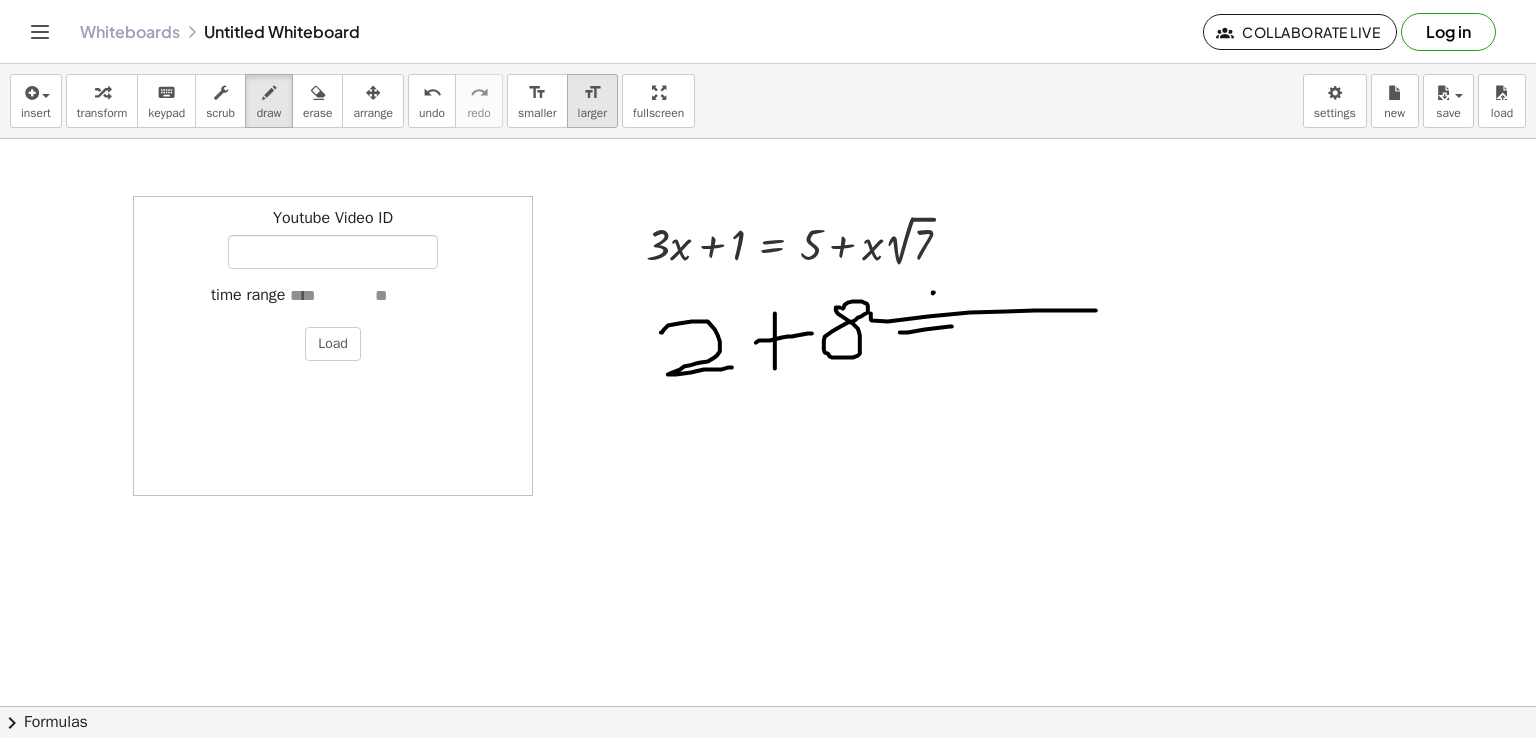 click on "format_size" at bounding box center (592, 93) 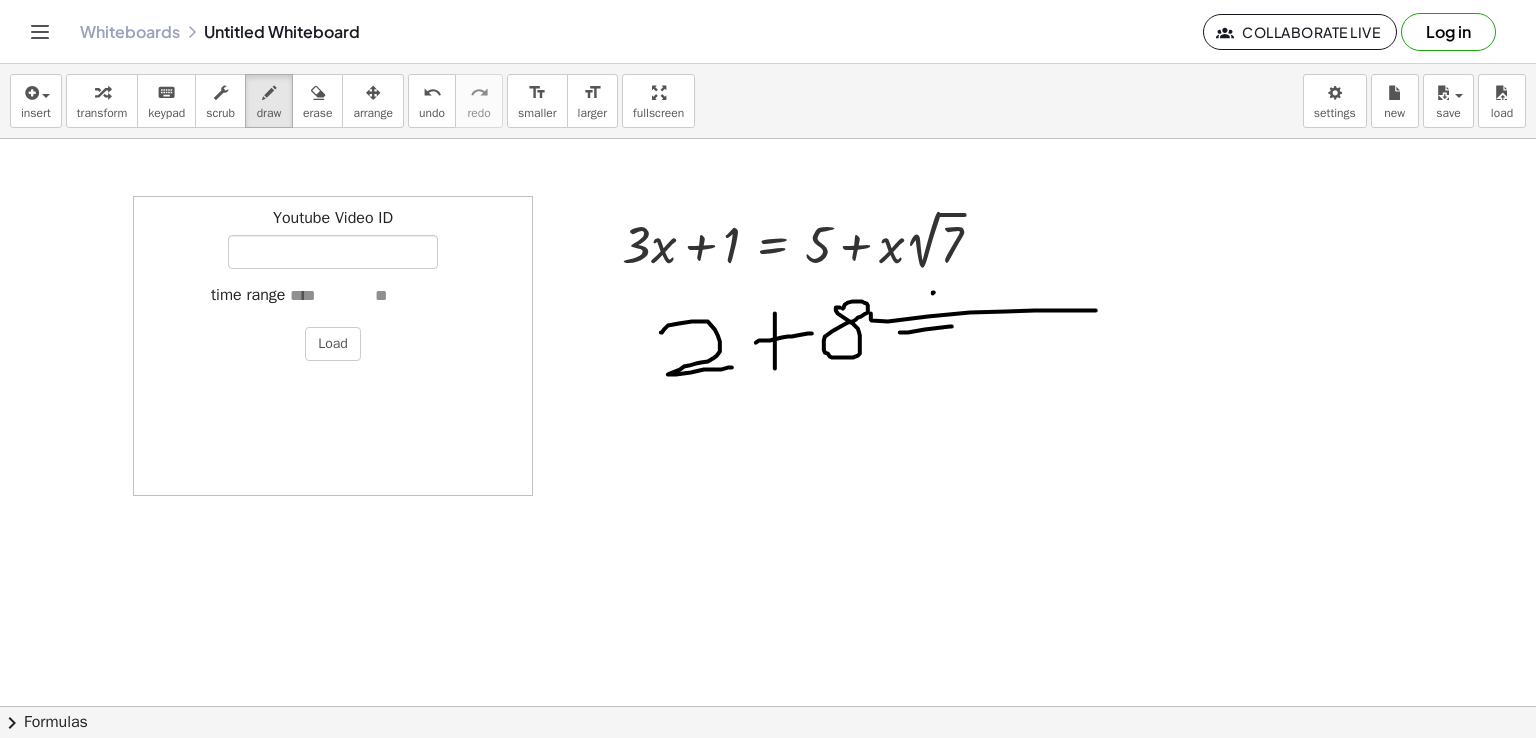 click at bounding box center (768, 706) 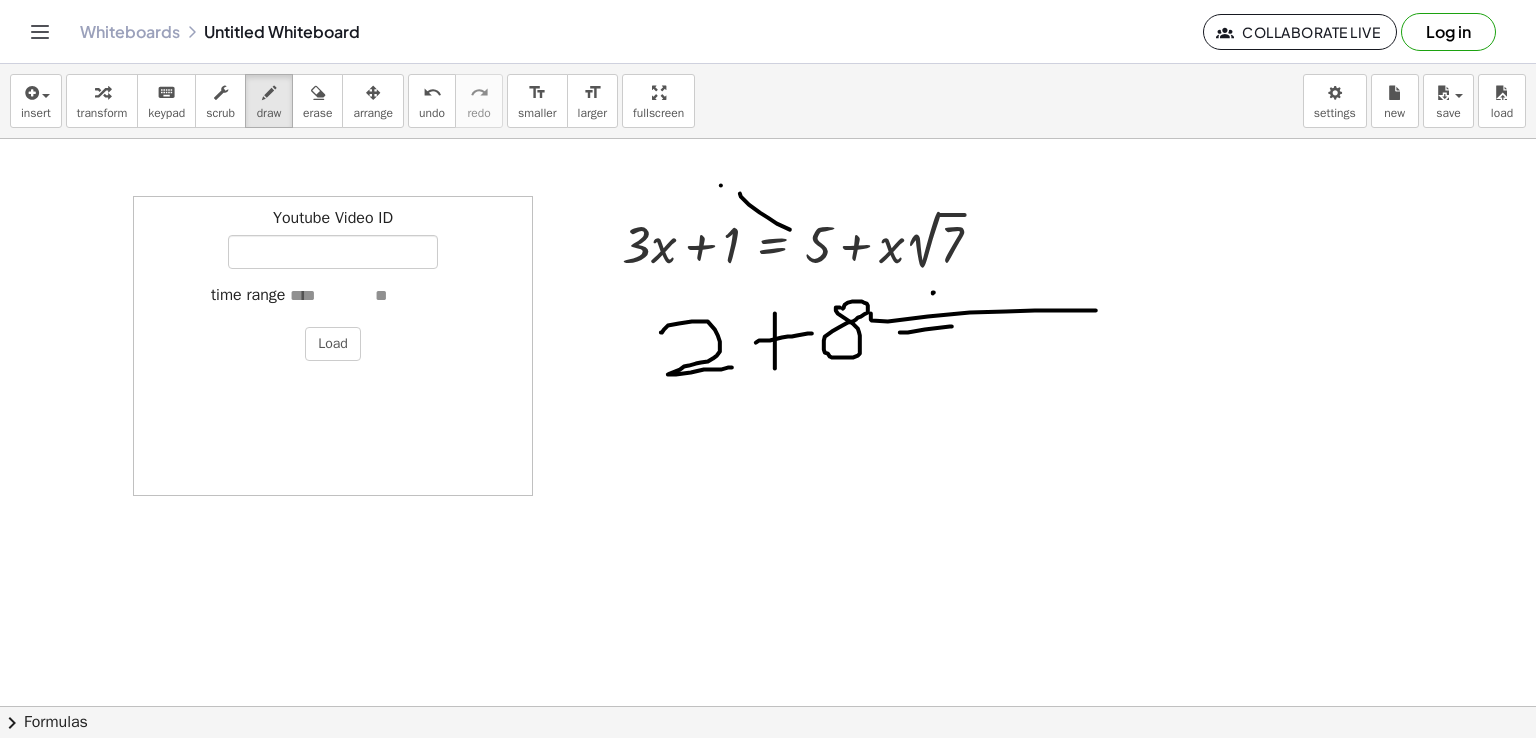 drag, startPoint x: 768, startPoint y: 217, endPoint x: 935, endPoint y: 245, distance: 169.33104 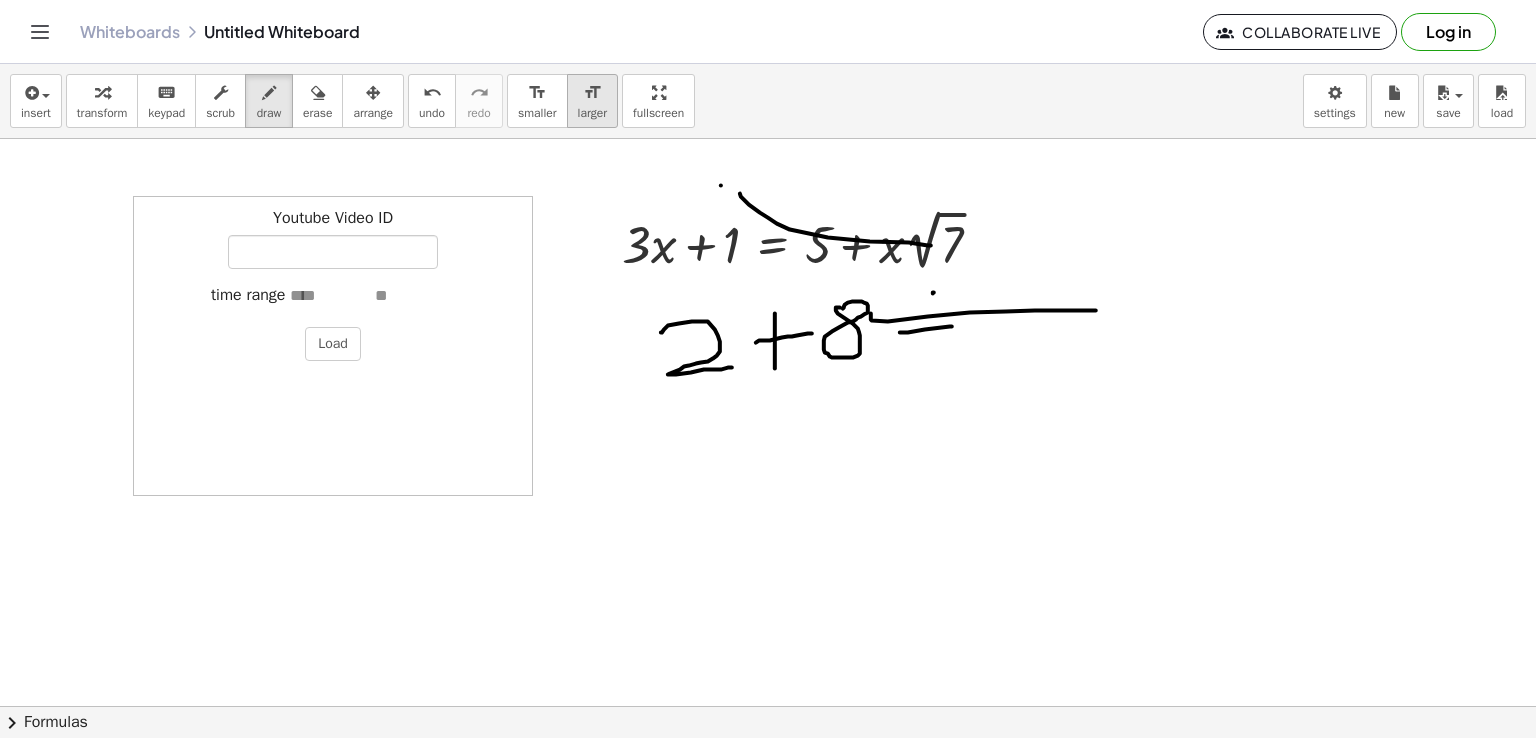 click on "larger" at bounding box center (592, 113) 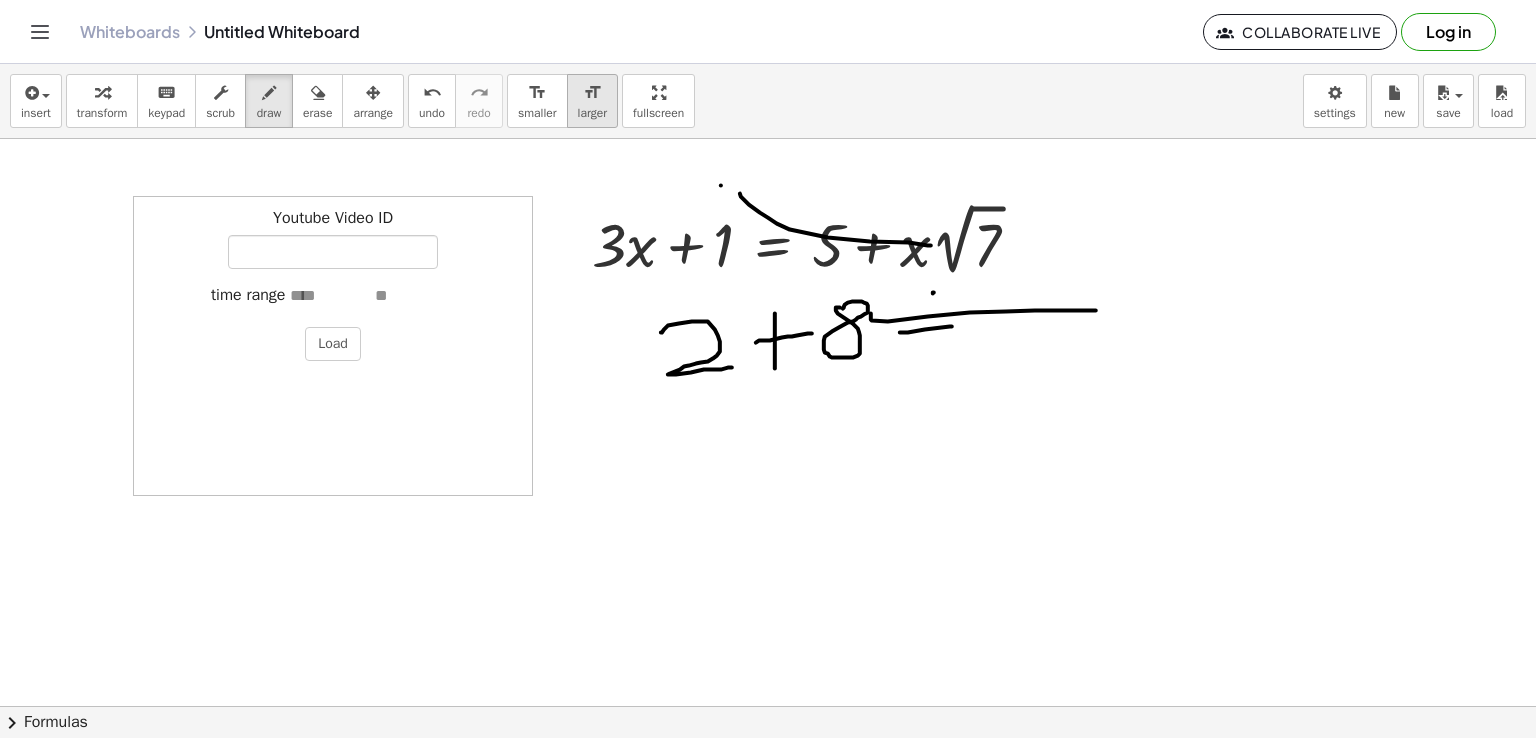 click on "format_size" at bounding box center [592, 93] 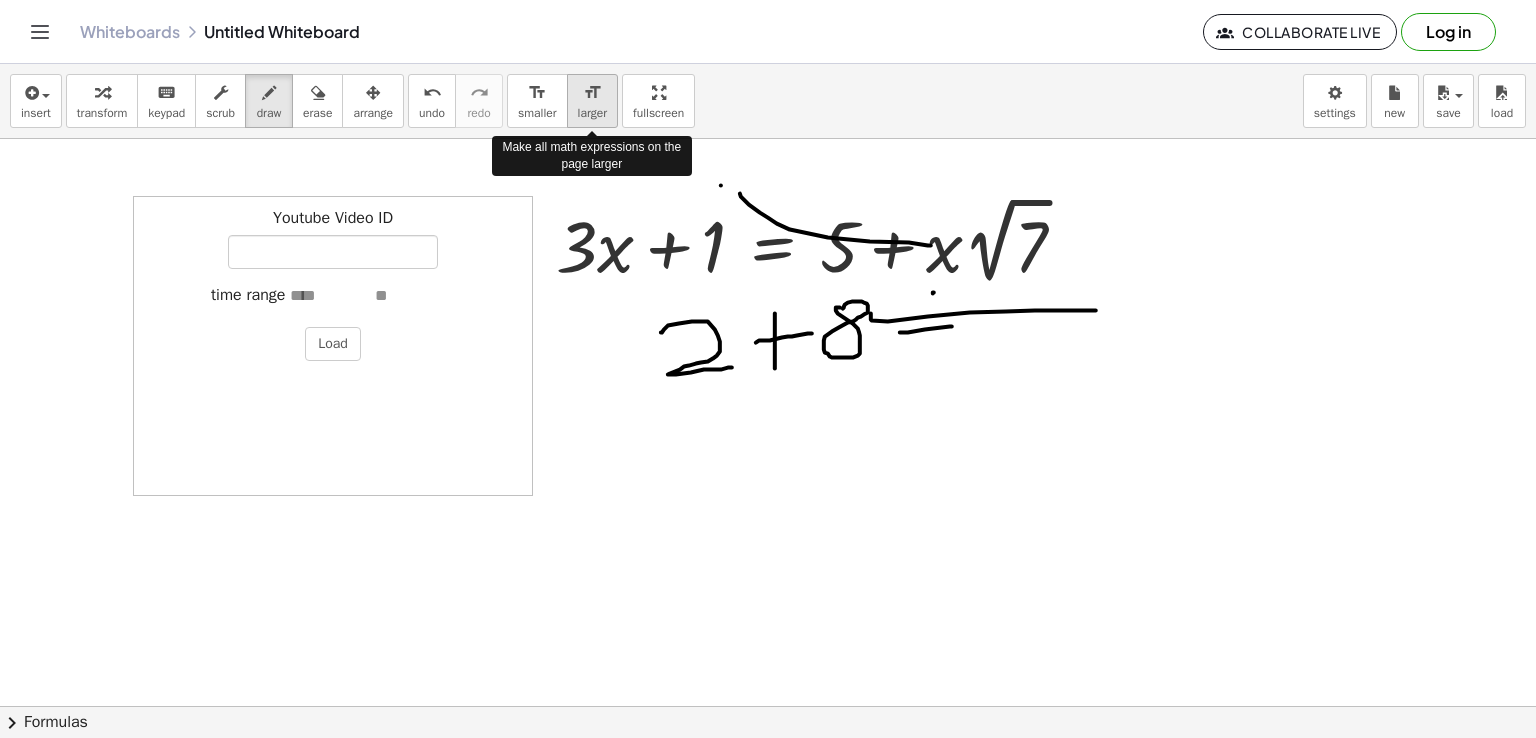 click on "format_size" at bounding box center (592, 93) 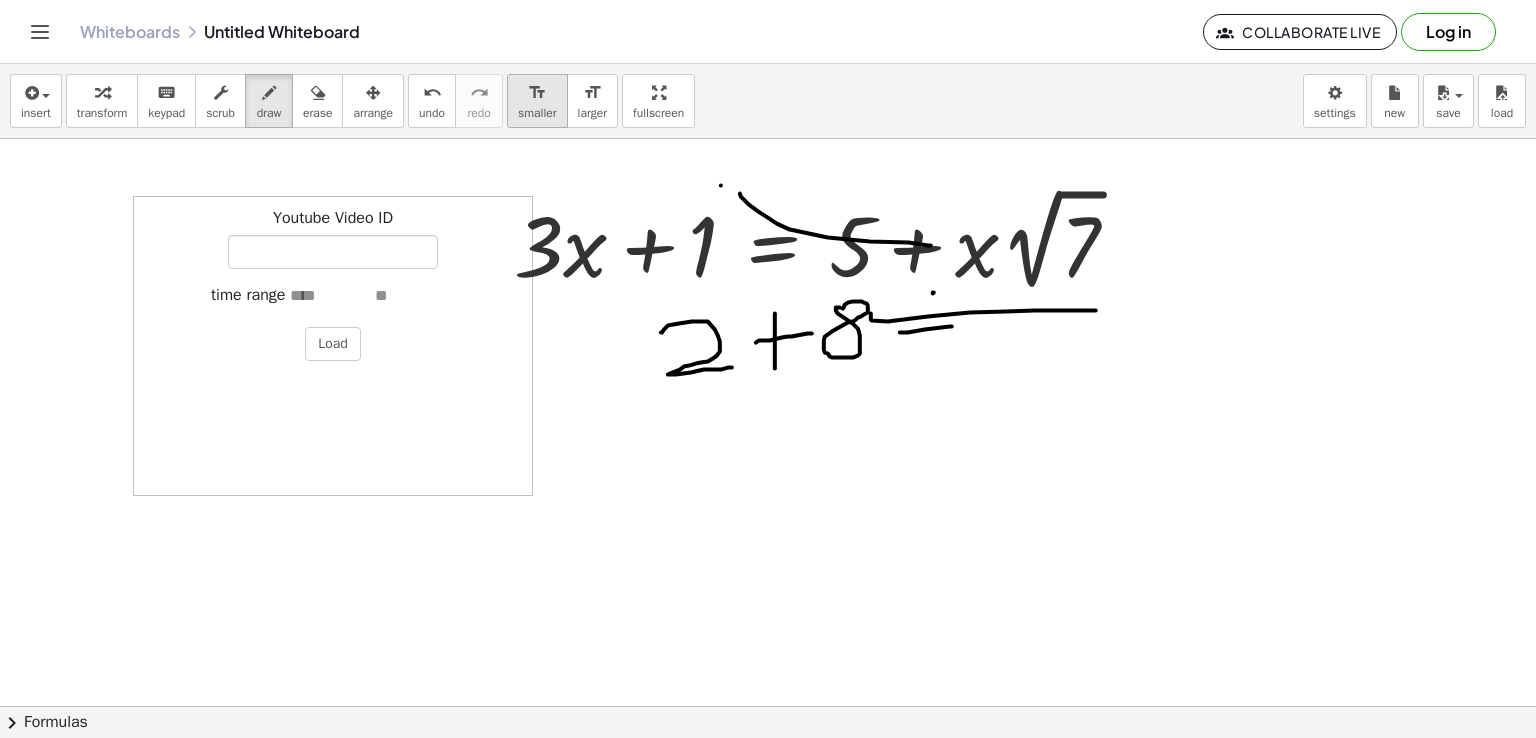 click on "format_size" at bounding box center (537, 93) 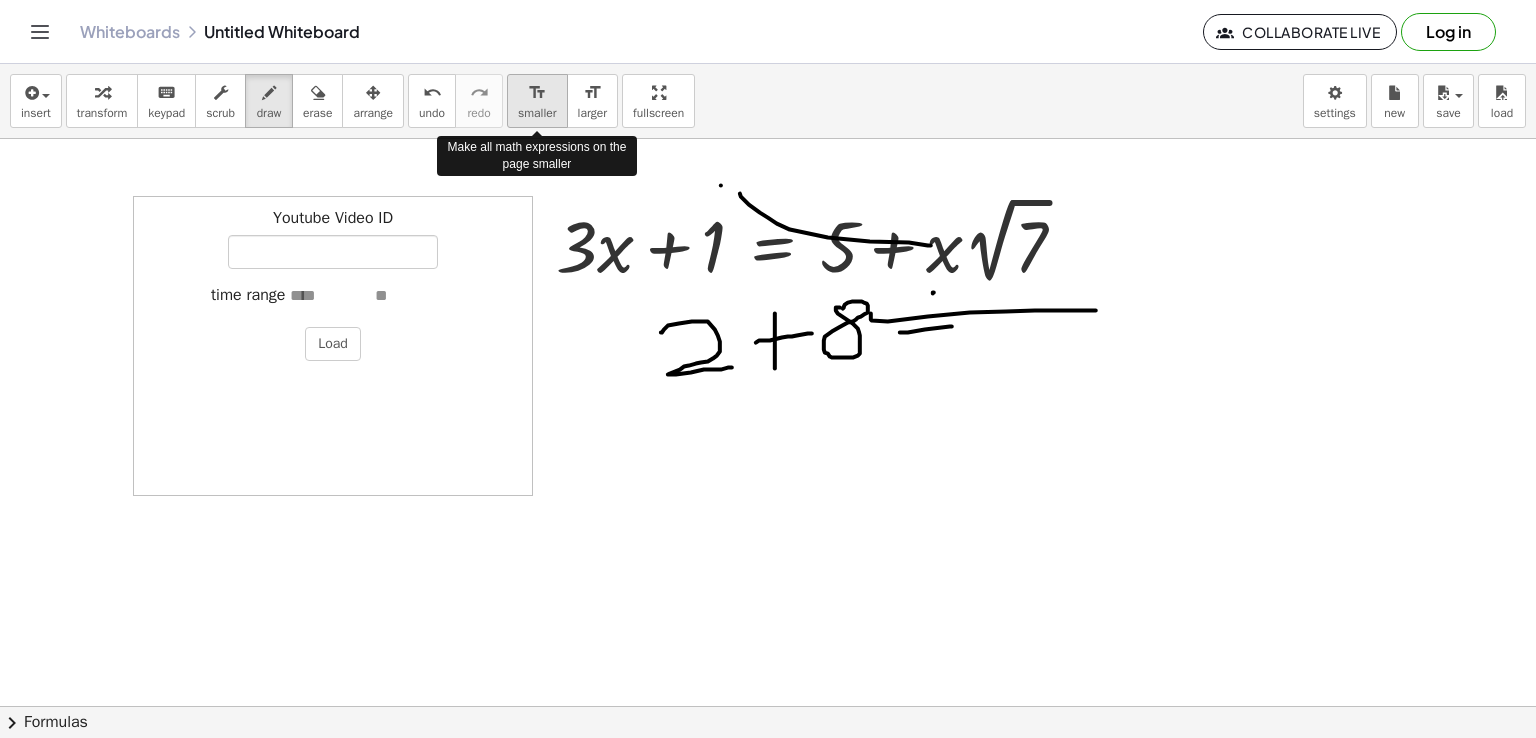 click on "format_size" at bounding box center [537, 93] 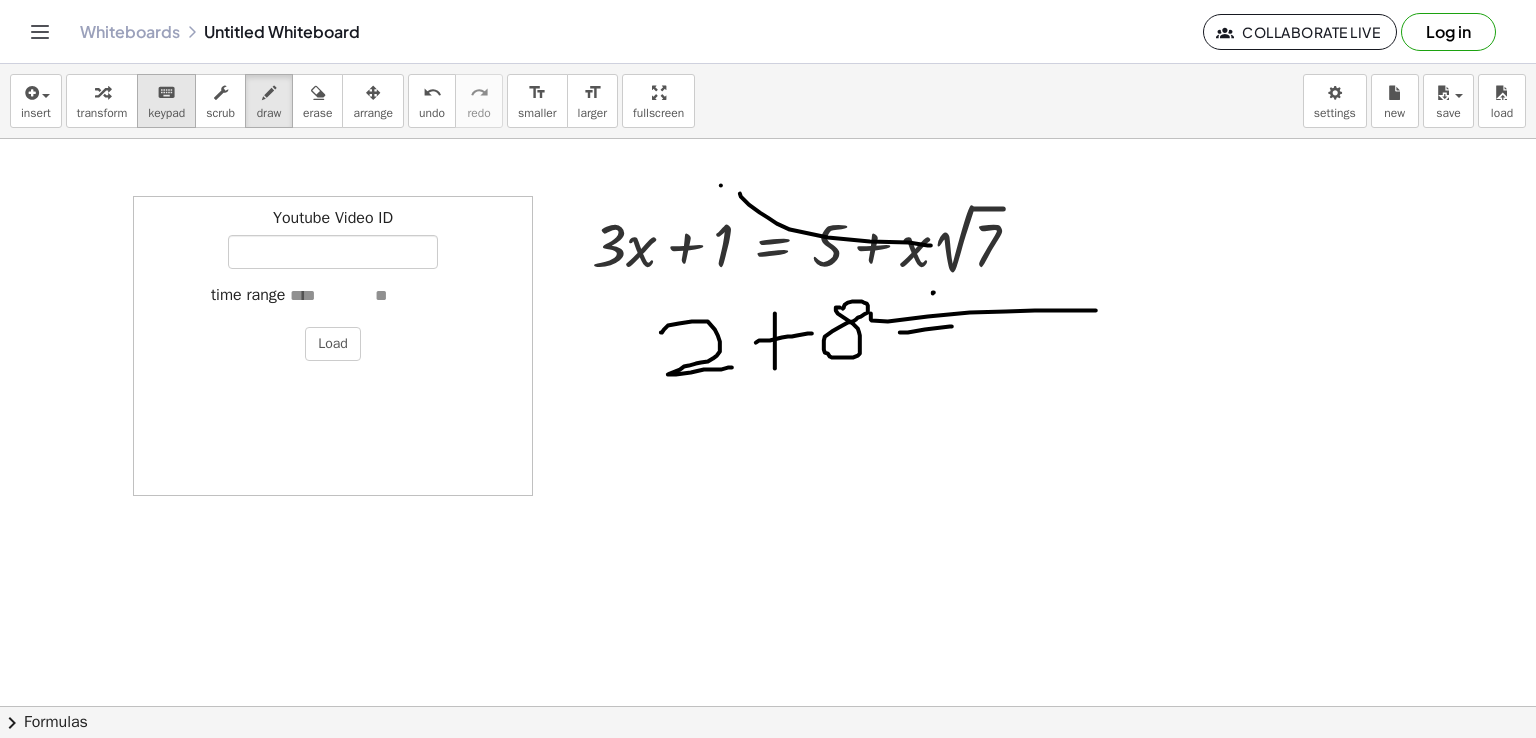 click on "keyboard keypad" at bounding box center [166, 101] 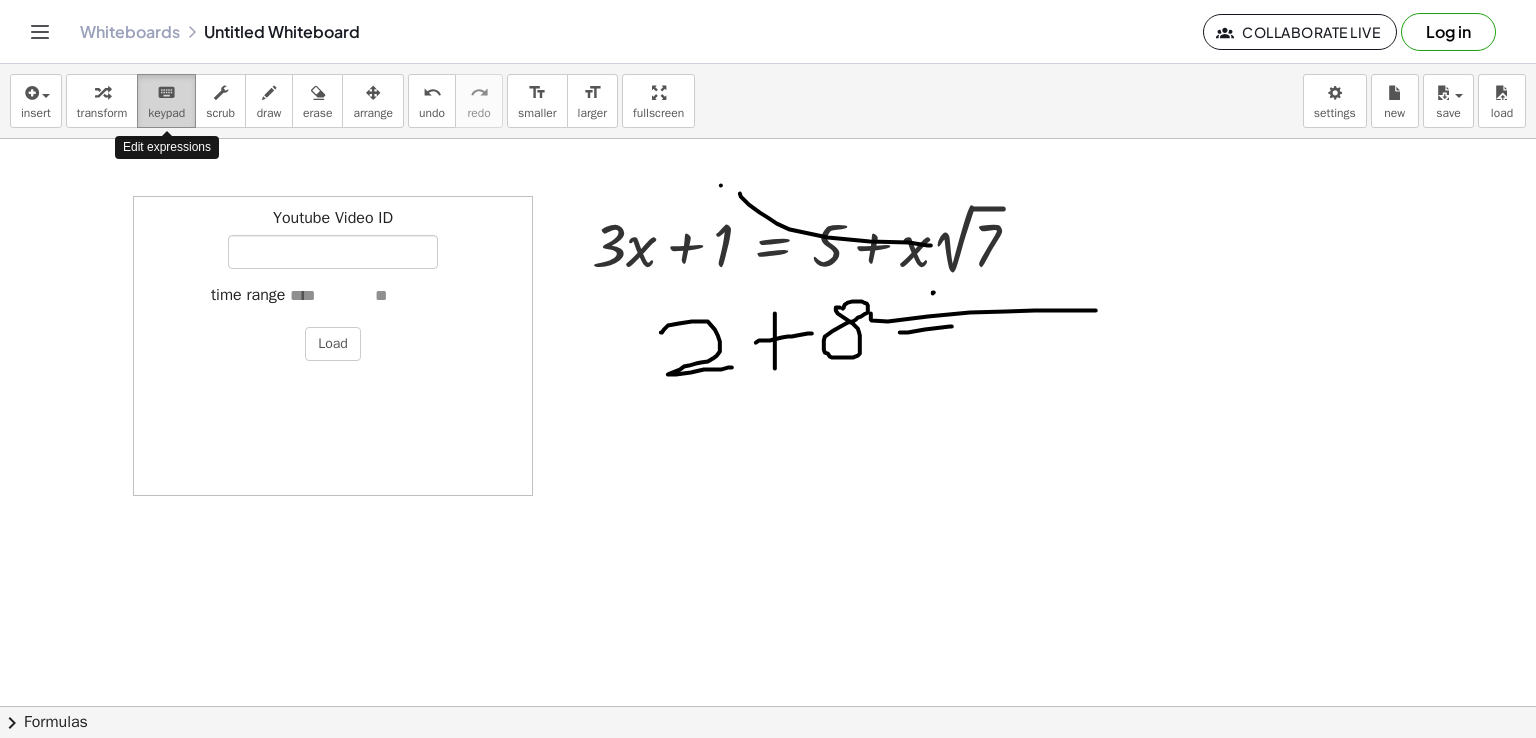 click on "keypad" at bounding box center (166, 113) 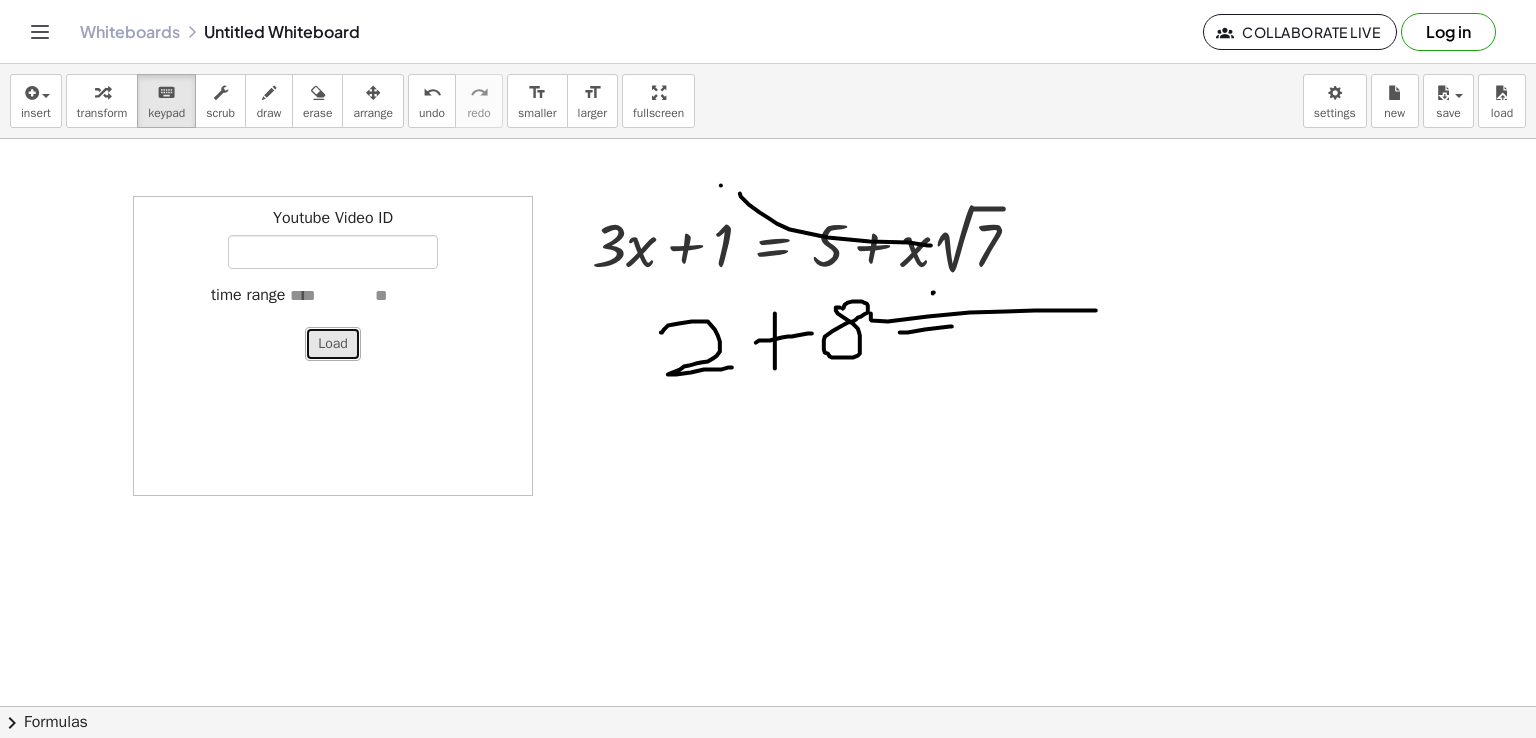 click on "Load" at bounding box center [333, 344] 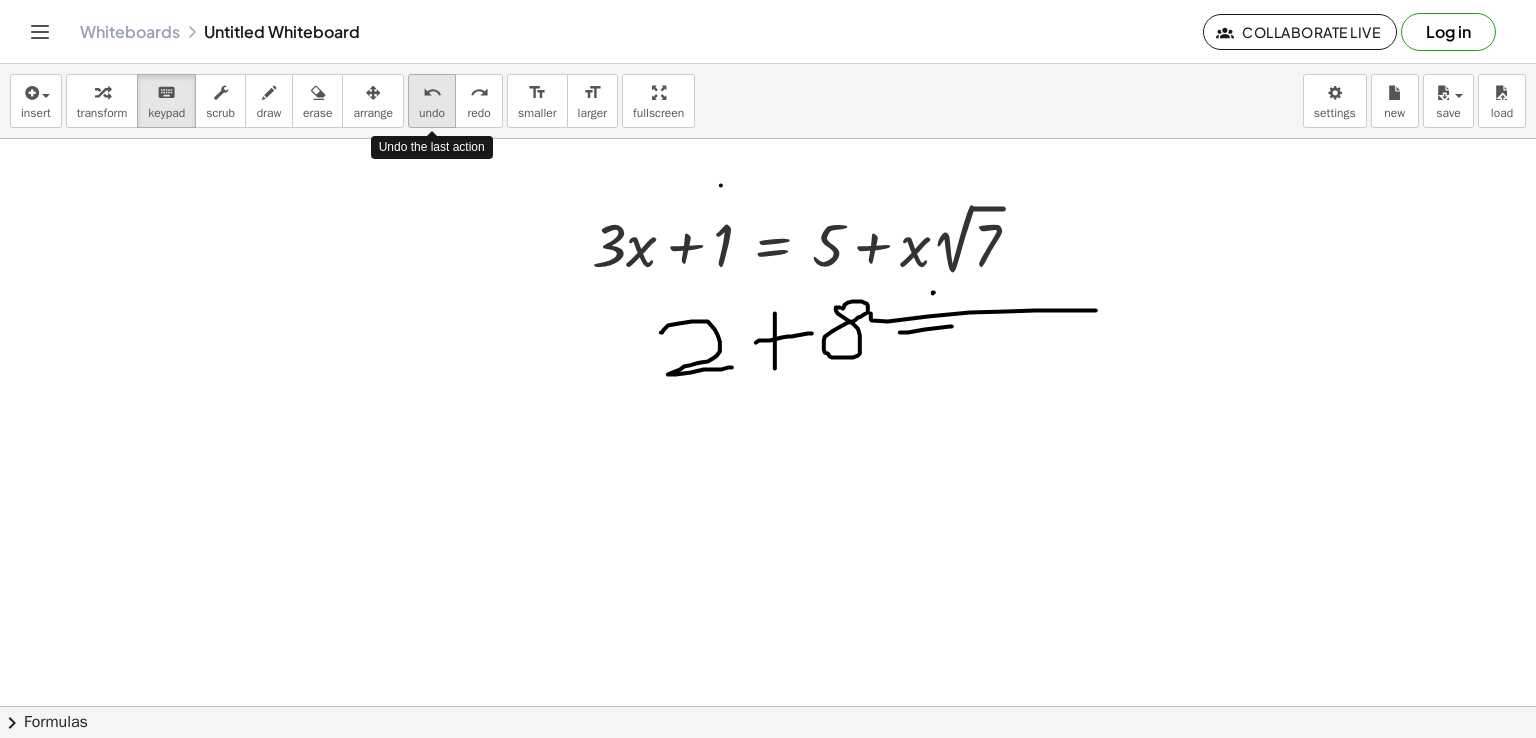 click on "undo" at bounding box center (432, 113) 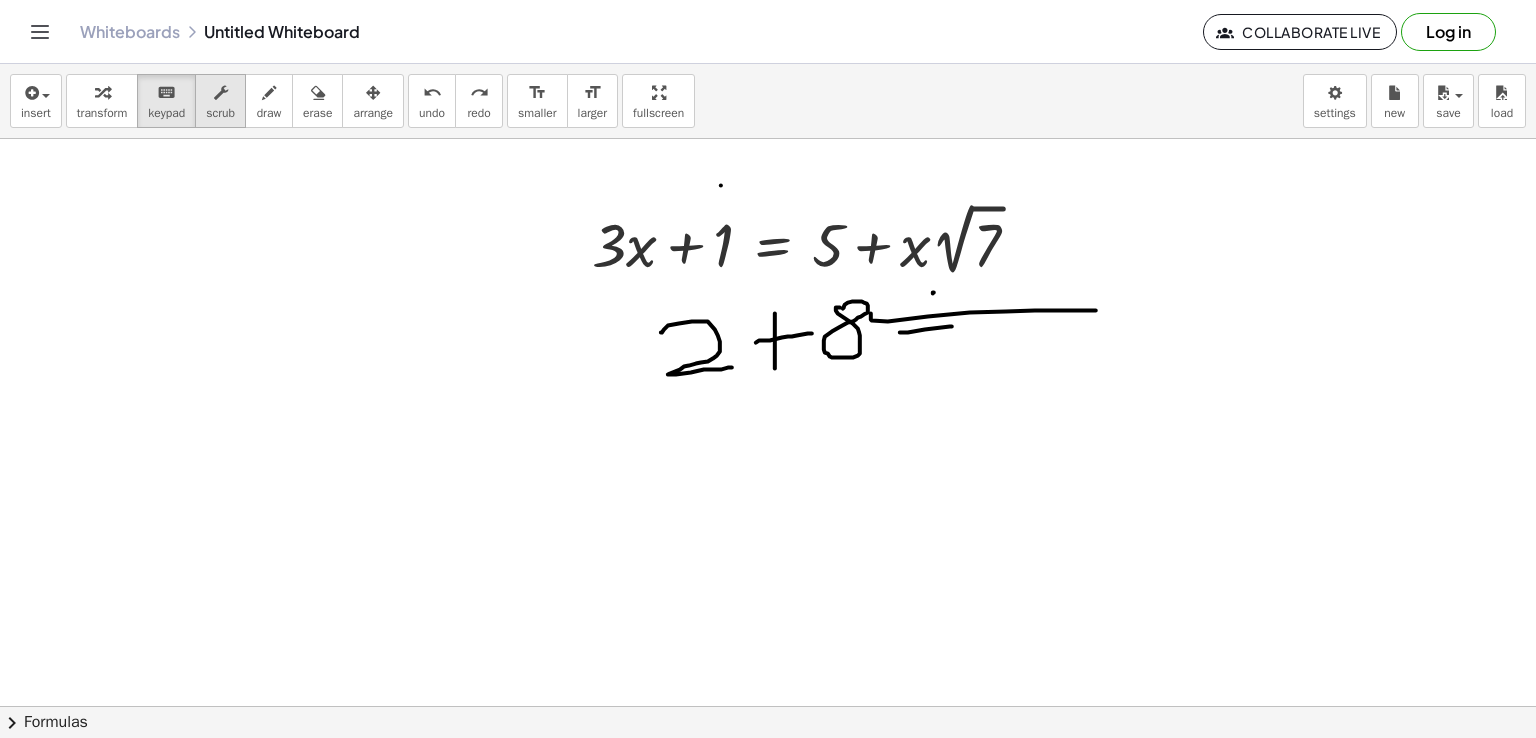 click on "scrub" at bounding box center [220, 113] 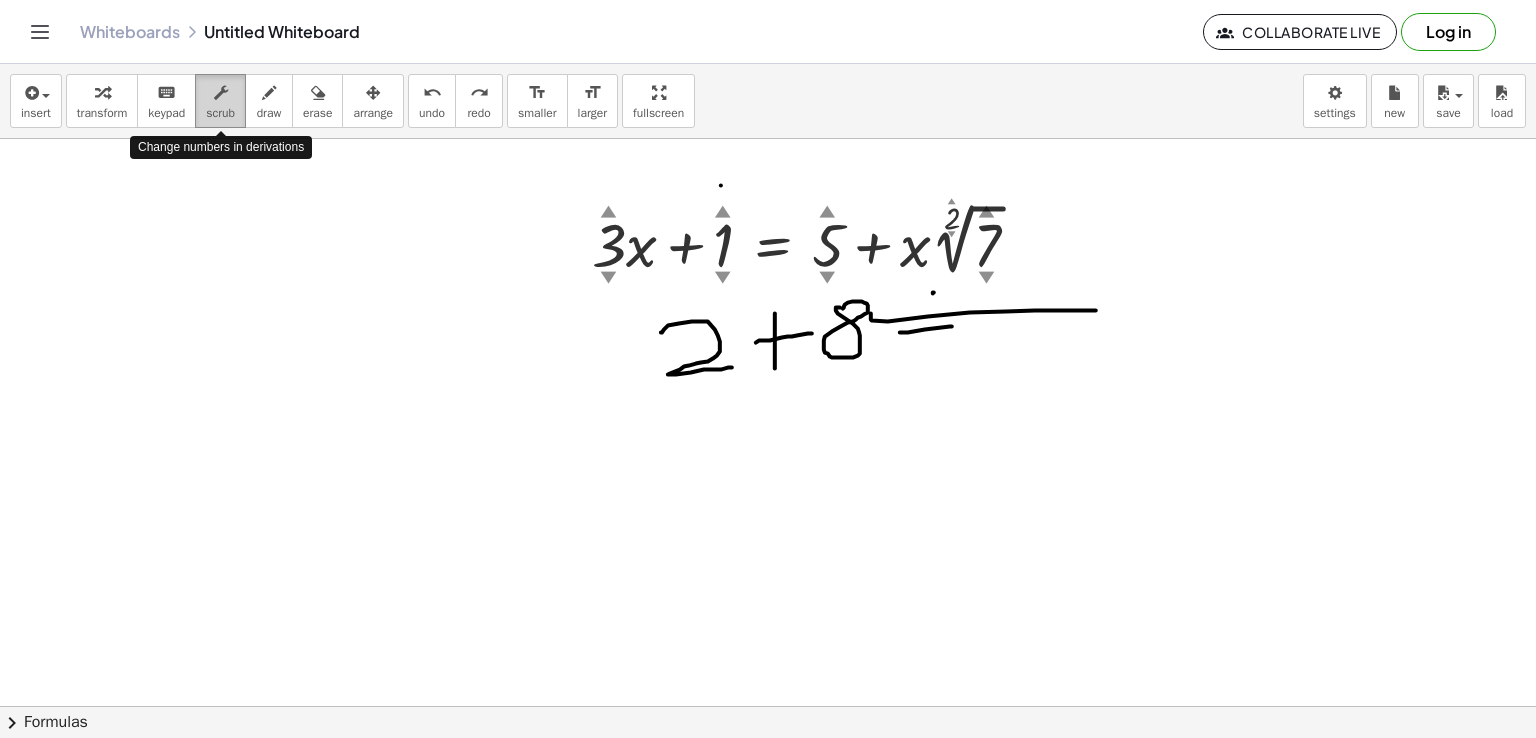 click at bounding box center (220, 92) 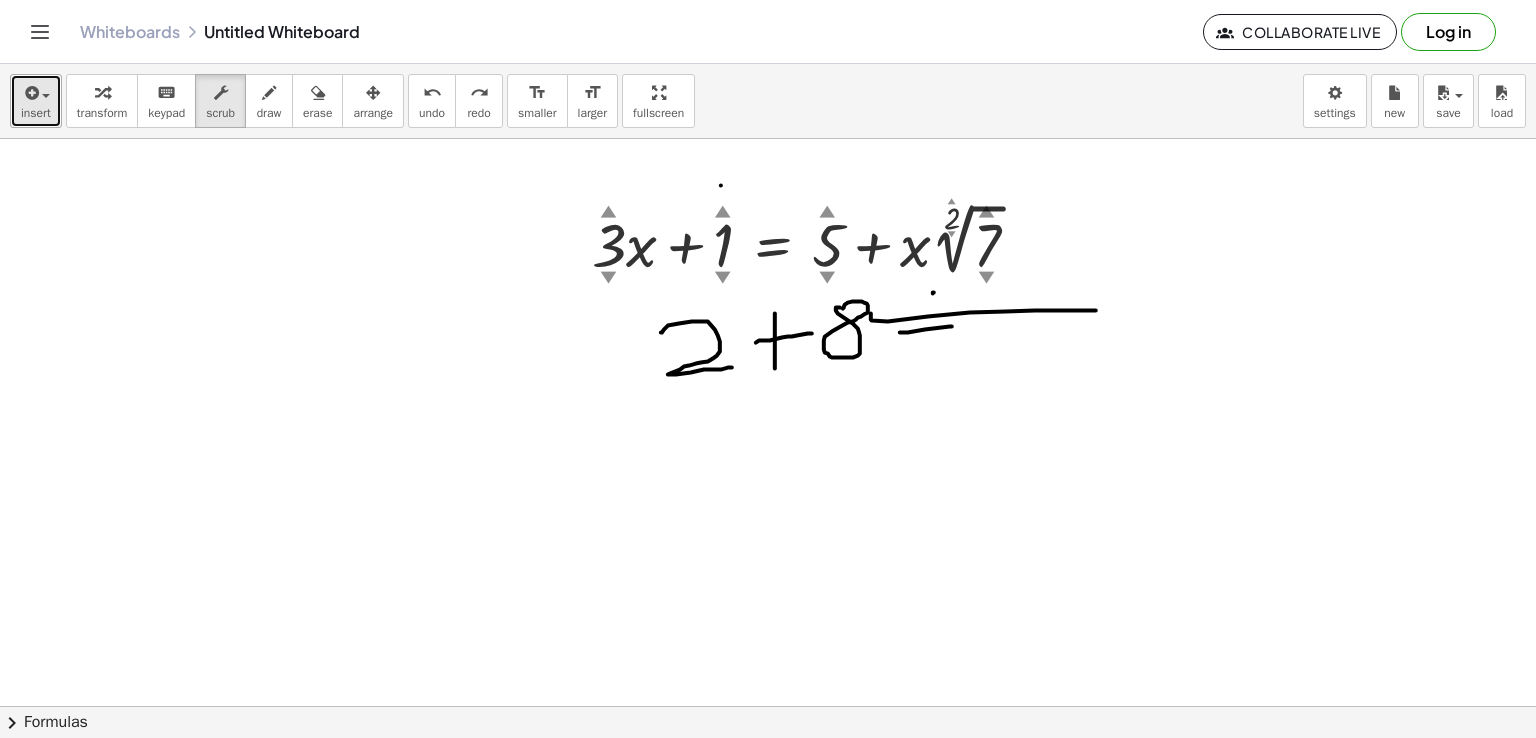 click on "insert" at bounding box center [36, 113] 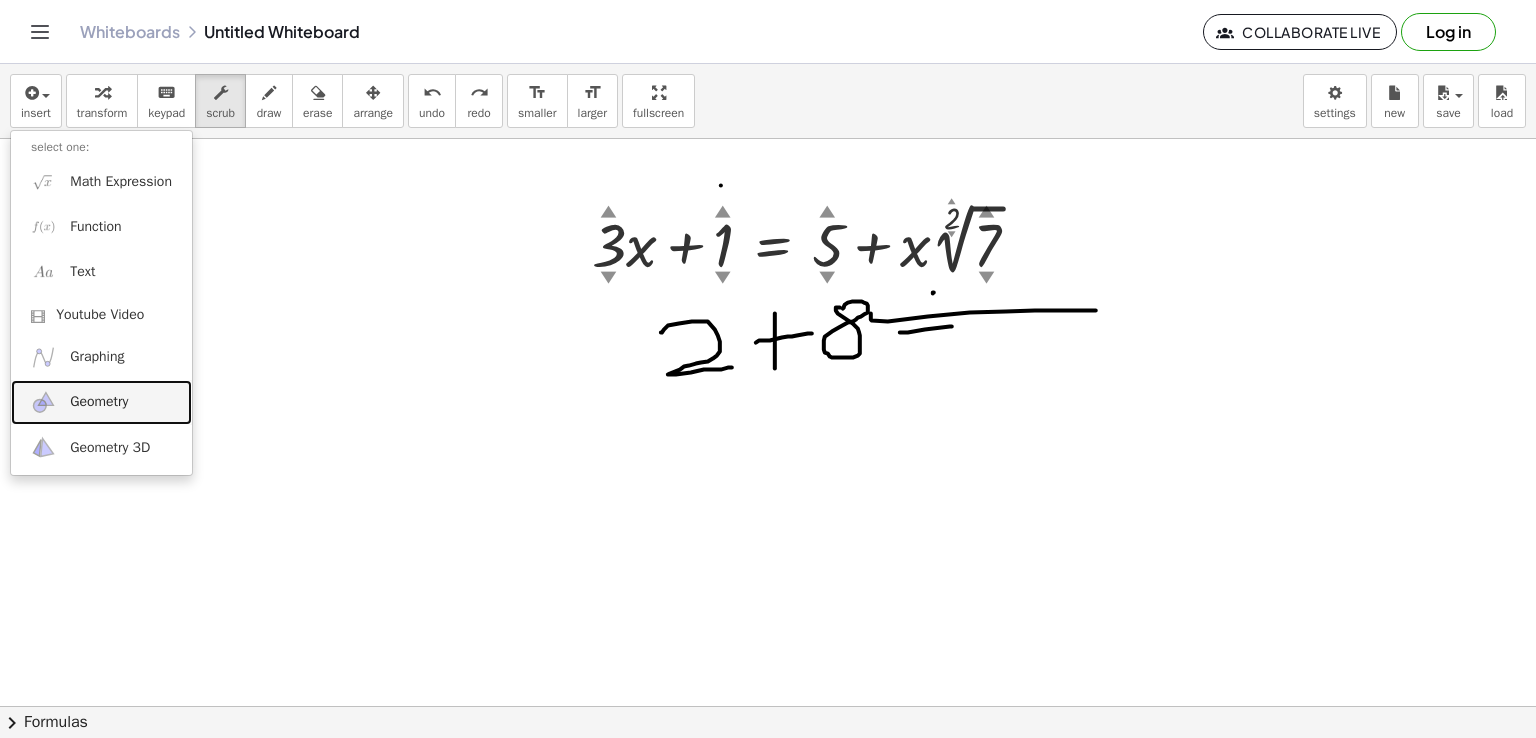 click on "Geometry" at bounding box center (99, 402) 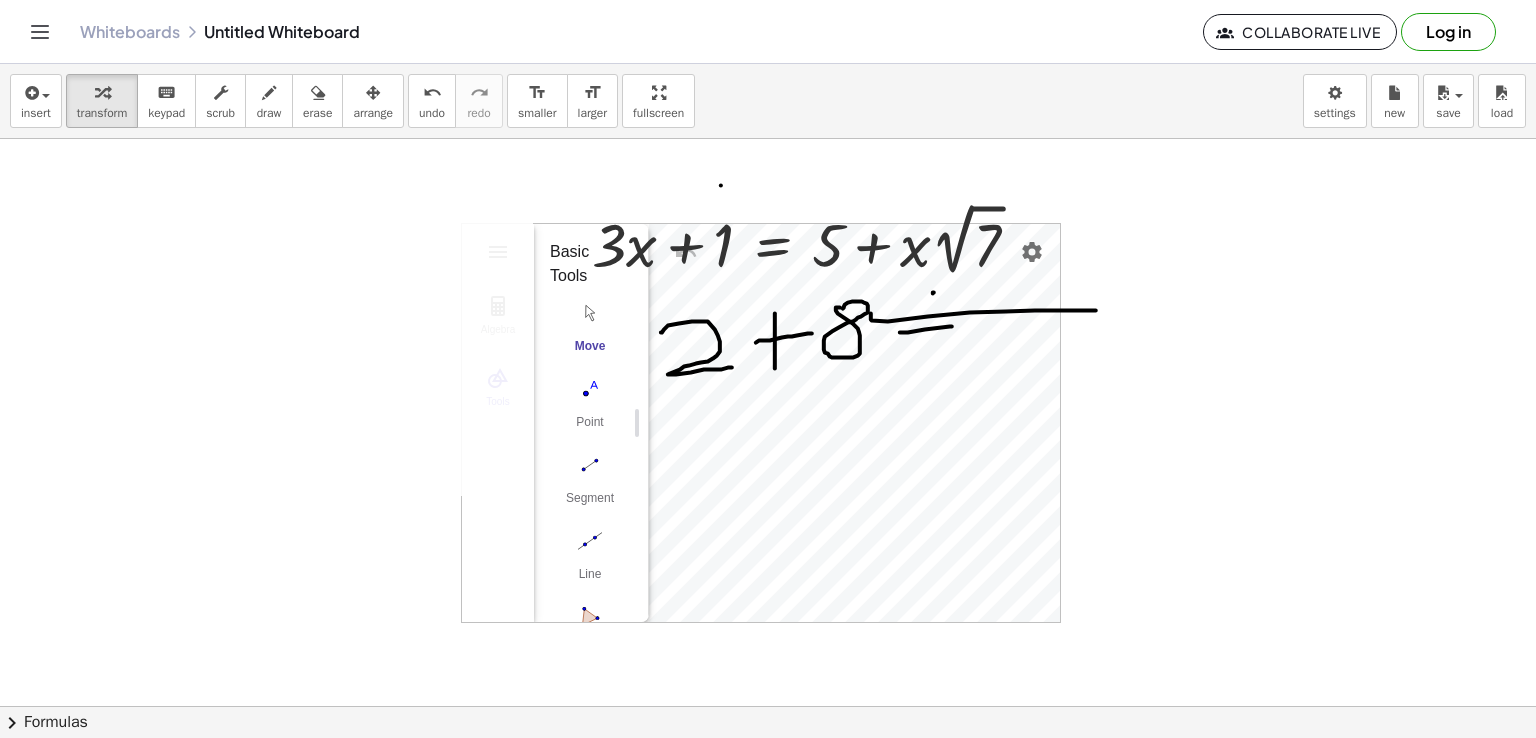 click at bounding box center (333, 346) 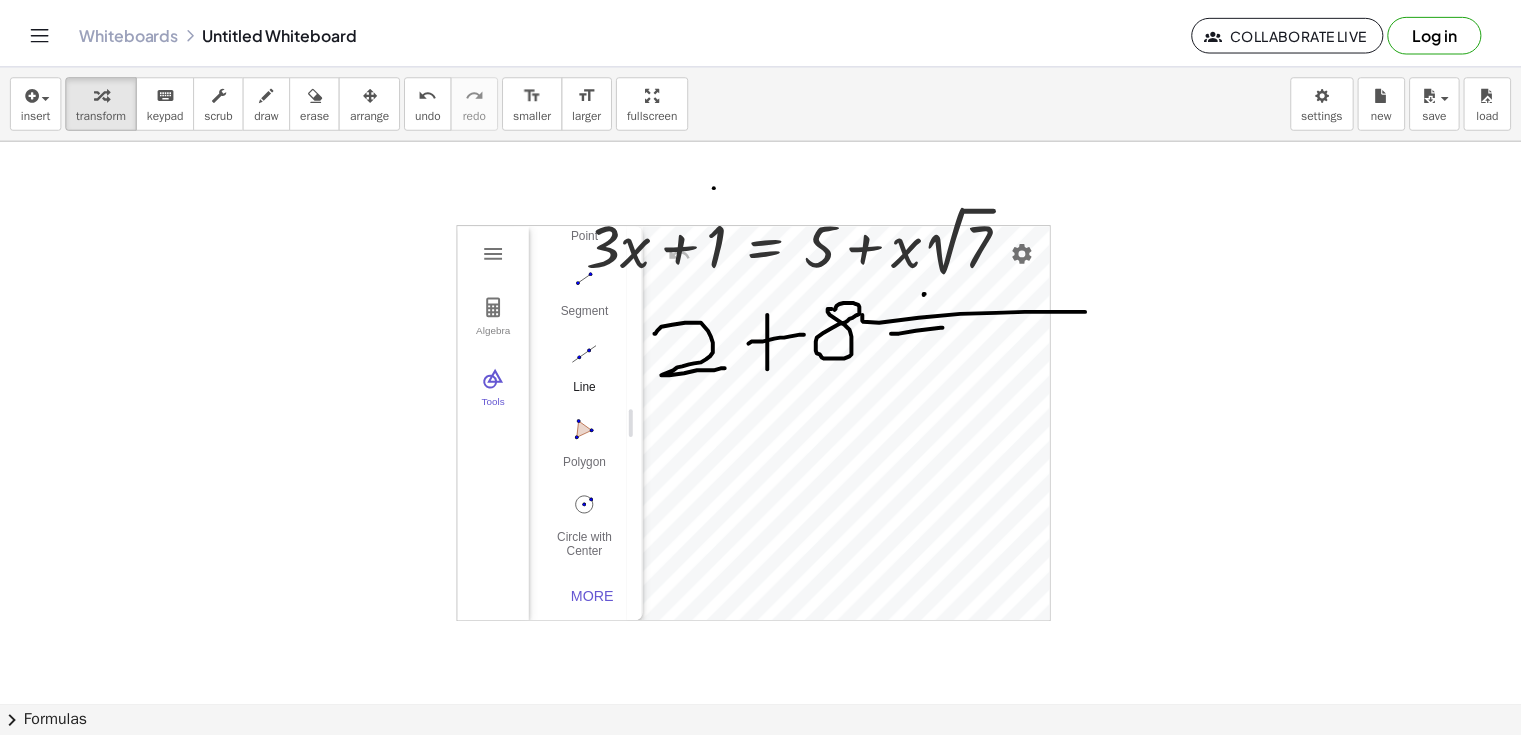 scroll, scrollTop: 200, scrollLeft: 0, axis: vertical 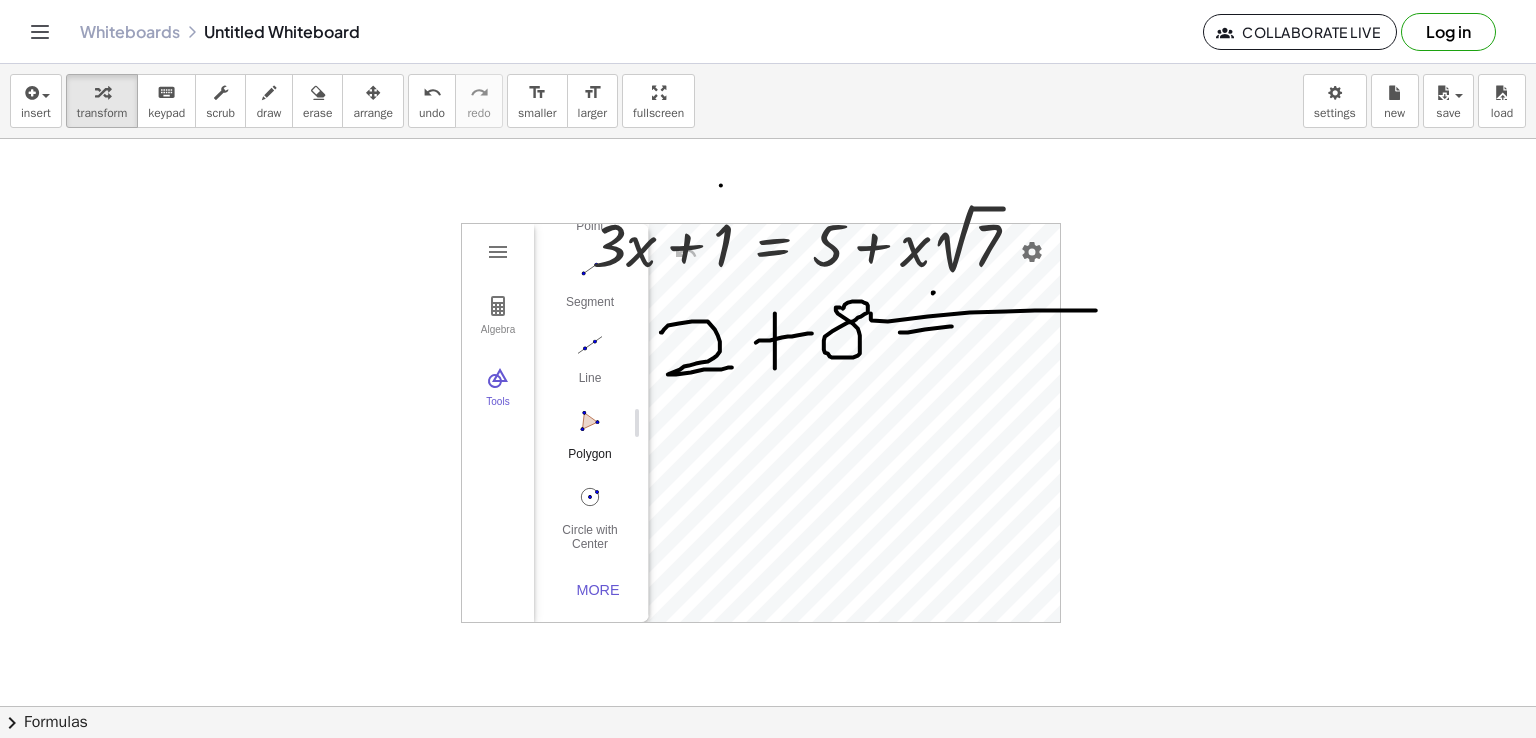 click at bounding box center [590, 421] 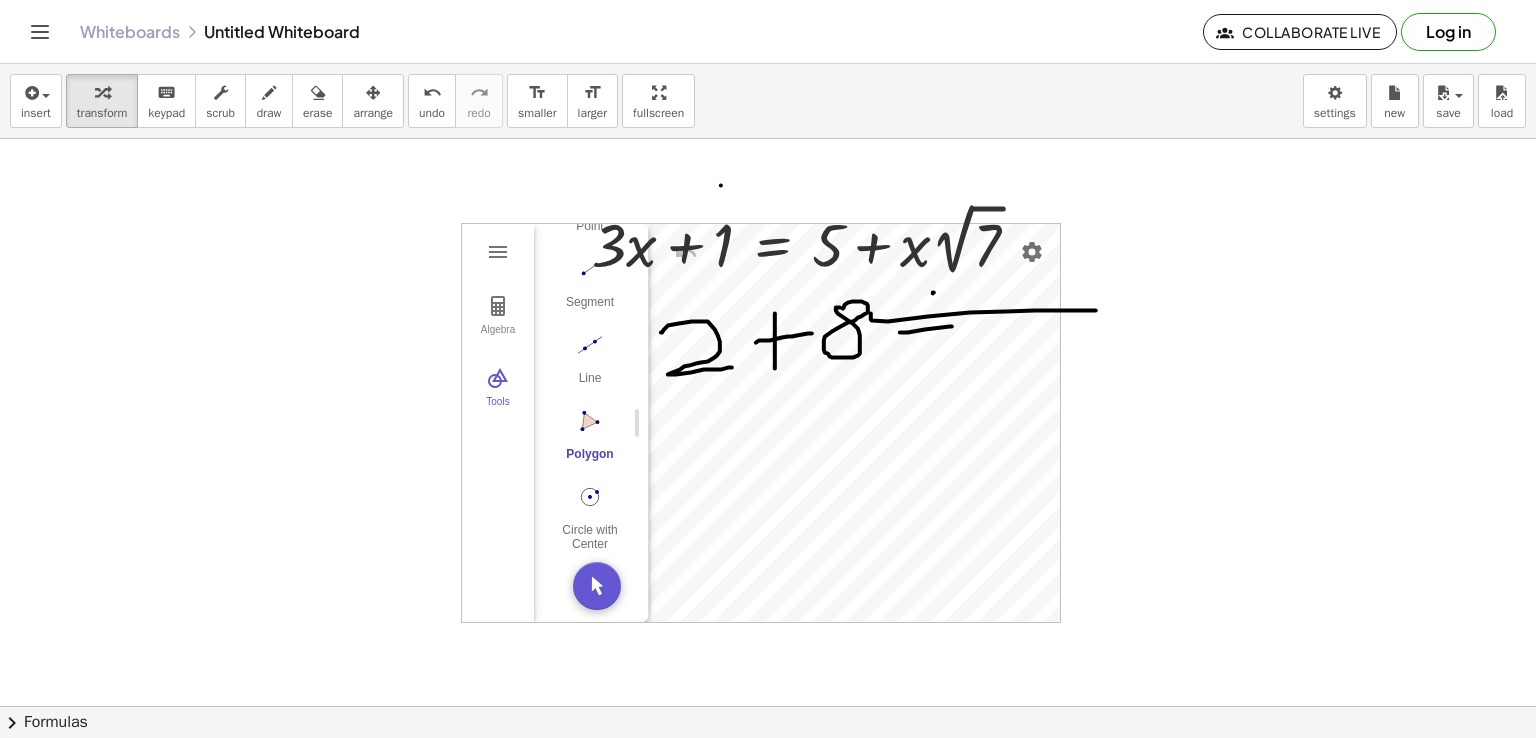 click at bounding box center [590, 421] 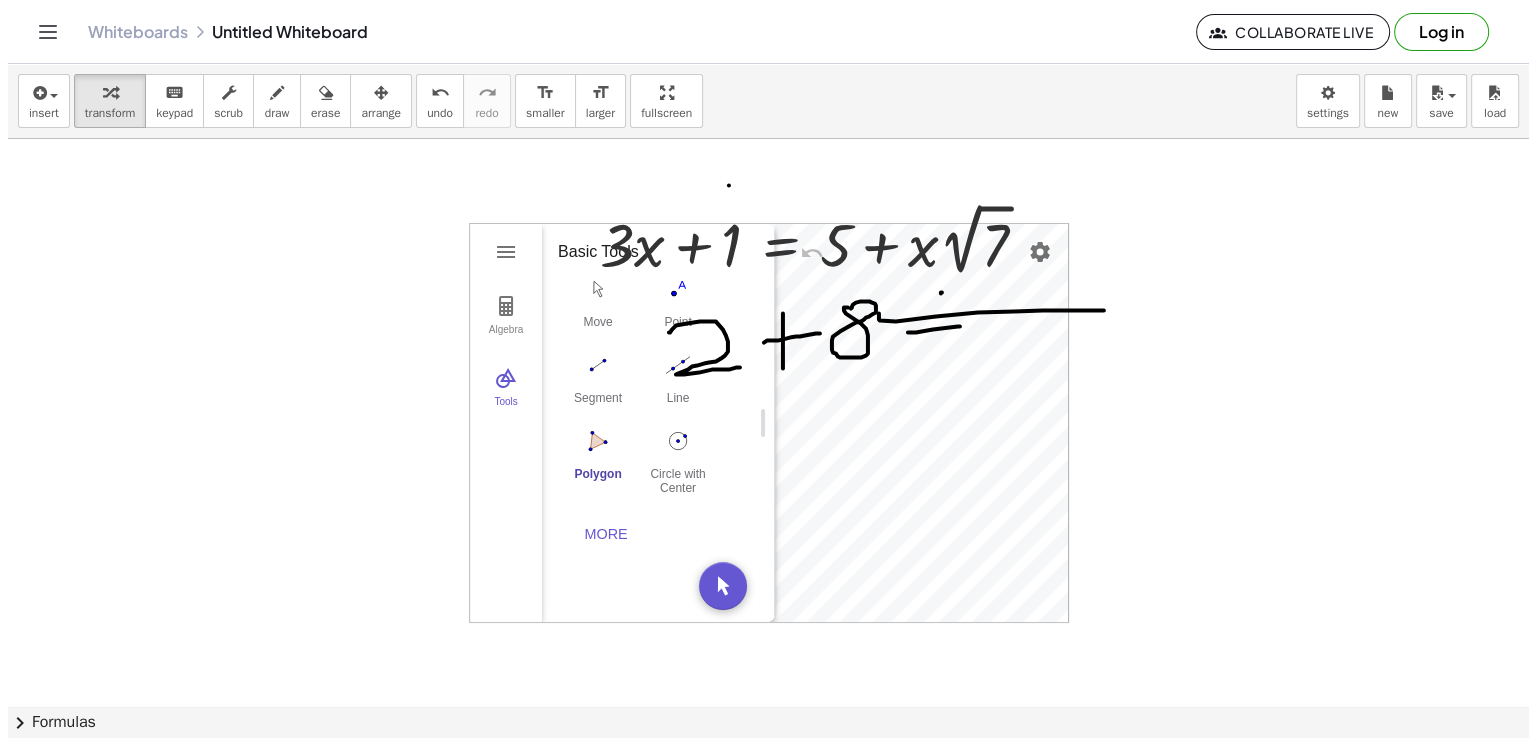 scroll, scrollTop: 0, scrollLeft: 0, axis: both 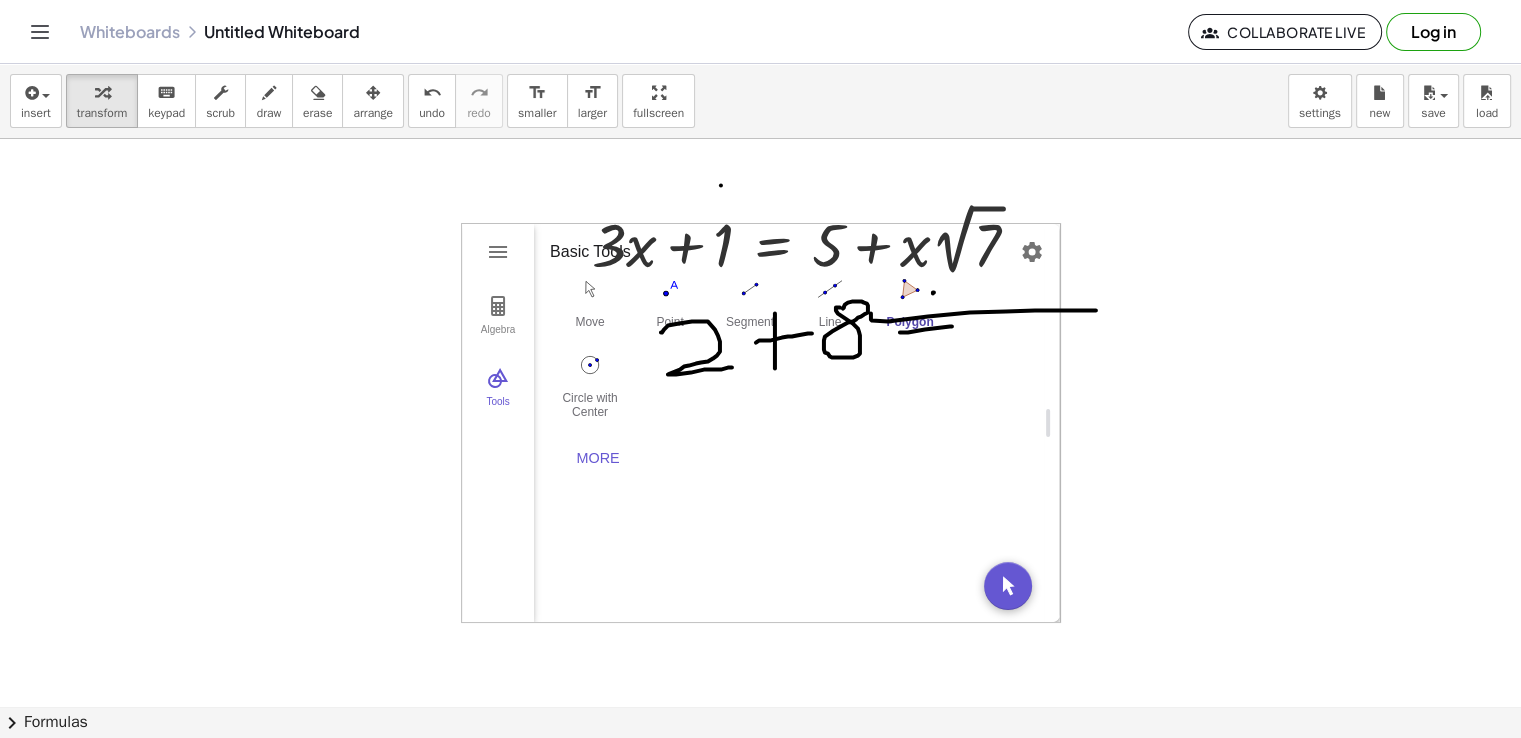 drag, startPoint x: 641, startPoint y: 421, endPoint x: 1088, endPoint y: 411, distance: 447.11185 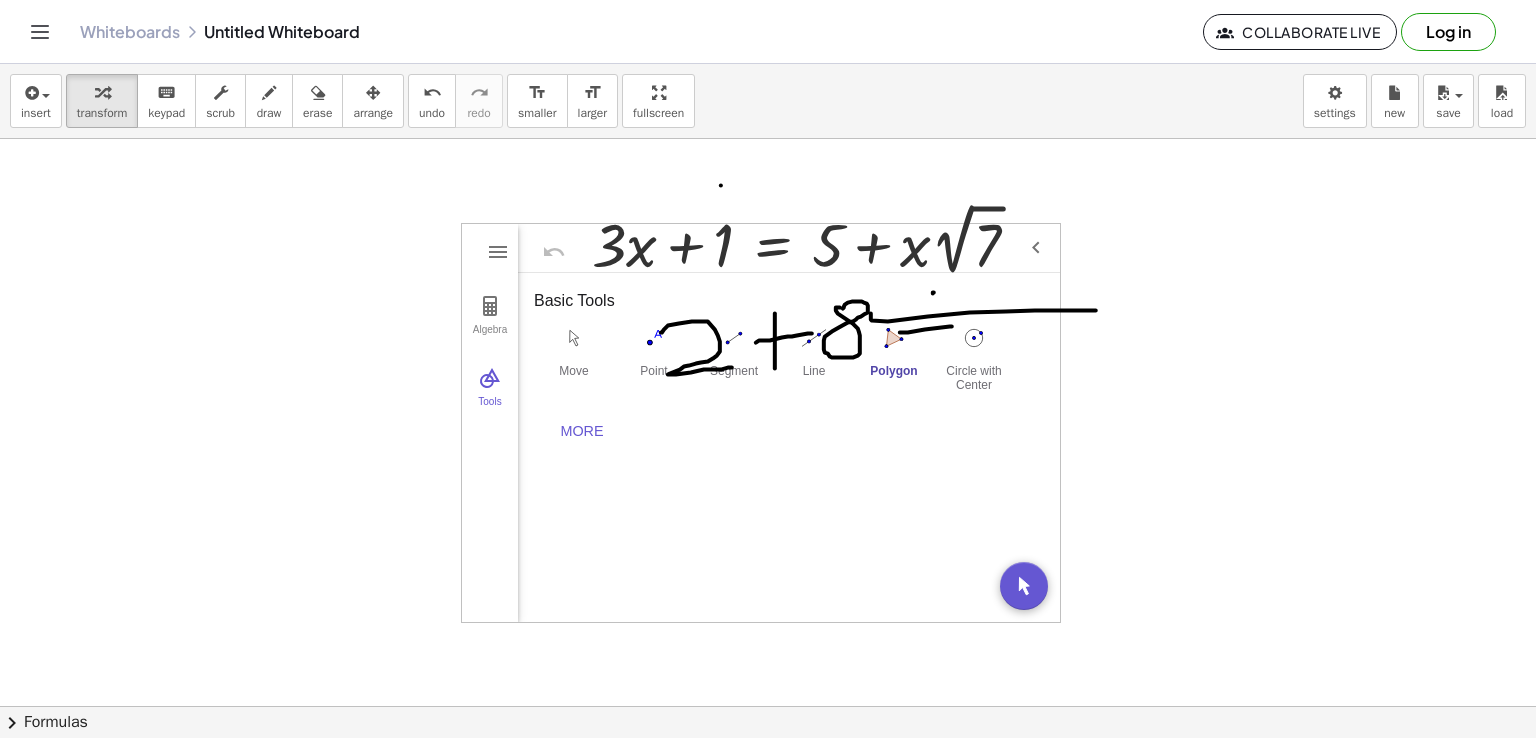 click on "Polygon" at bounding box center (894, 357) 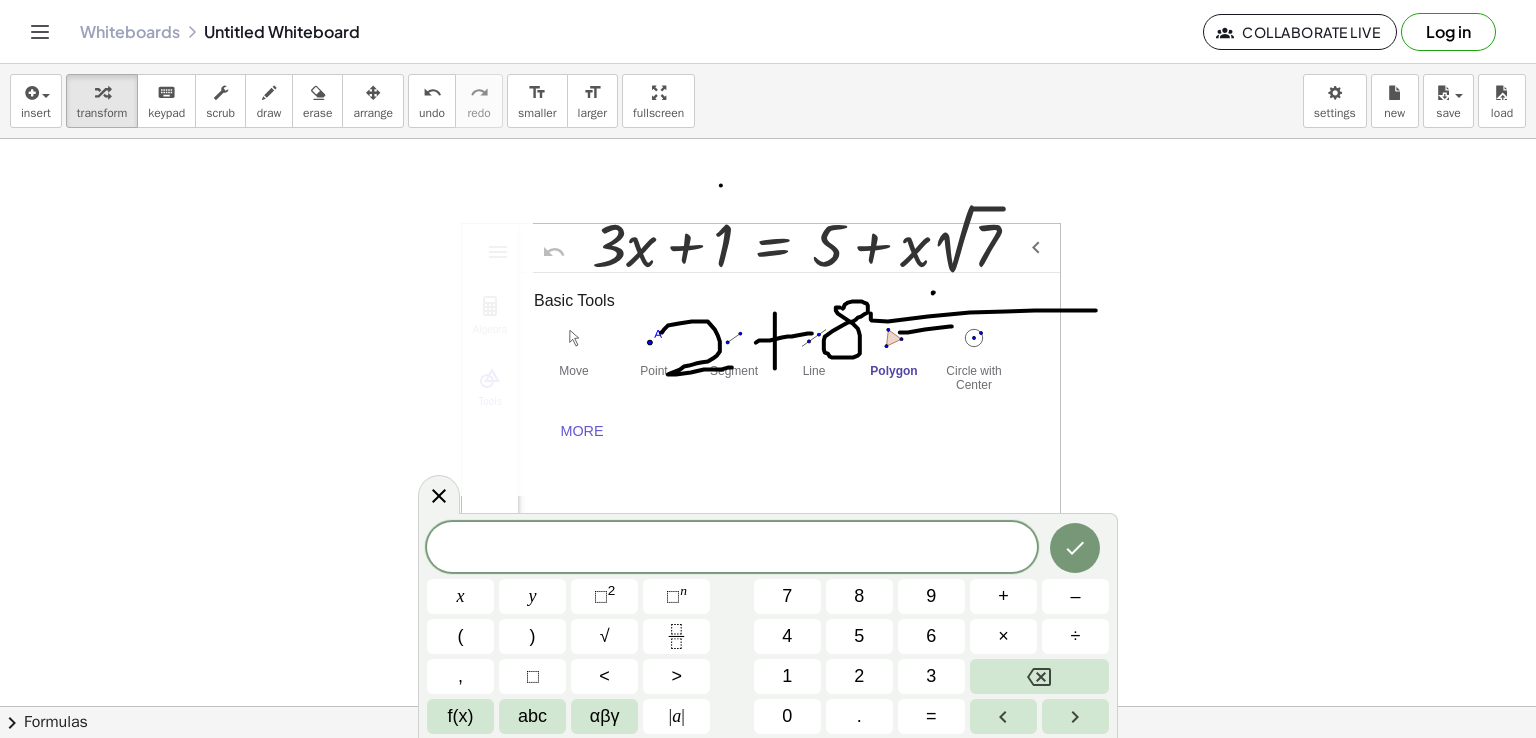 click at bounding box center (333, 346) 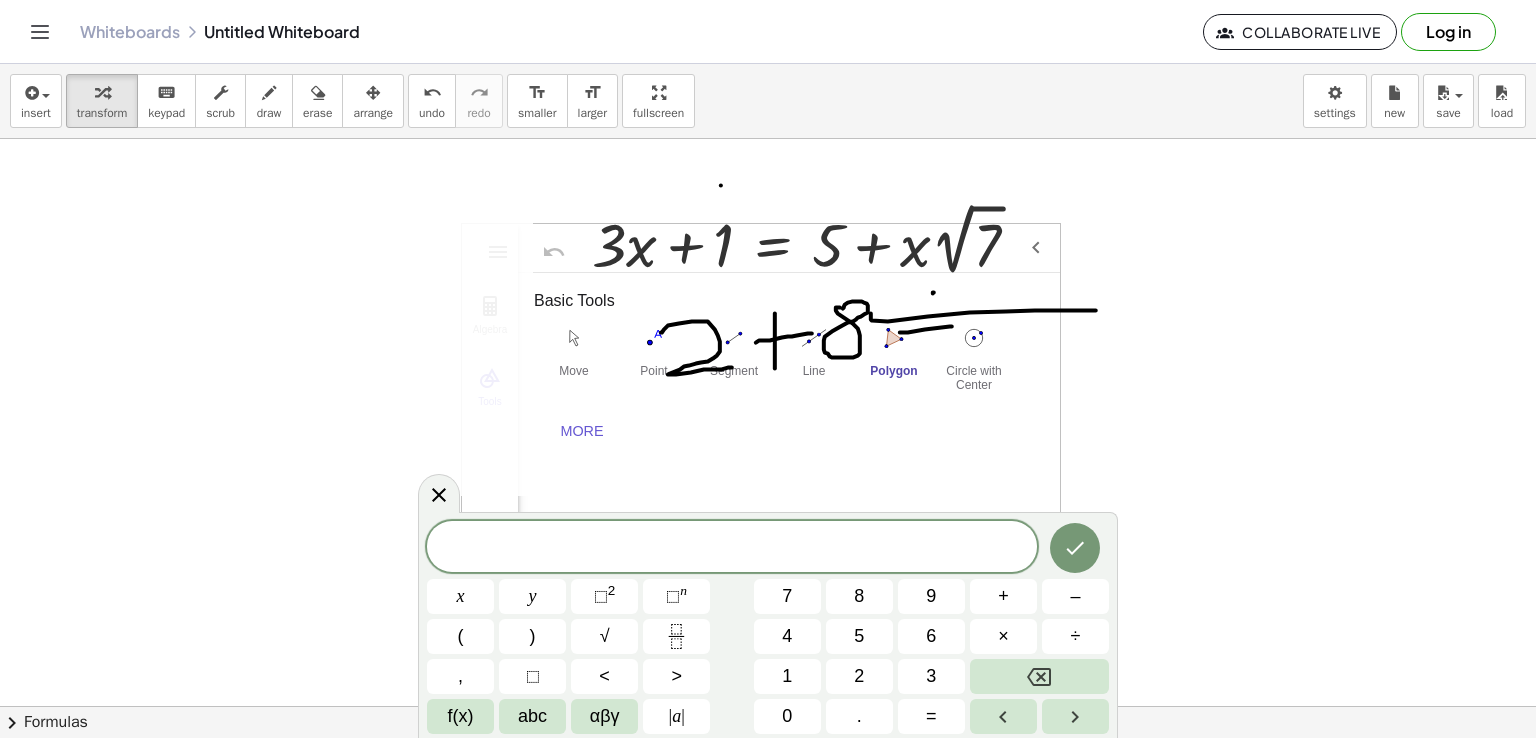 click at bounding box center (333, 346) 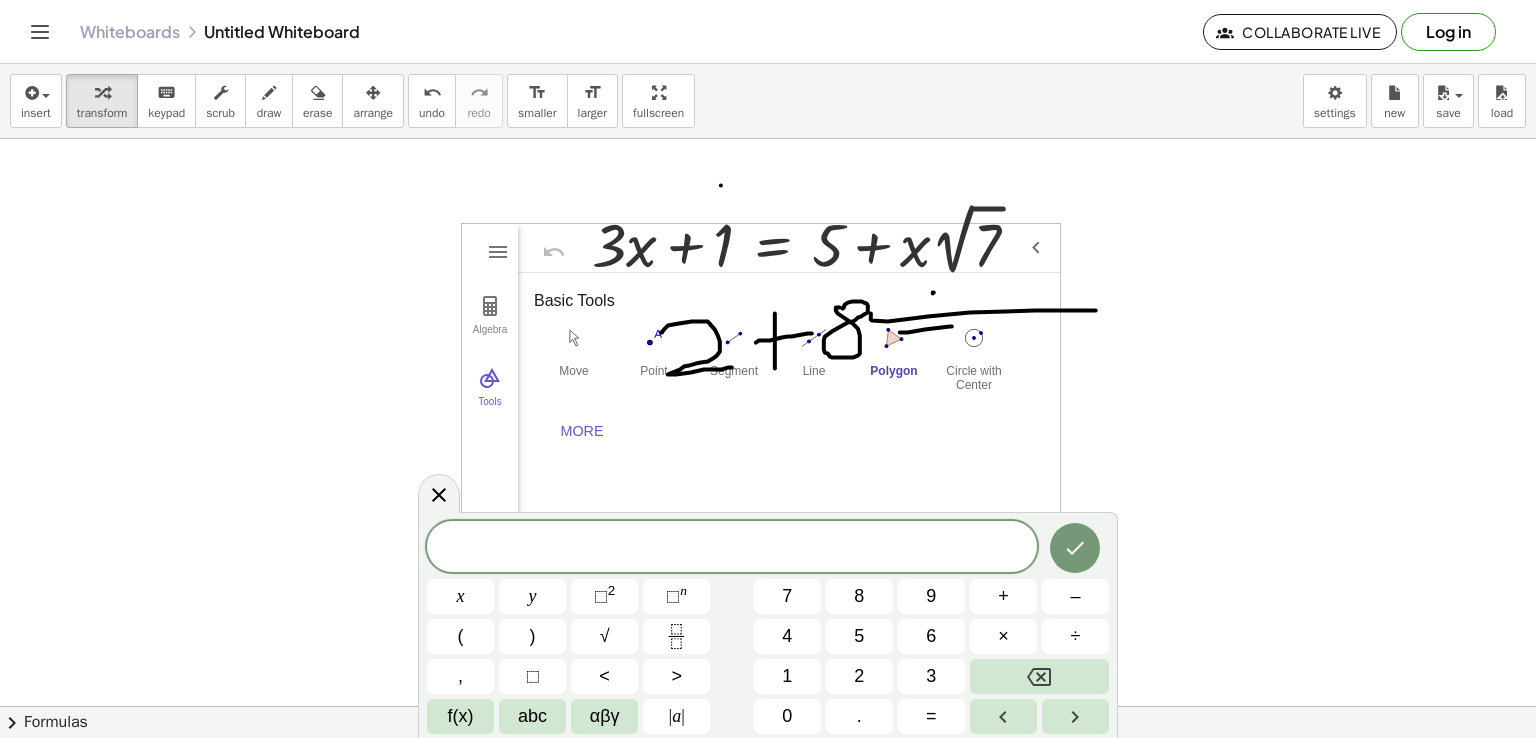 click at bounding box center [768, 706] 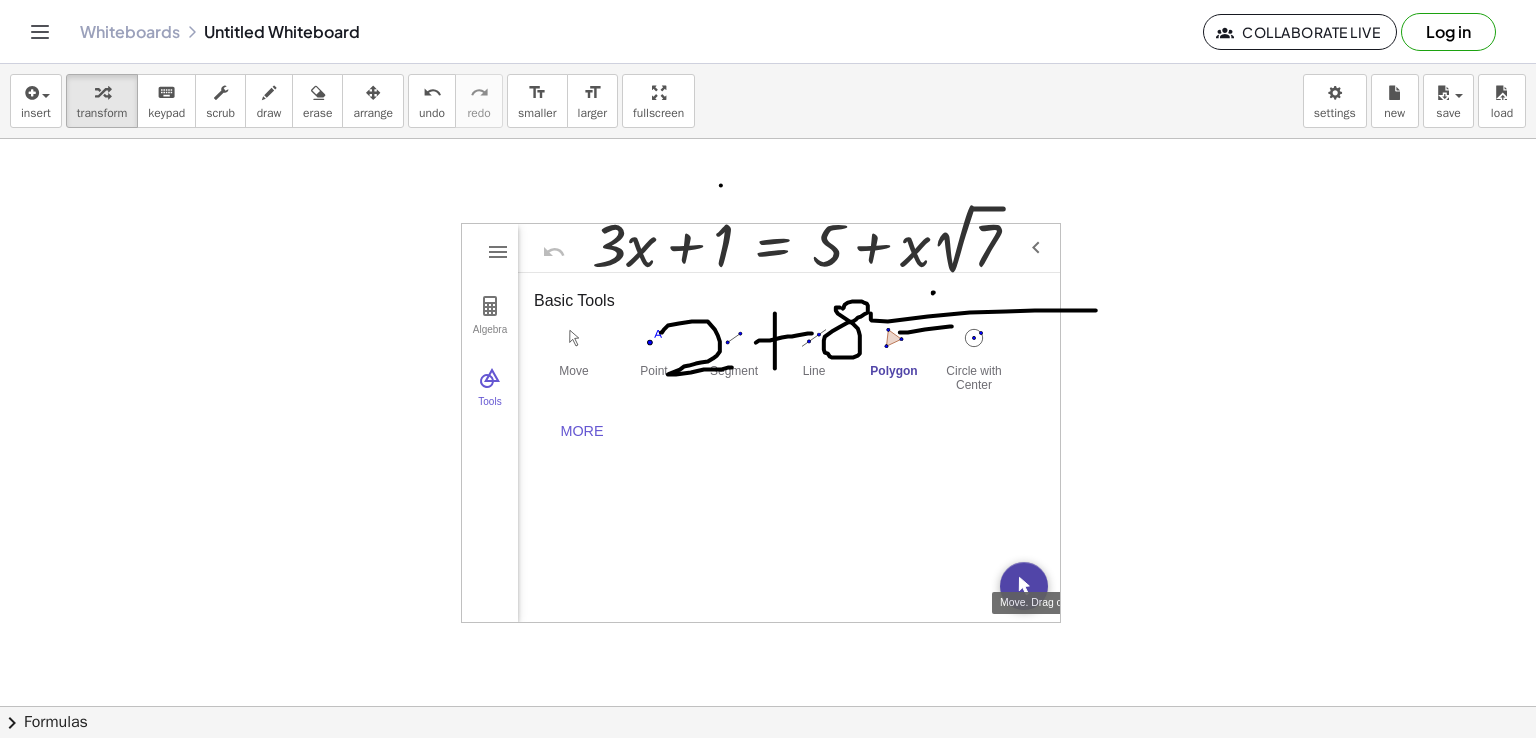 click at bounding box center [1024, 586] 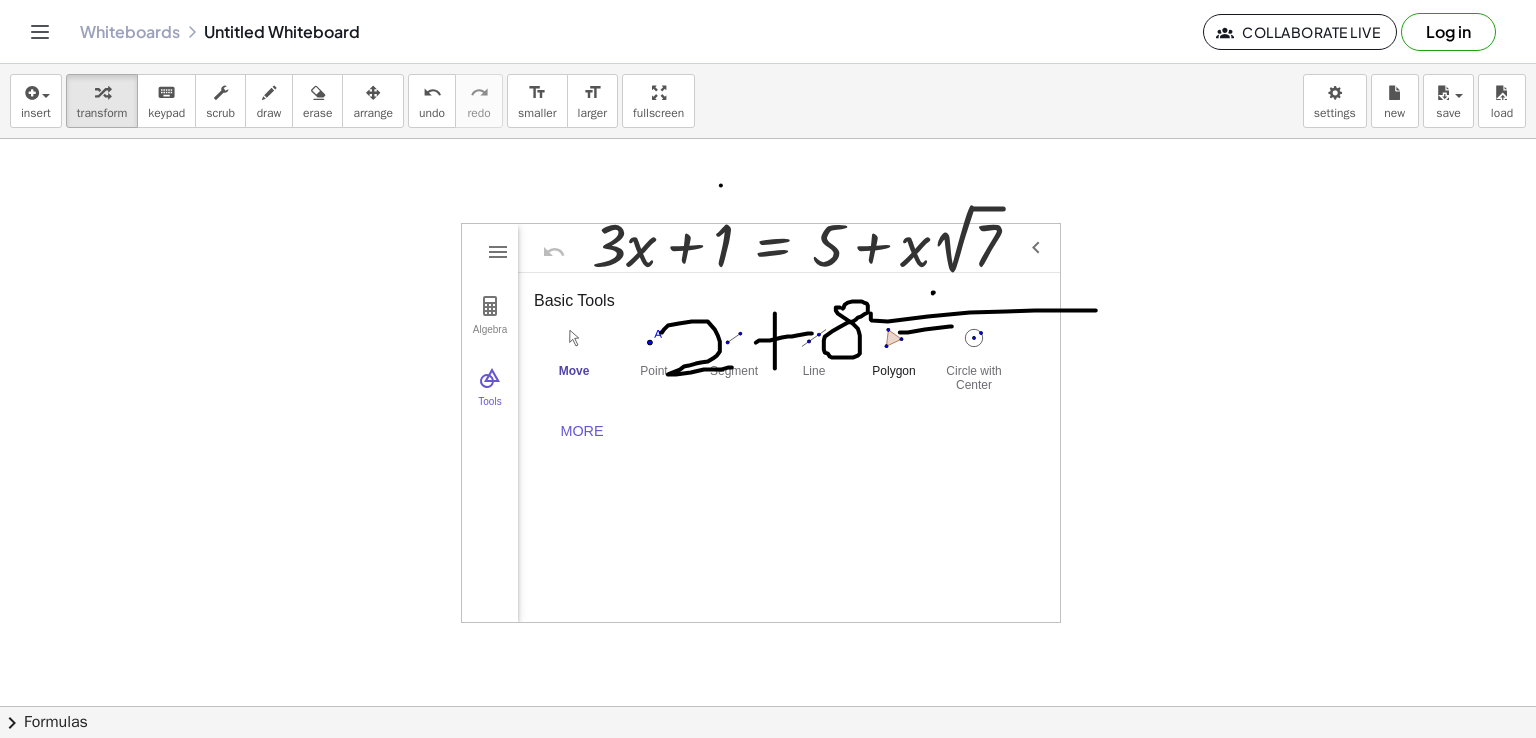 click at bounding box center (894, 338) 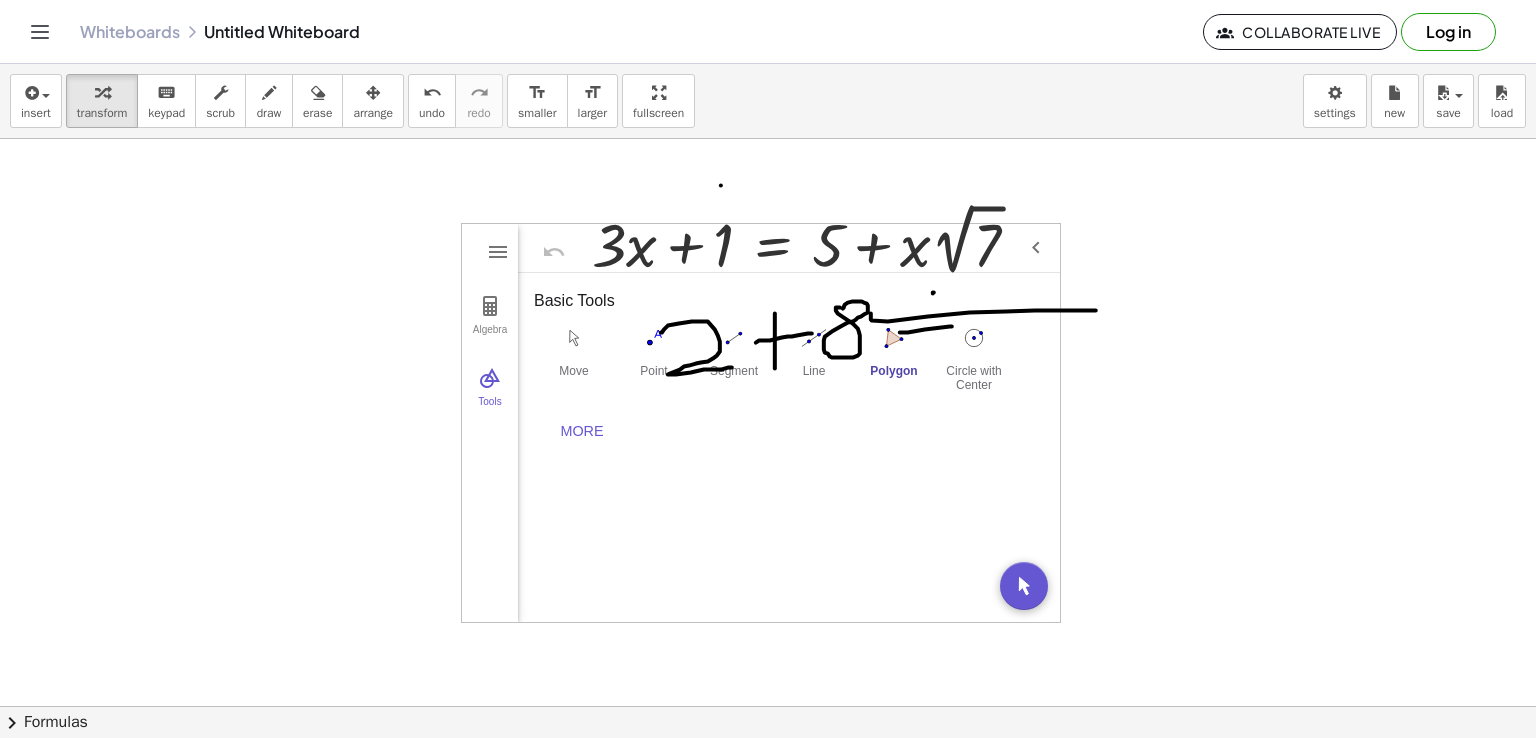 click at bounding box center [768, 706] 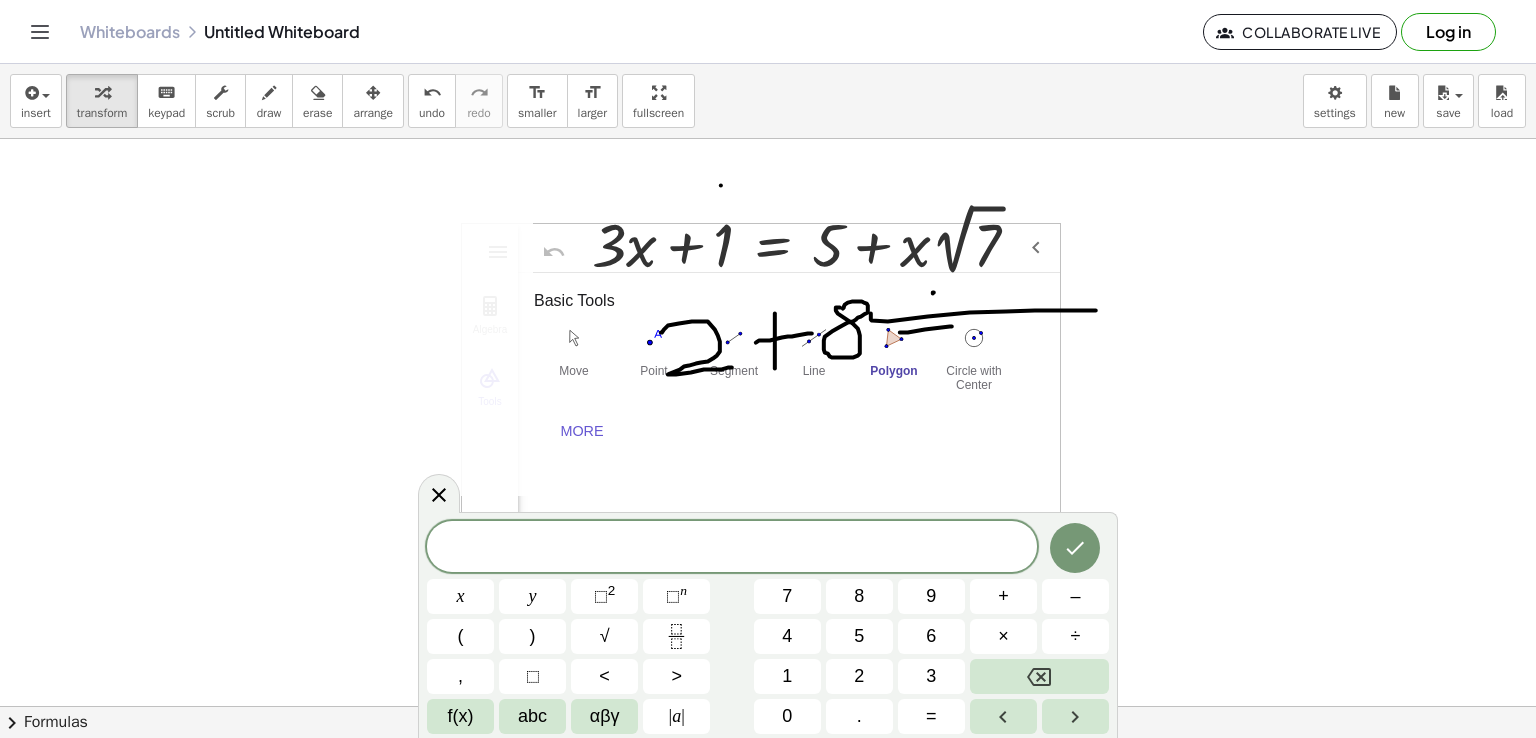 click at bounding box center [333, 346] 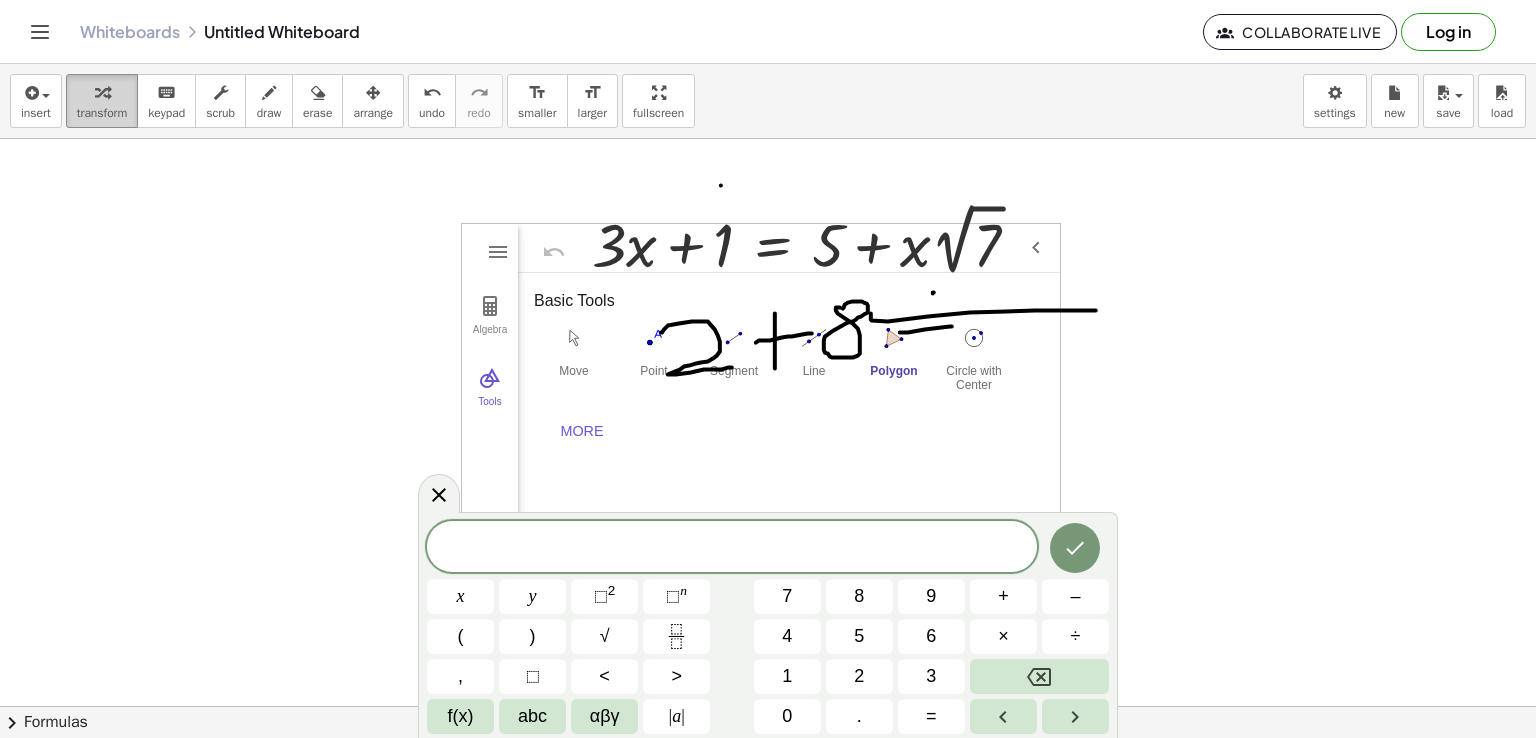 click on "transform" at bounding box center [102, 113] 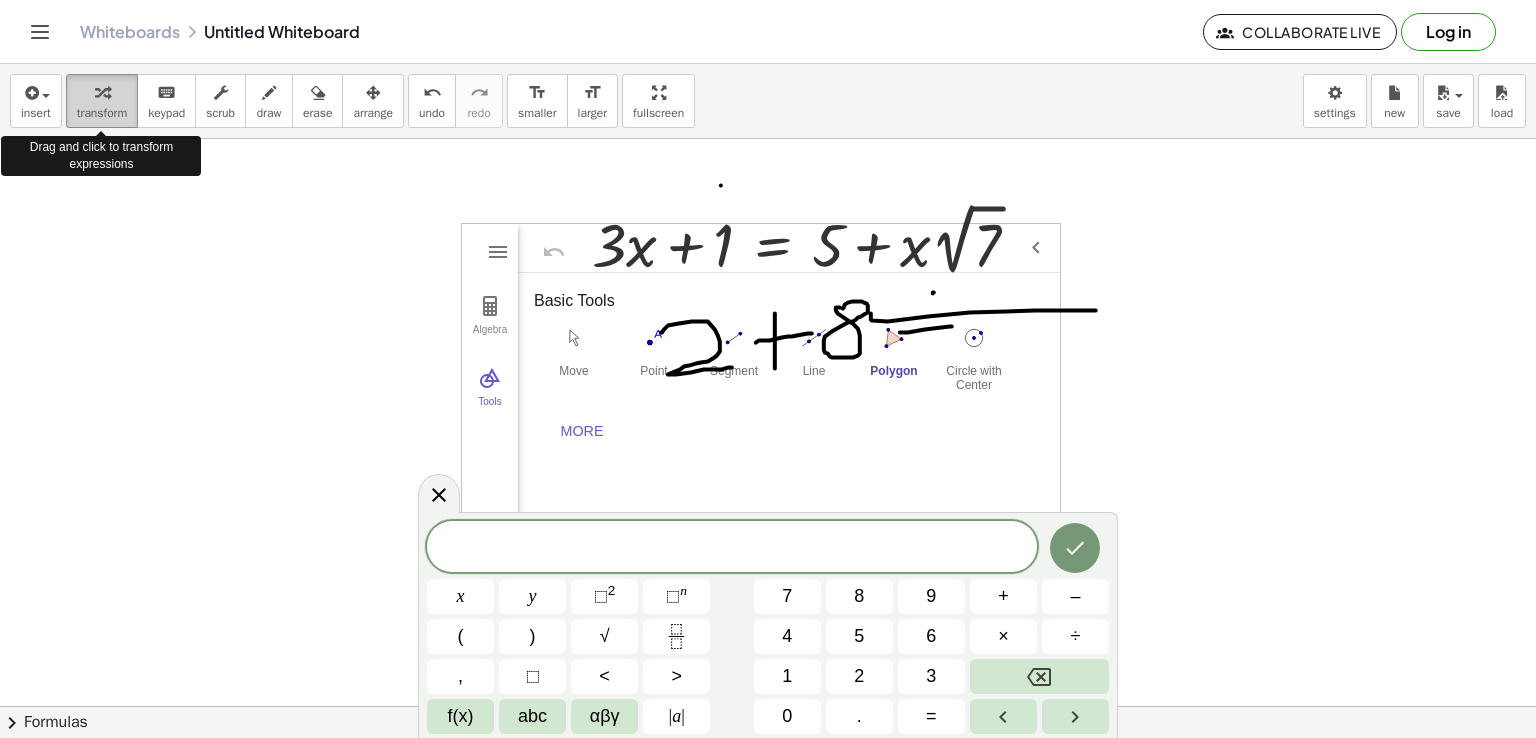 click on "transform" at bounding box center [102, 113] 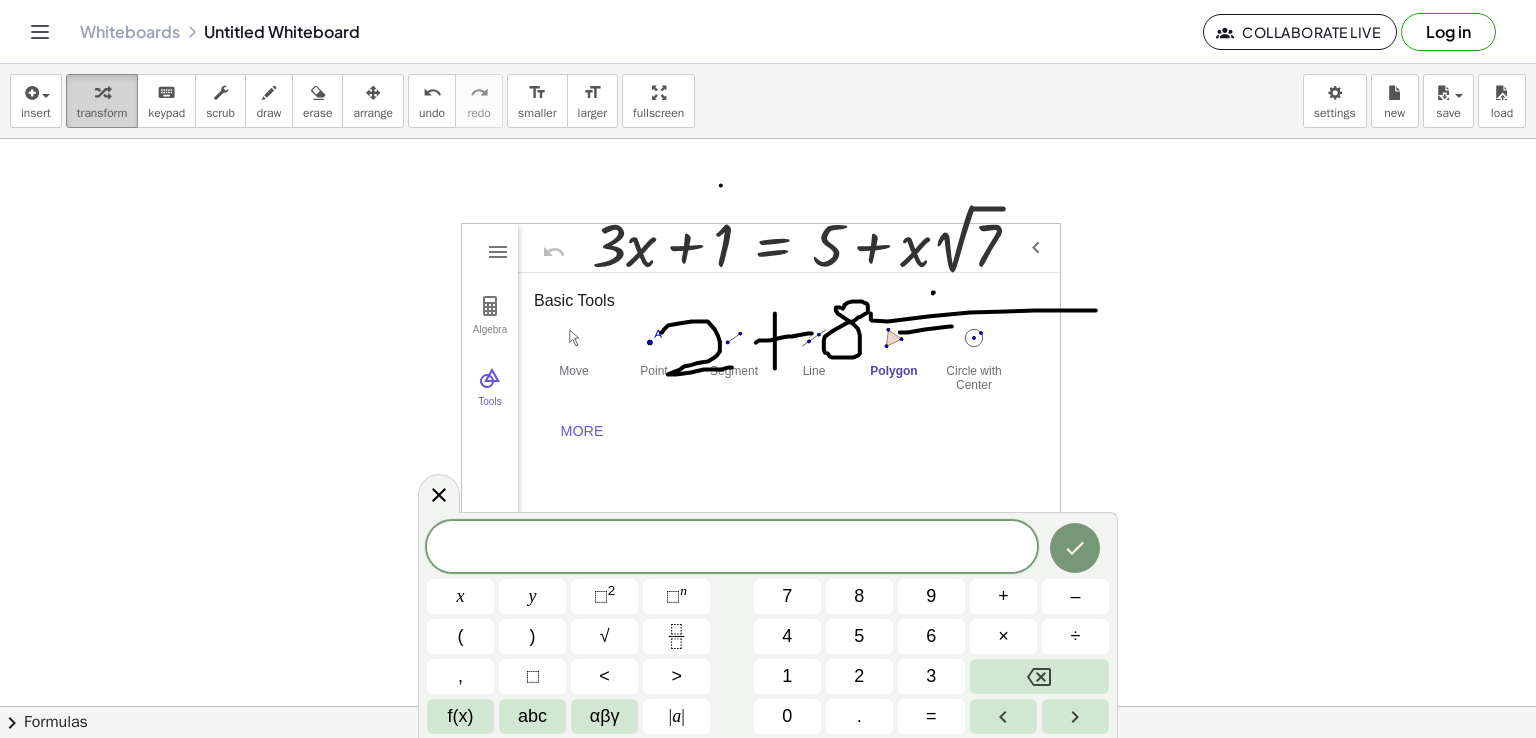 click at bounding box center (102, 92) 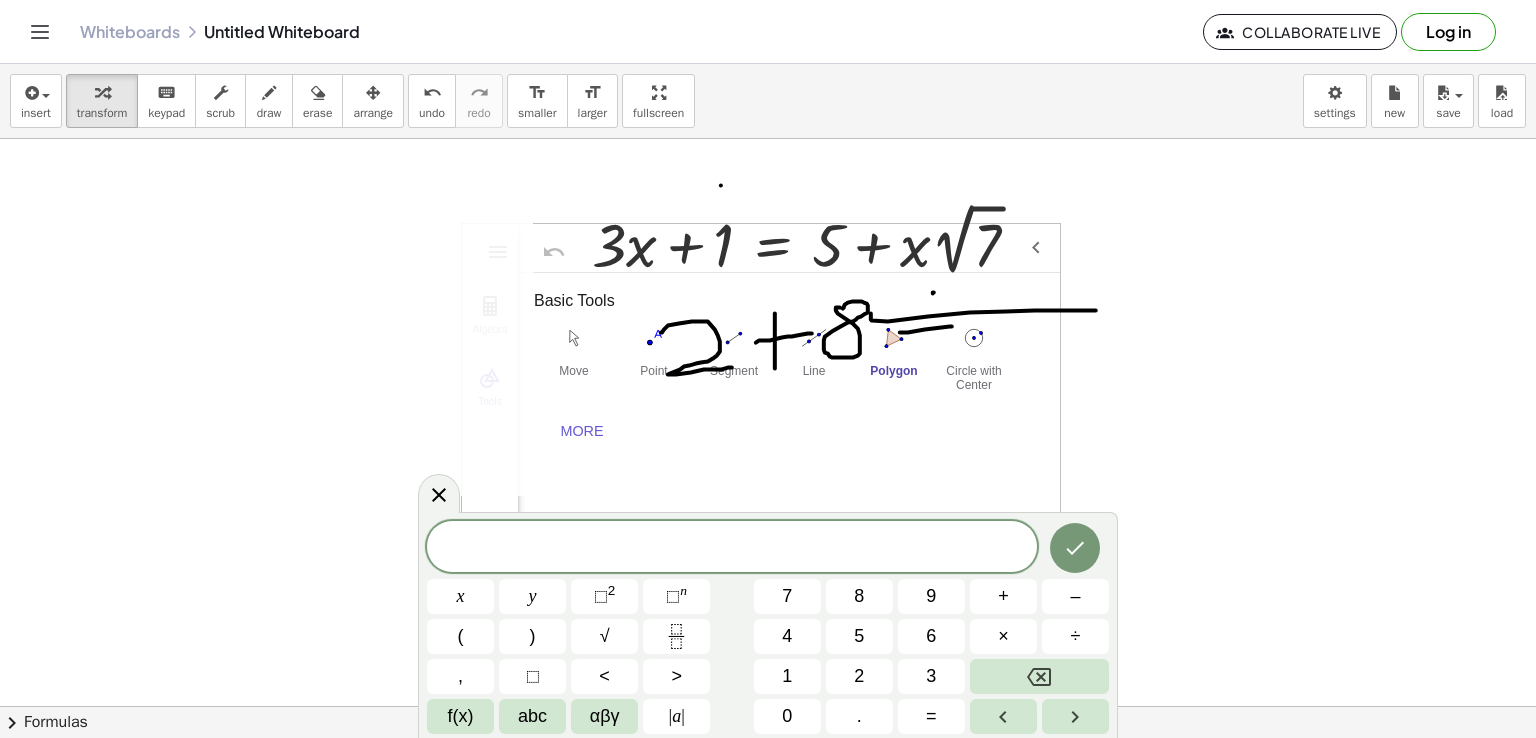 click at bounding box center (333, 346) 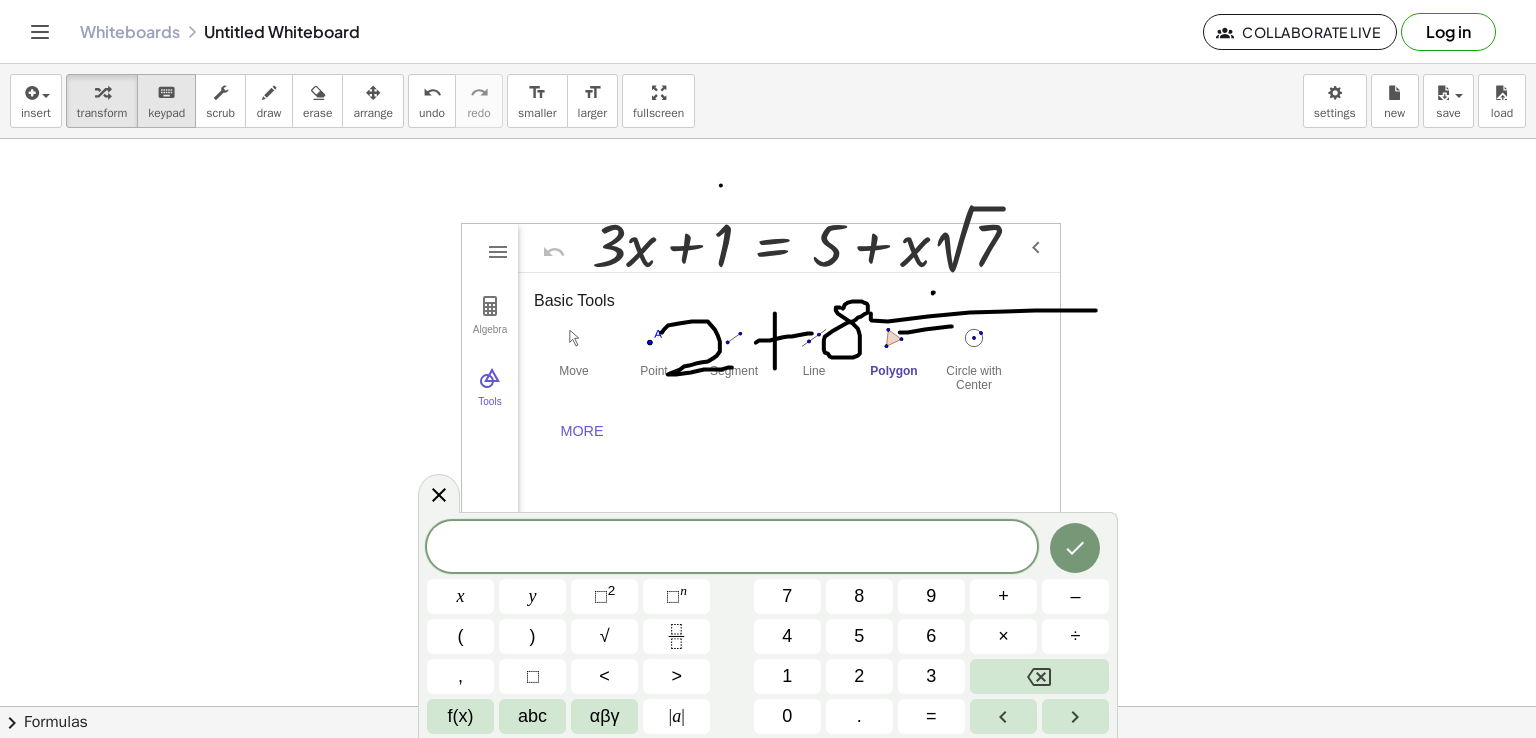 click on "keyboard" at bounding box center (166, 92) 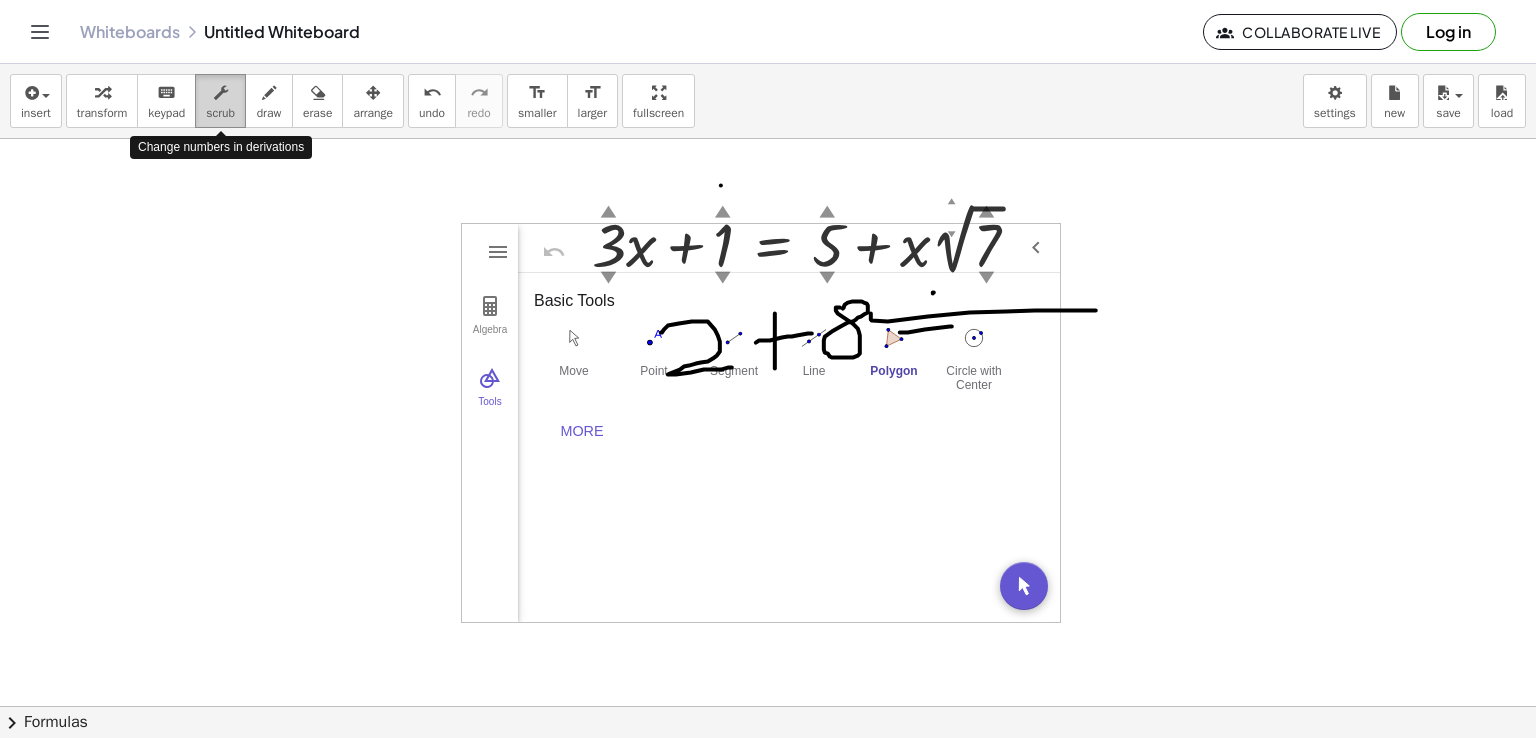 click on "scrub" at bounding box center (220, 101) 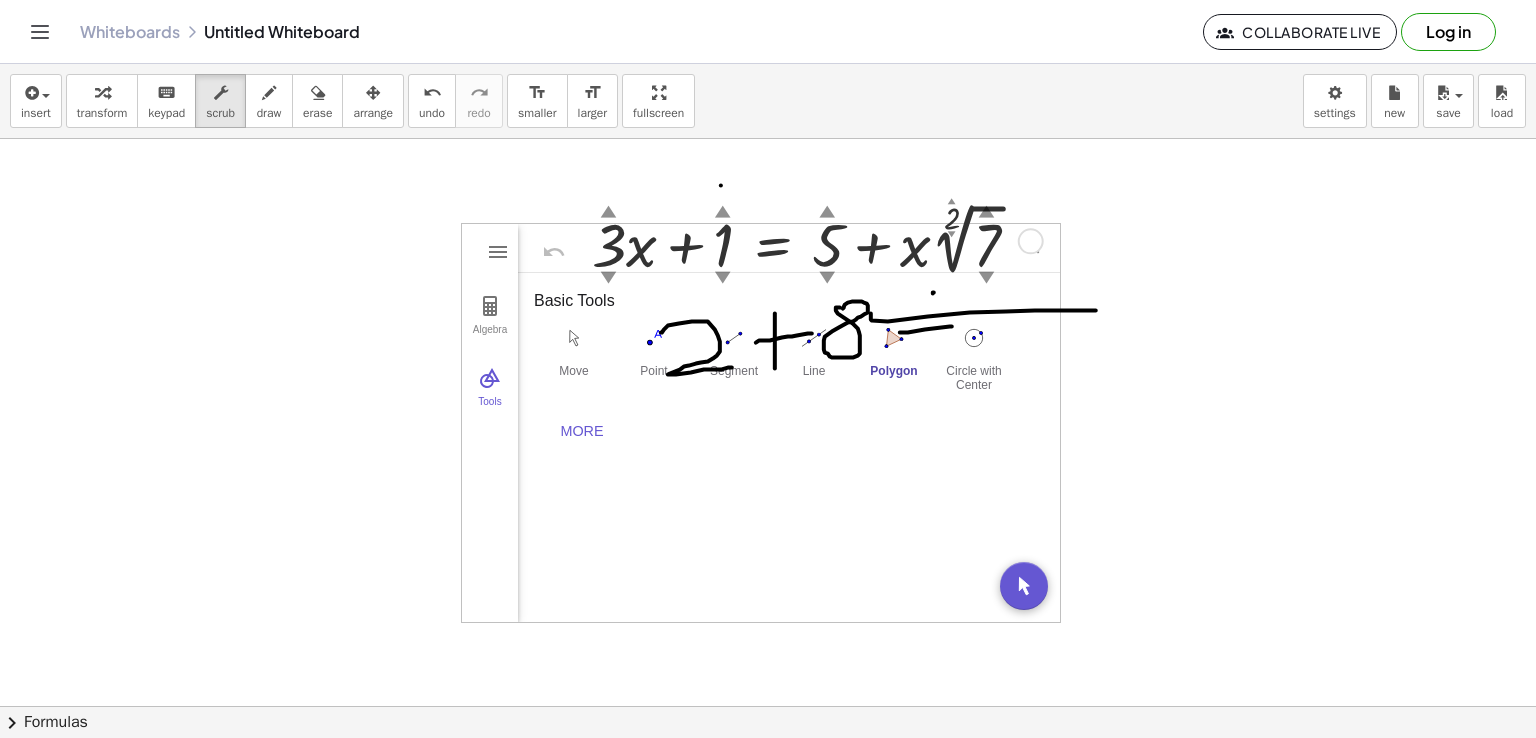 click at bounding box center [814, 239] 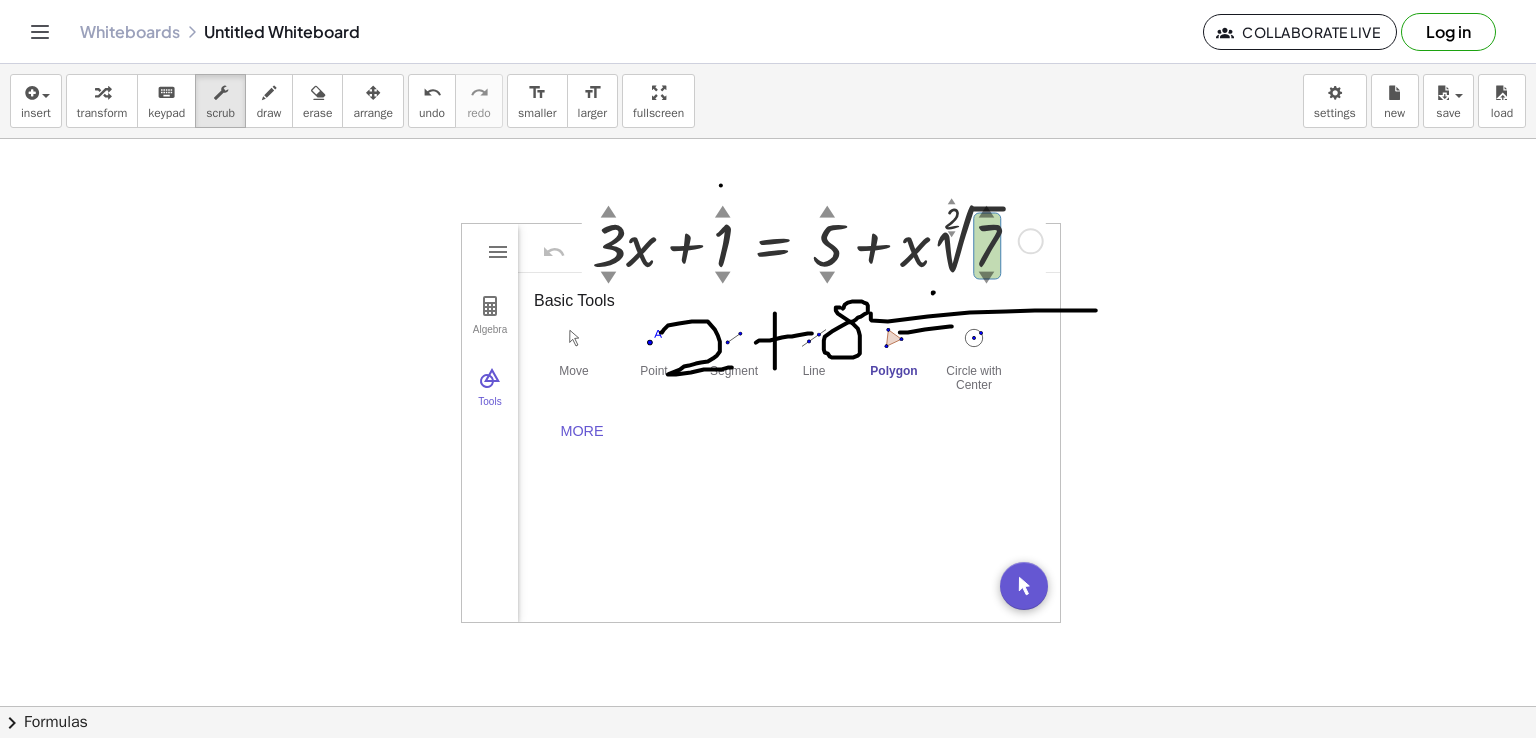 click at bounding box center (1031, 241) 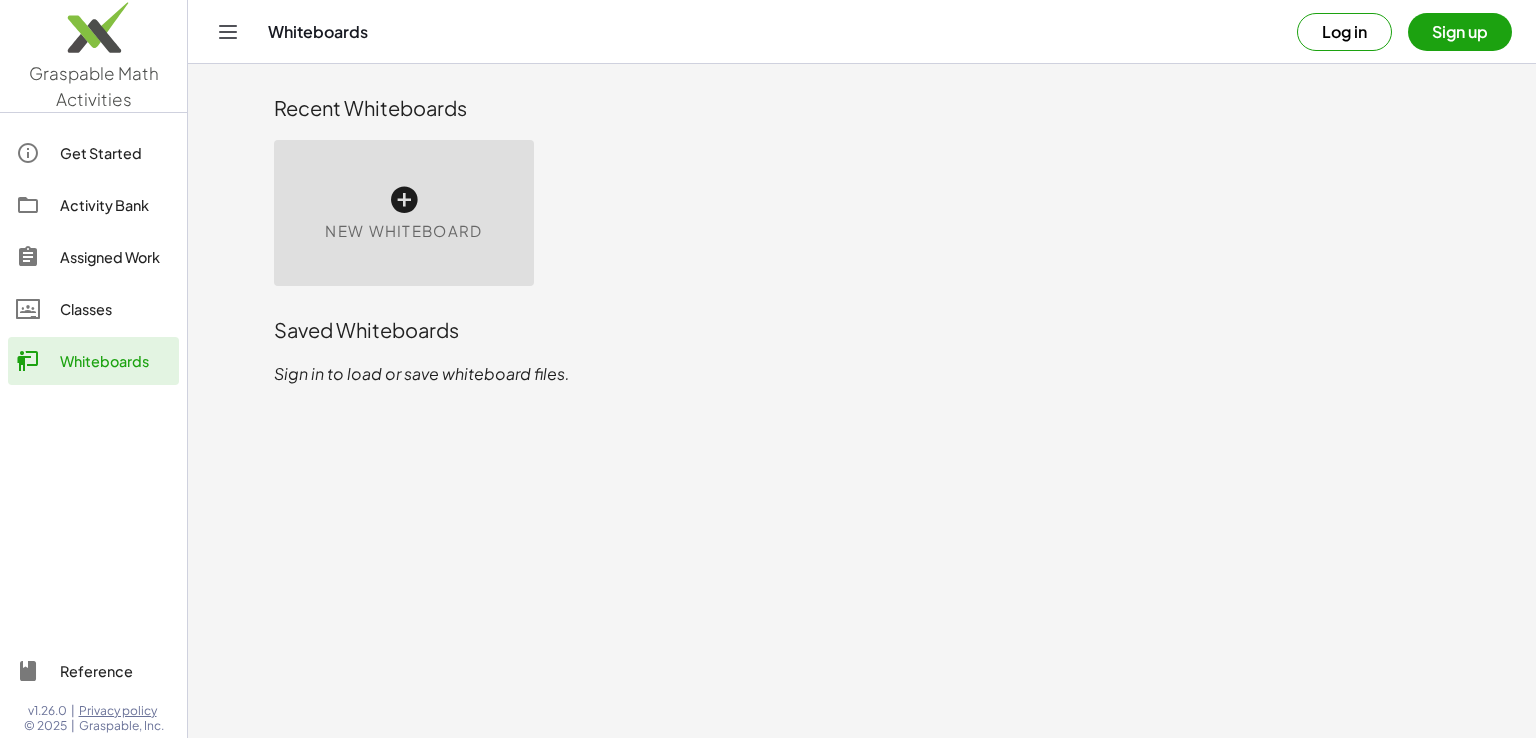 scroll, scrollTop: 0, scrollLeft: 0, axis: both 